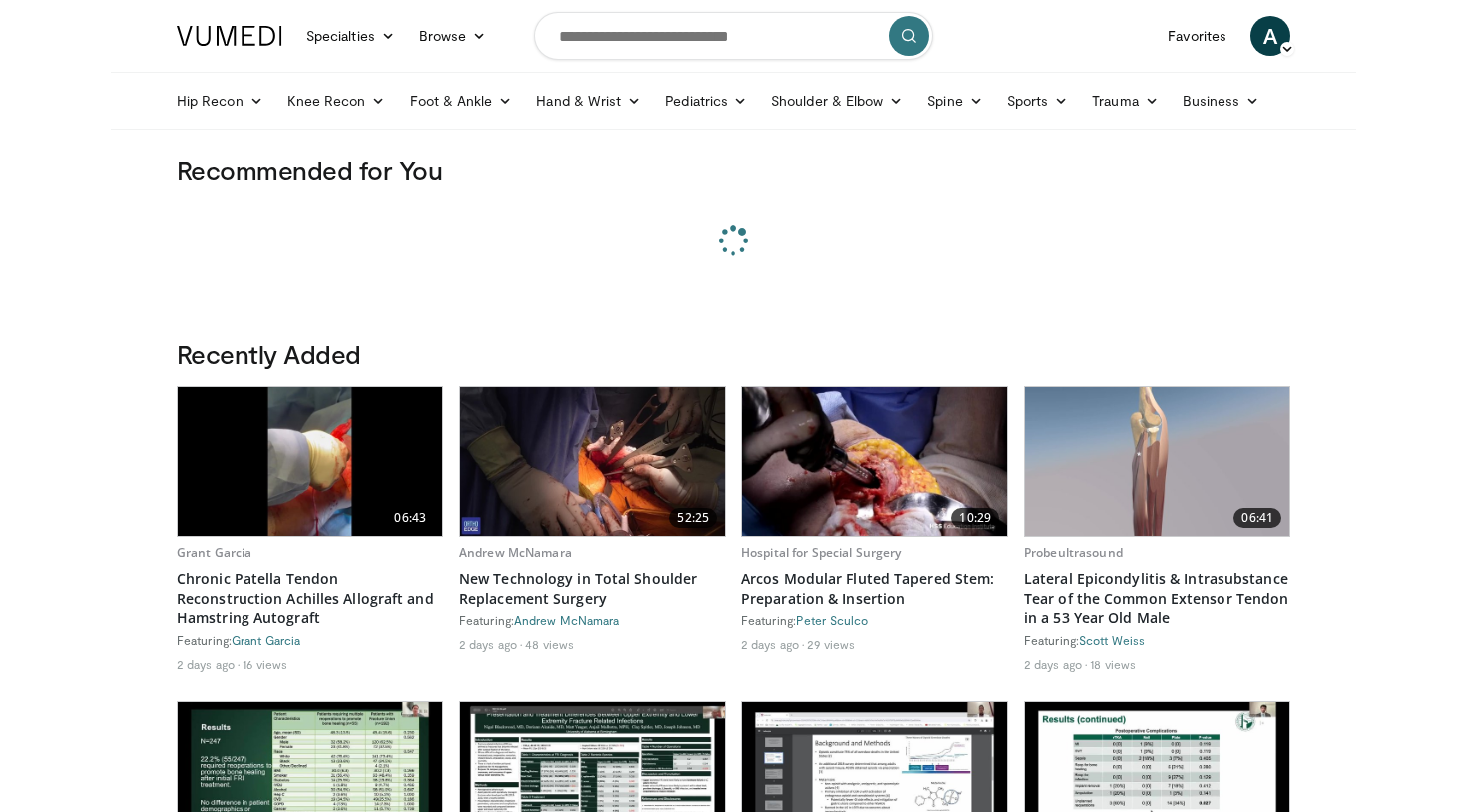 scroll, scrollTop: 0, scrollLeft: 0, axis: both 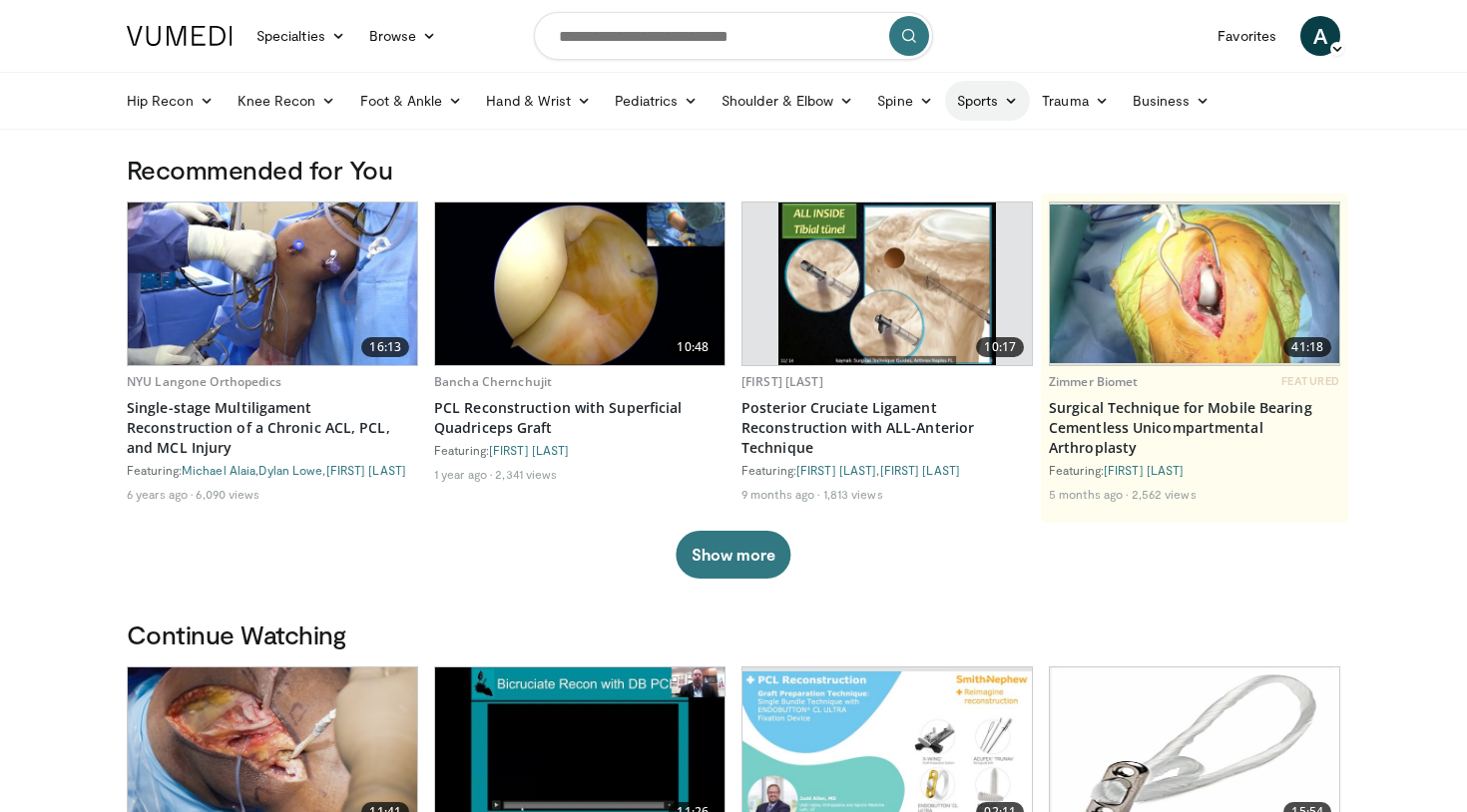 click on "Sports" at bounding box center (988, 101) 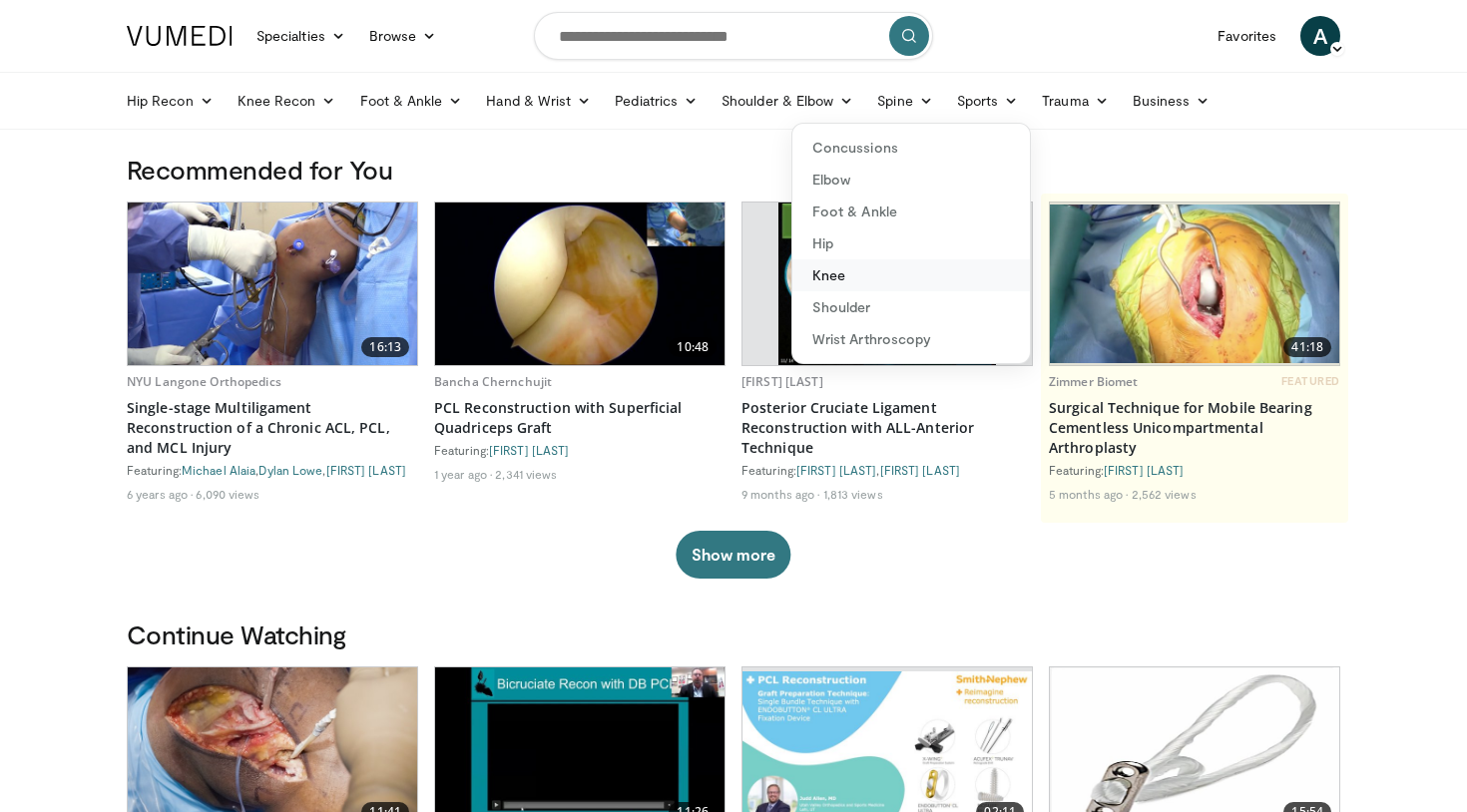 click on "Knee" at bounding box center (911, 275) 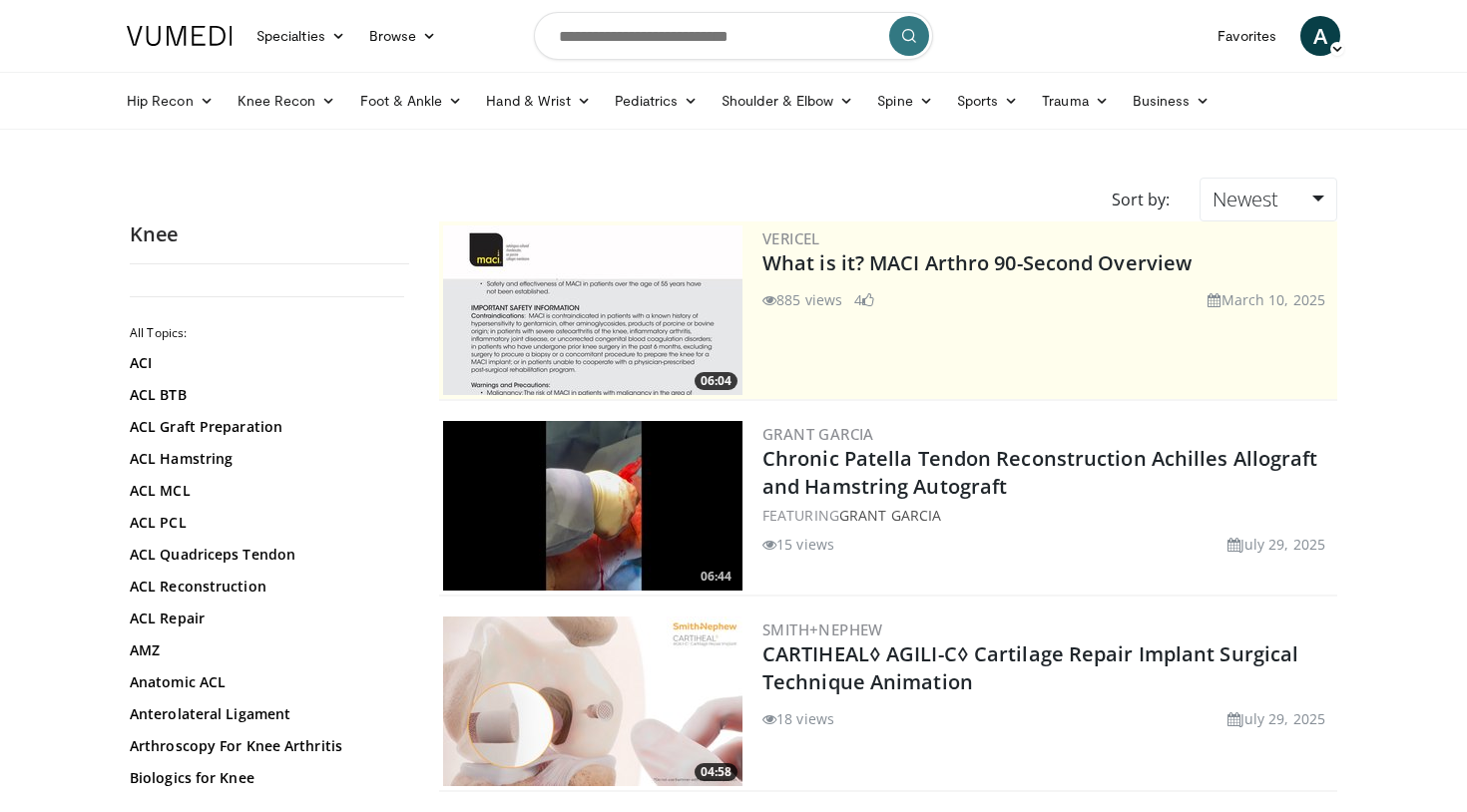 scroll, scrollTop: 0, scrollLeft: 0, axis: both 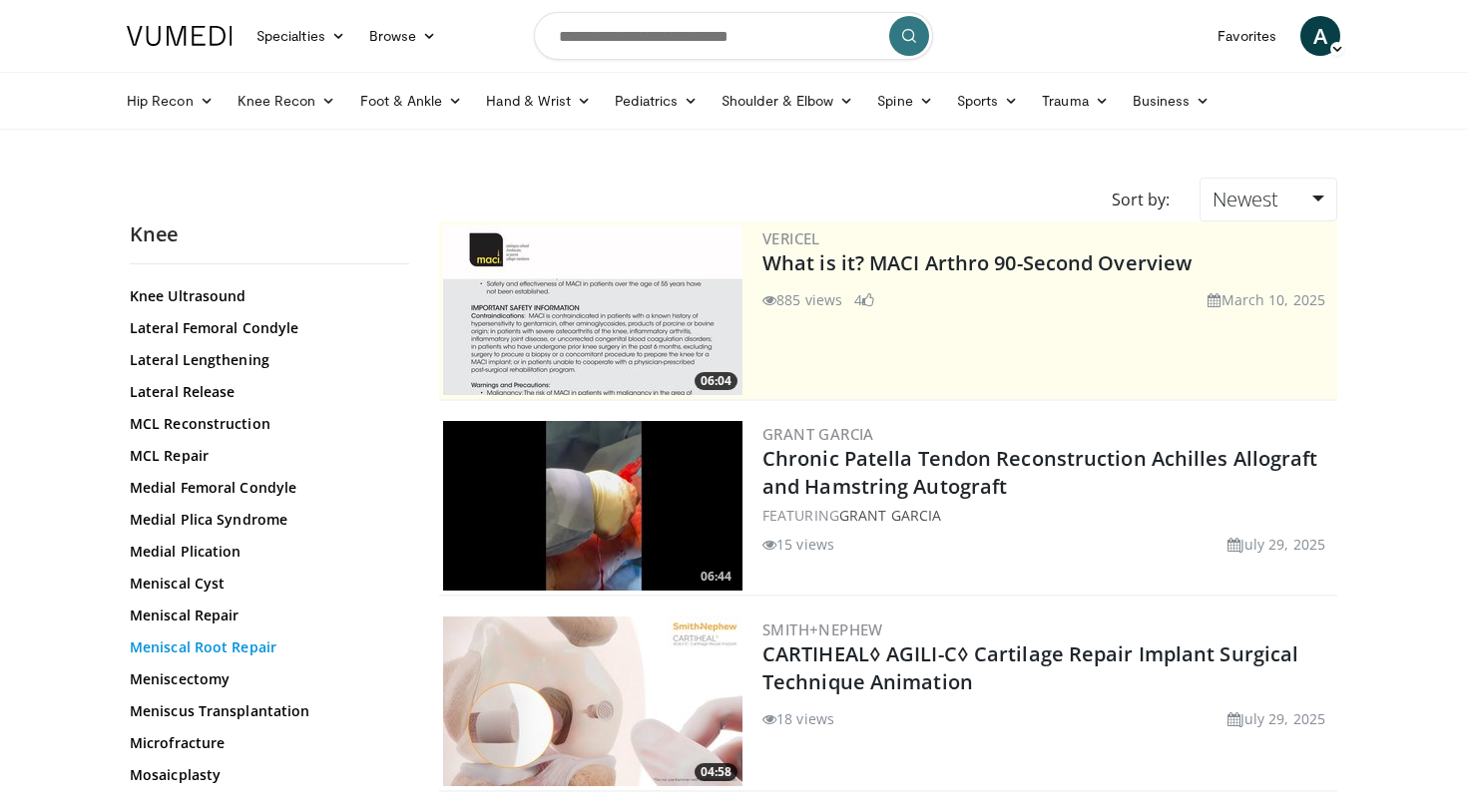 click on "Meniscal Root Repair" at bounding box center [264, 647] 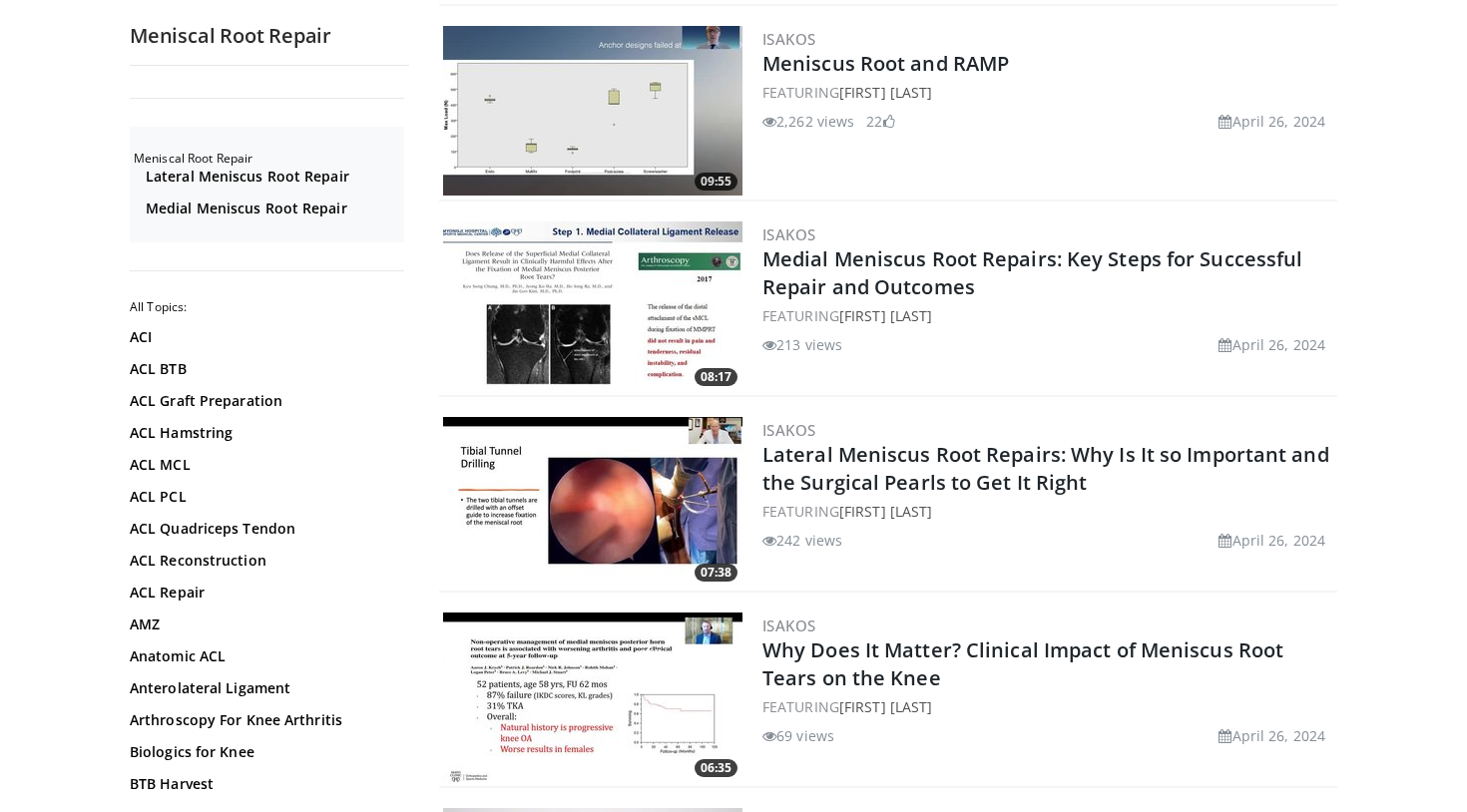scroll, scrollTop: 2615, scrollLeft: 0, axis: vertical 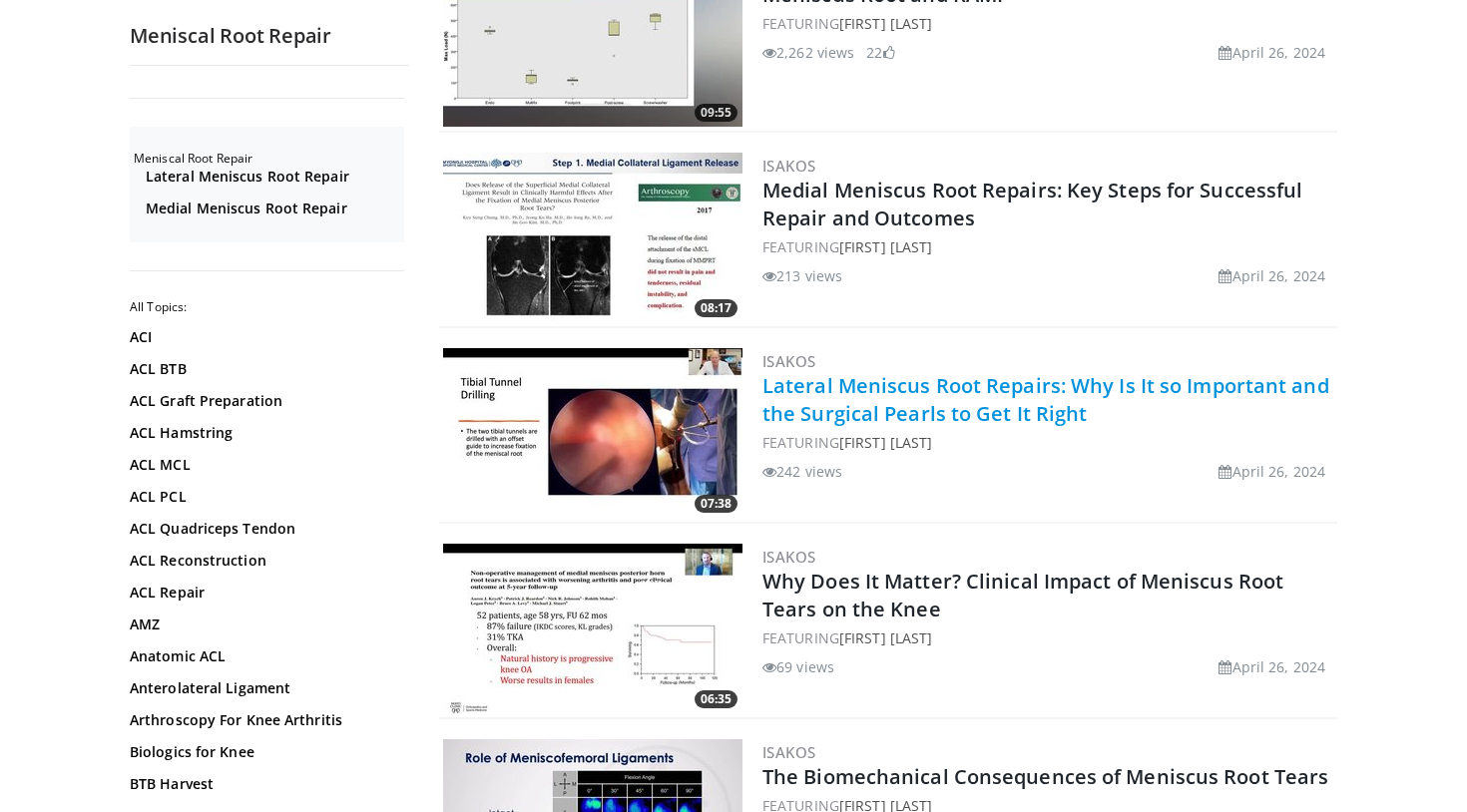 click on "Lateral Meniscus Root Repairs: Why Is It so Important and the Surgical Pearls to Get It Right" at bounding box center [1046, 399] 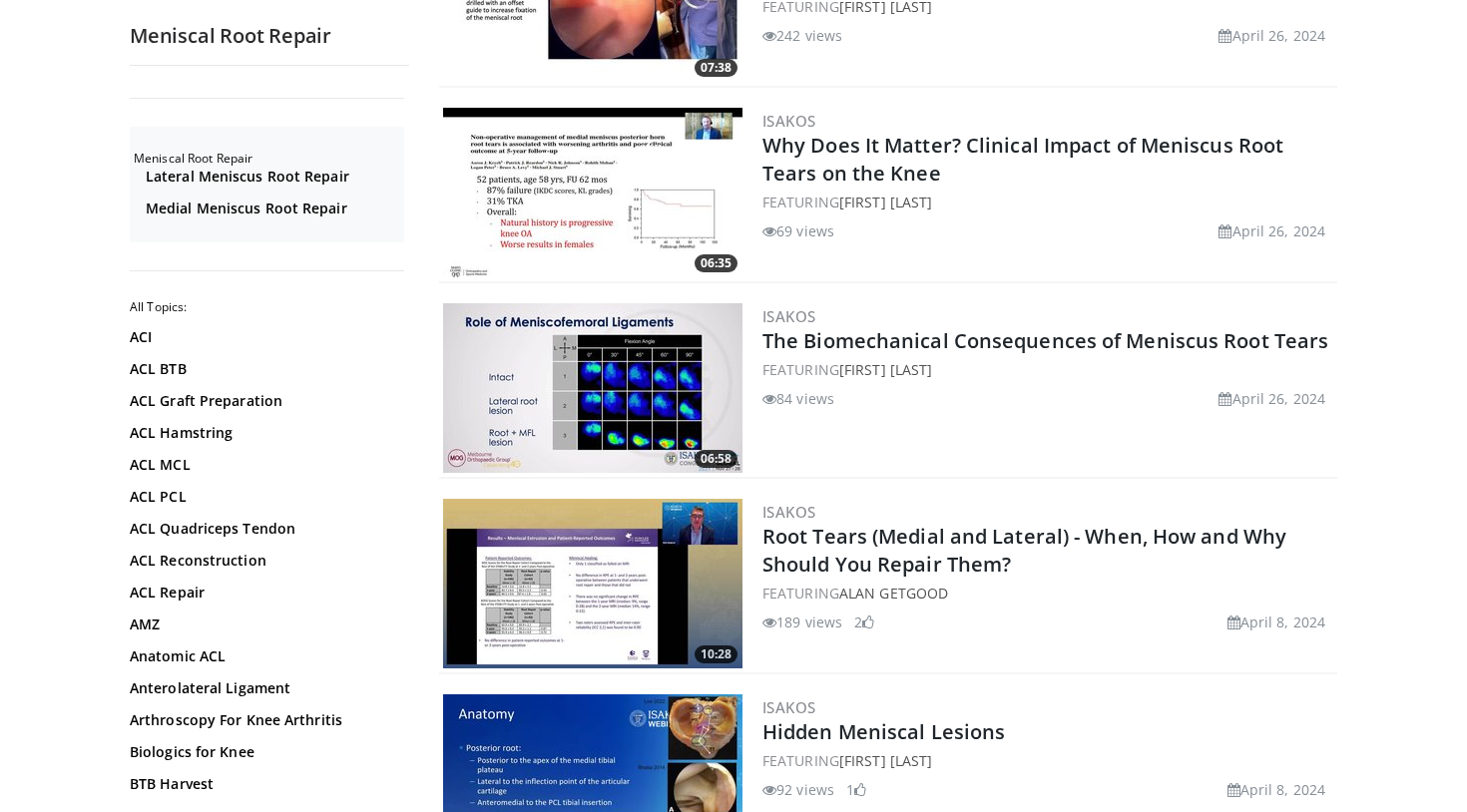 scroll, scrollTop: 3049, scrollLeft: 0, axis: vertical 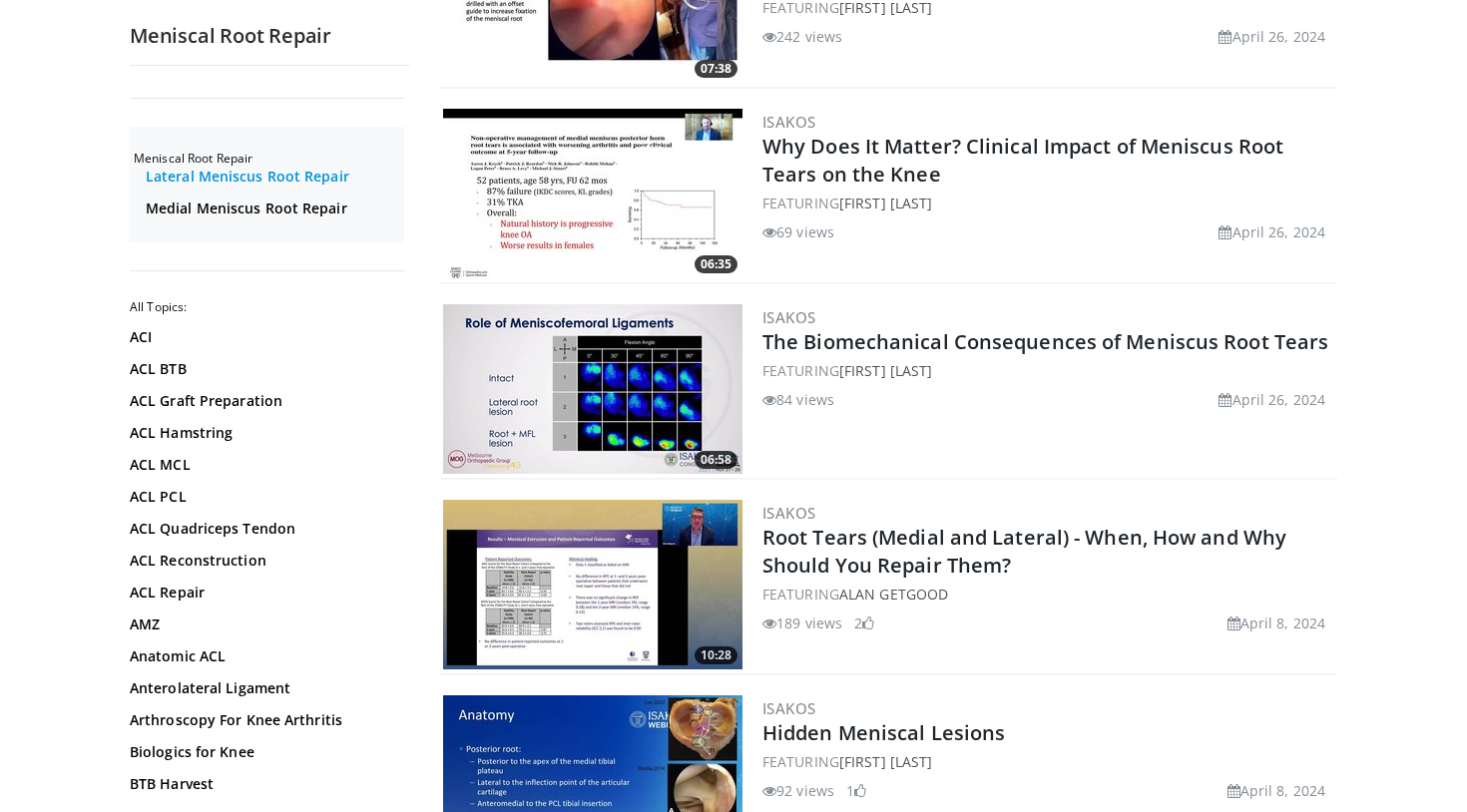 click on "Lateral Meniscus Root Repair" at bounding box center [272, 177] 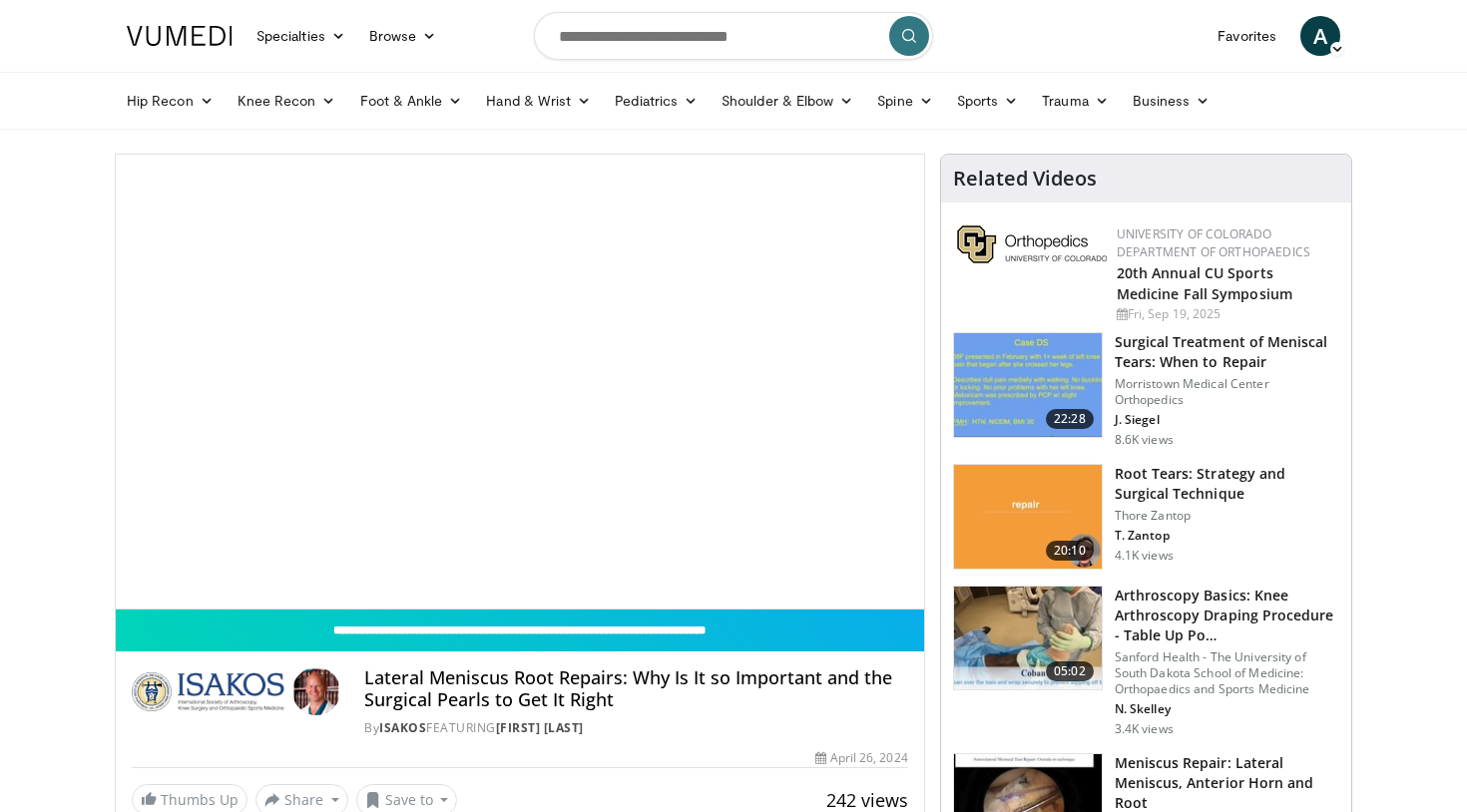 scroll, scrollTop: 0, scrollLeft: 0, axis: both 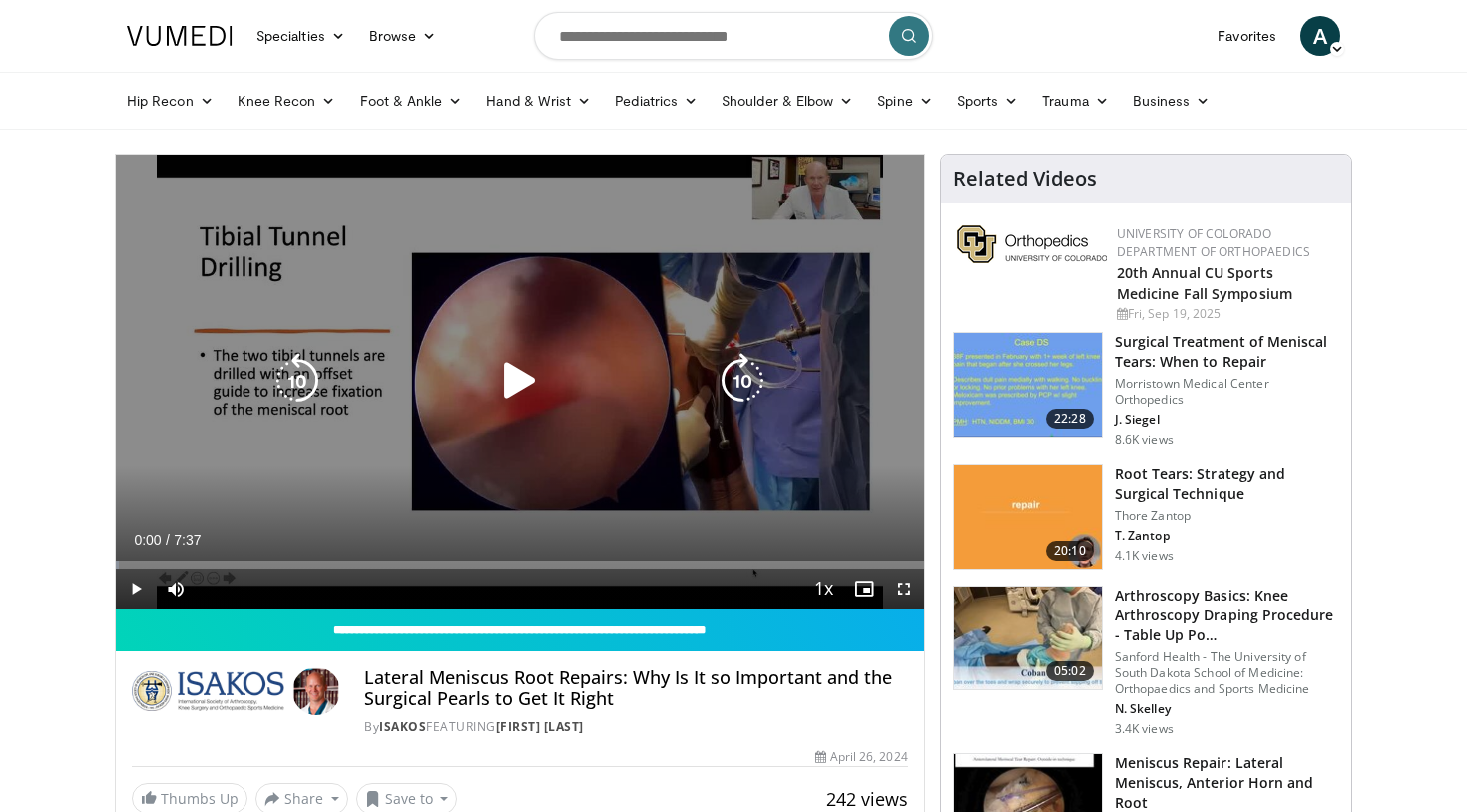 click at bounding box center [520, 381] 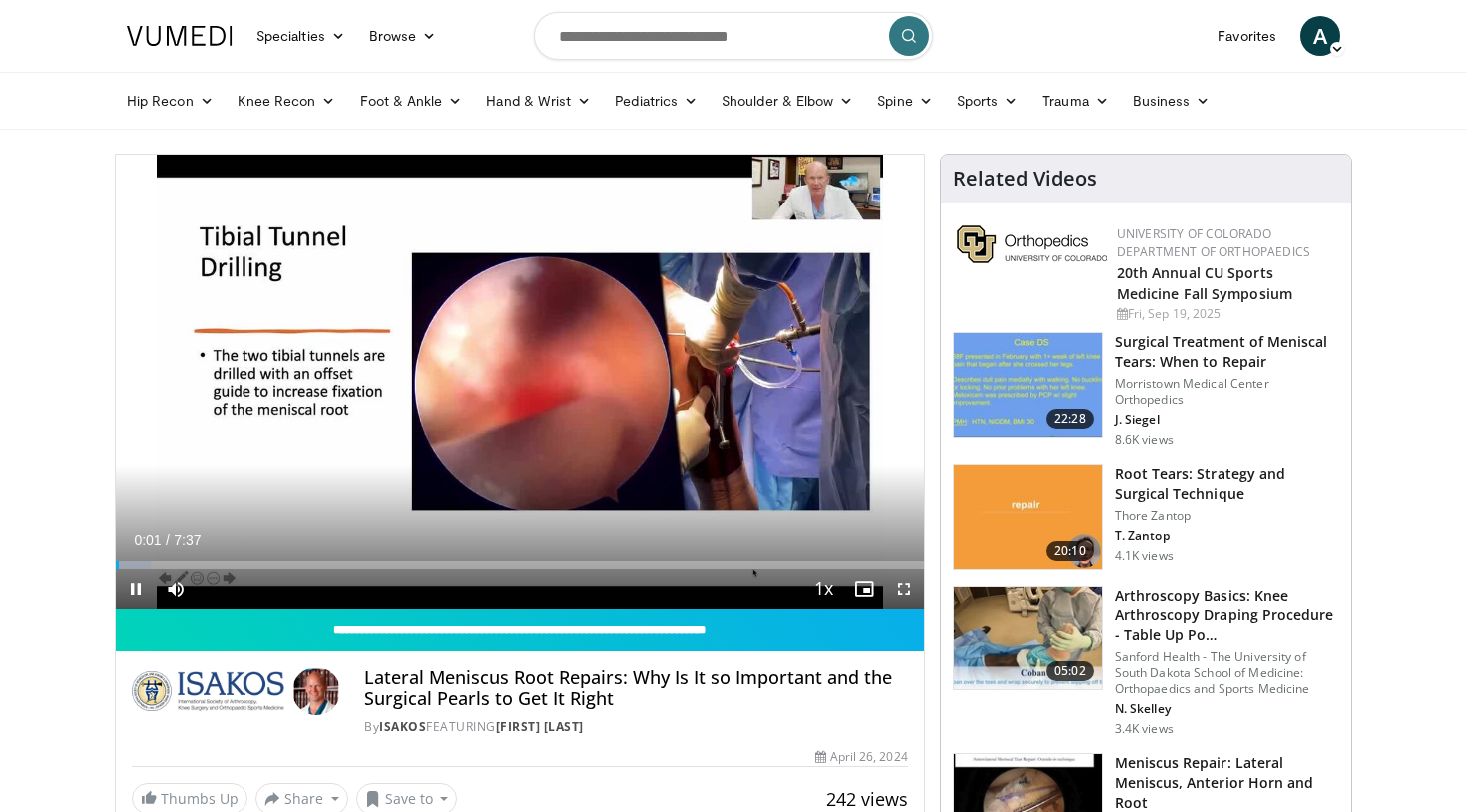 click at bounding box center [904, 589] 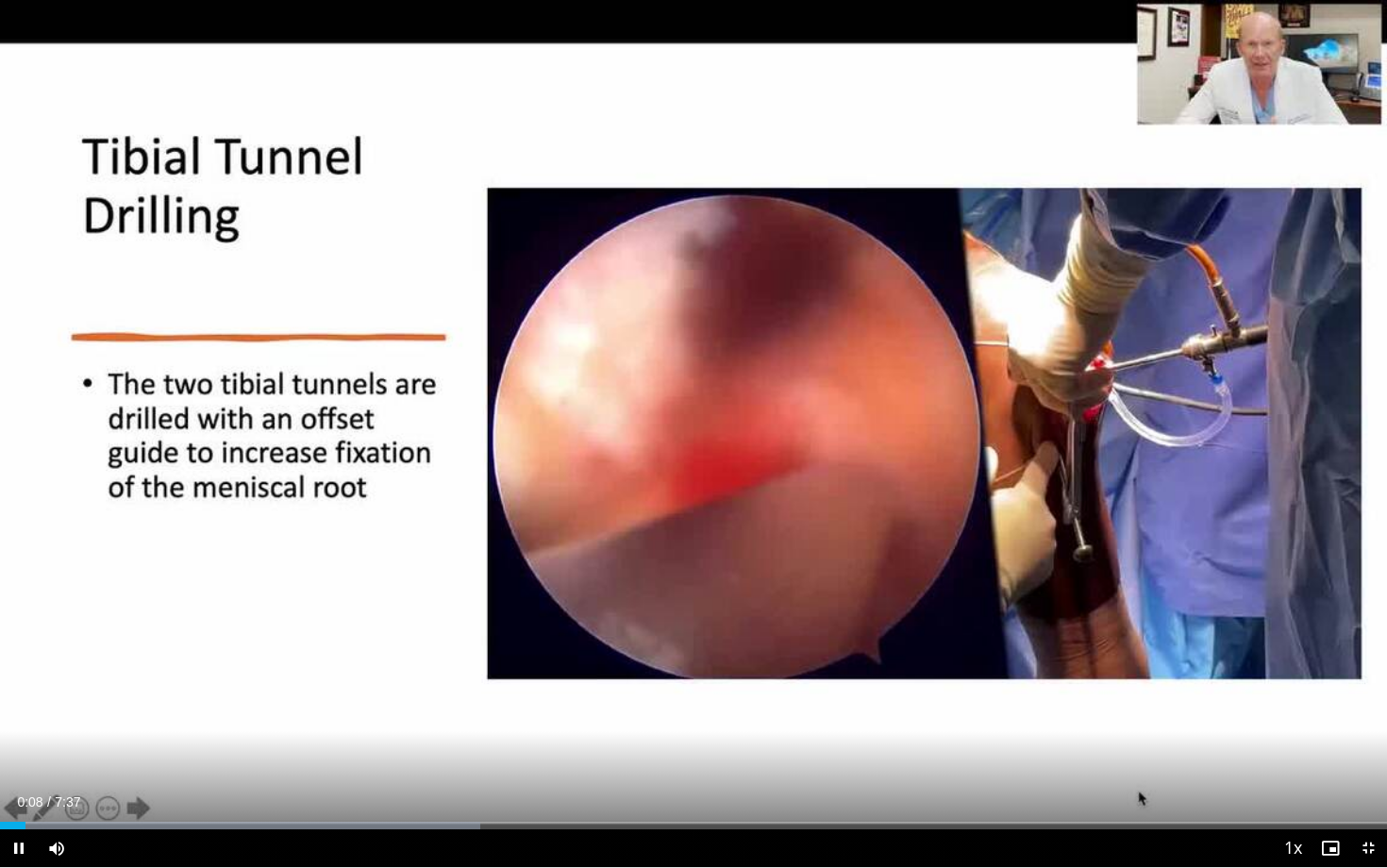click on "10 seconds
Tap to unmute" at bounding box center [694, 433] 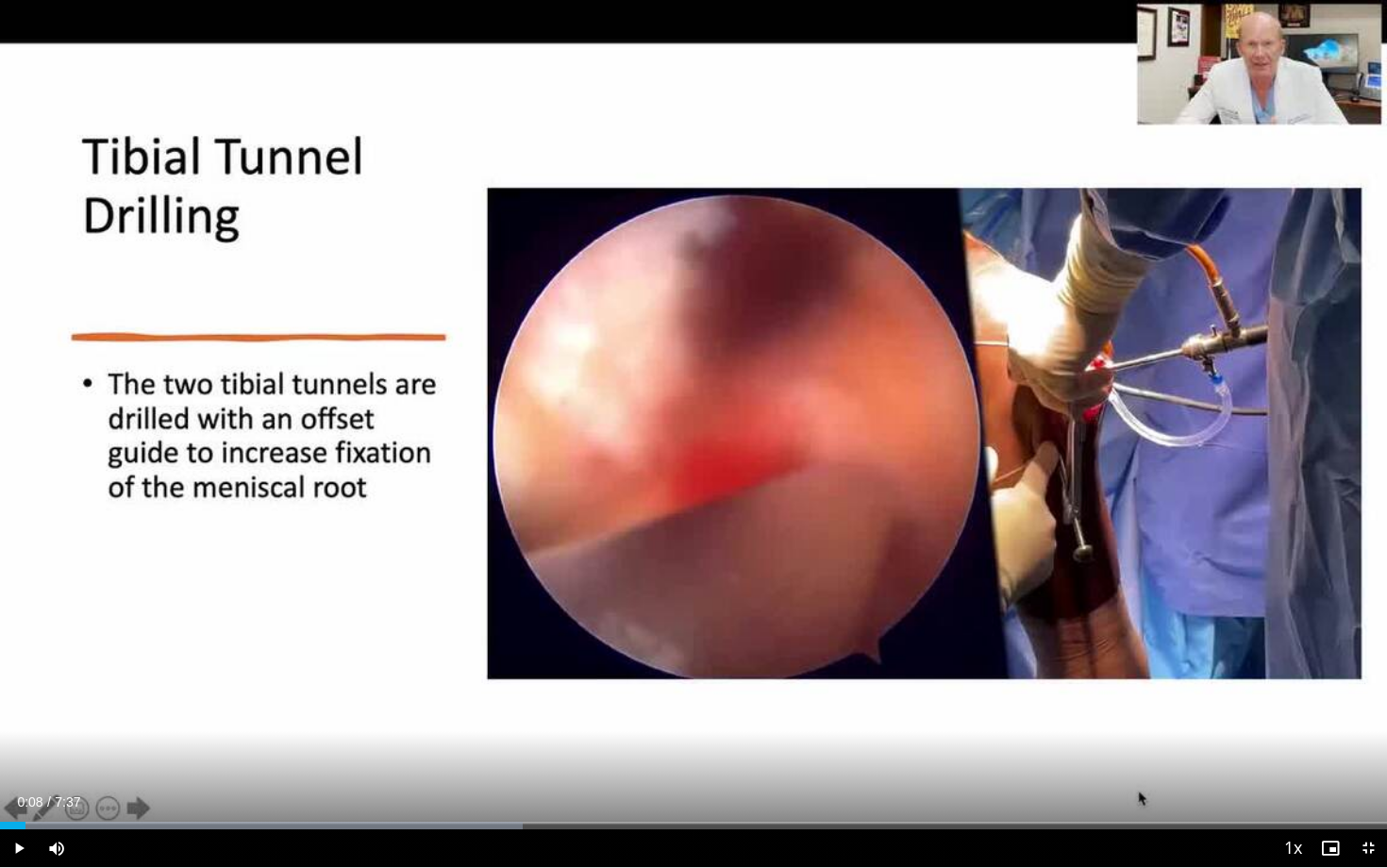 drag, startPoint x: 894, startPoint y: 56, endPoint x: 15, endPoint y: 852, distance: 1185.8571 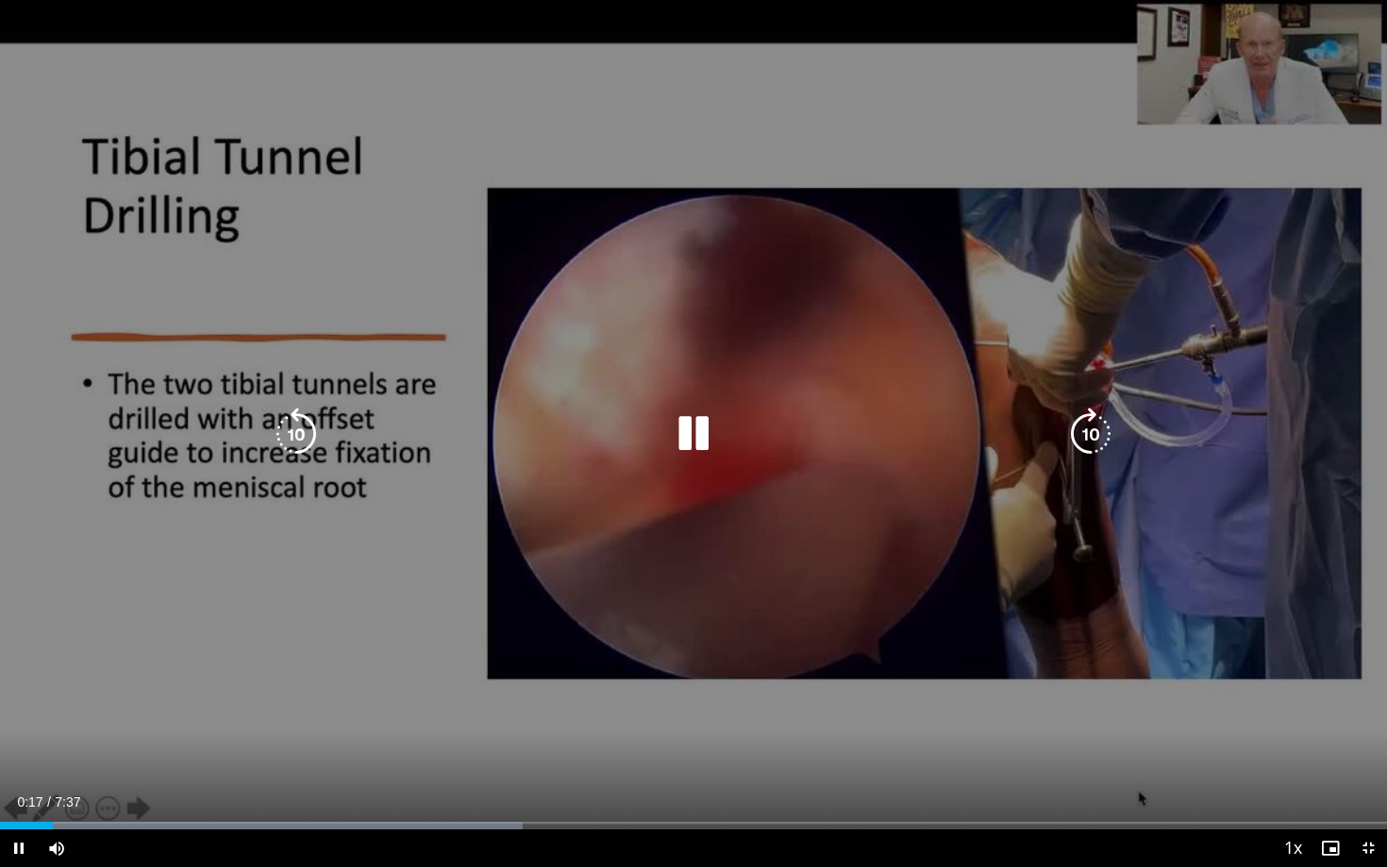 click at bounding box center (1091, 434) 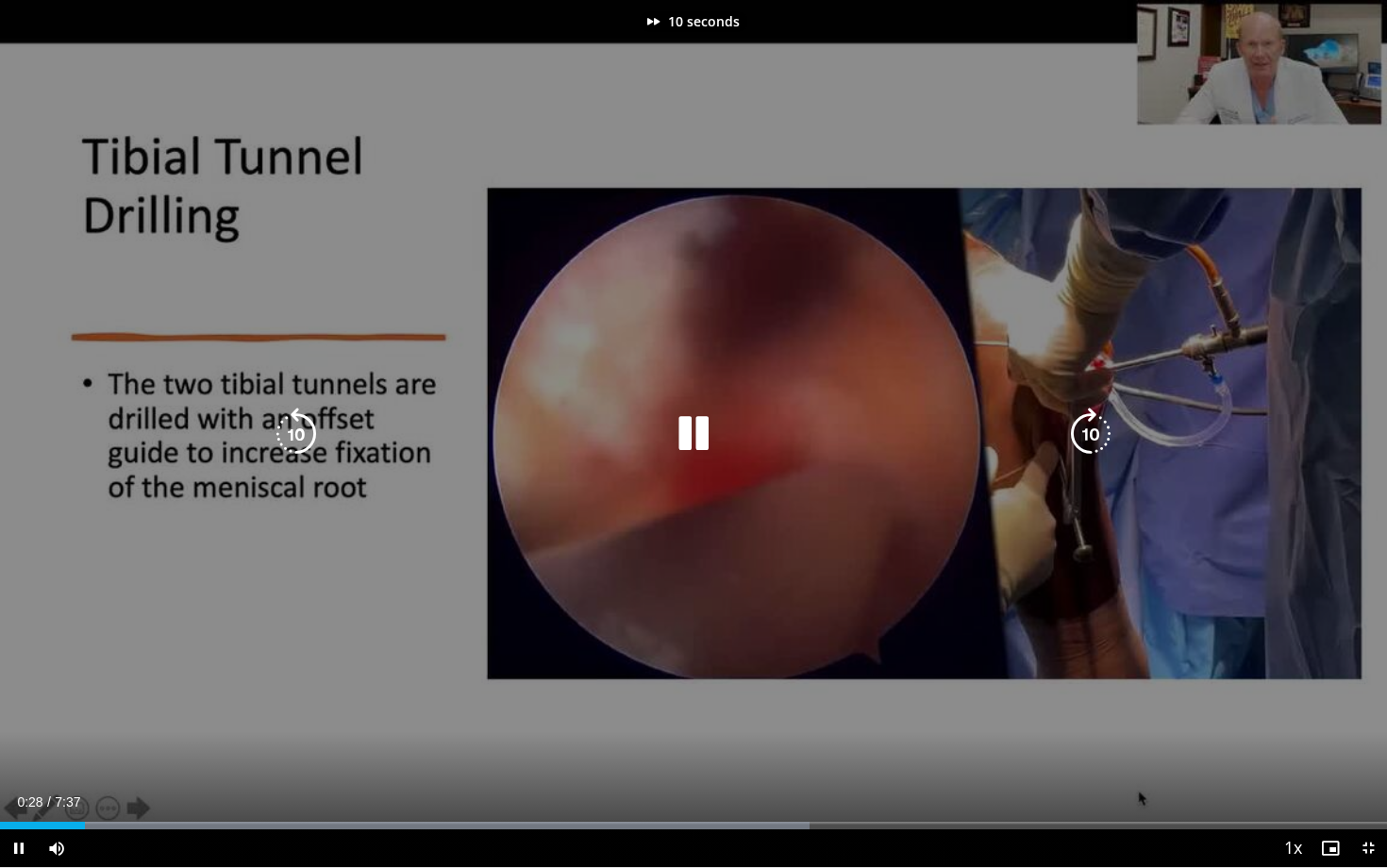 click at bounding box center [1091, 434] 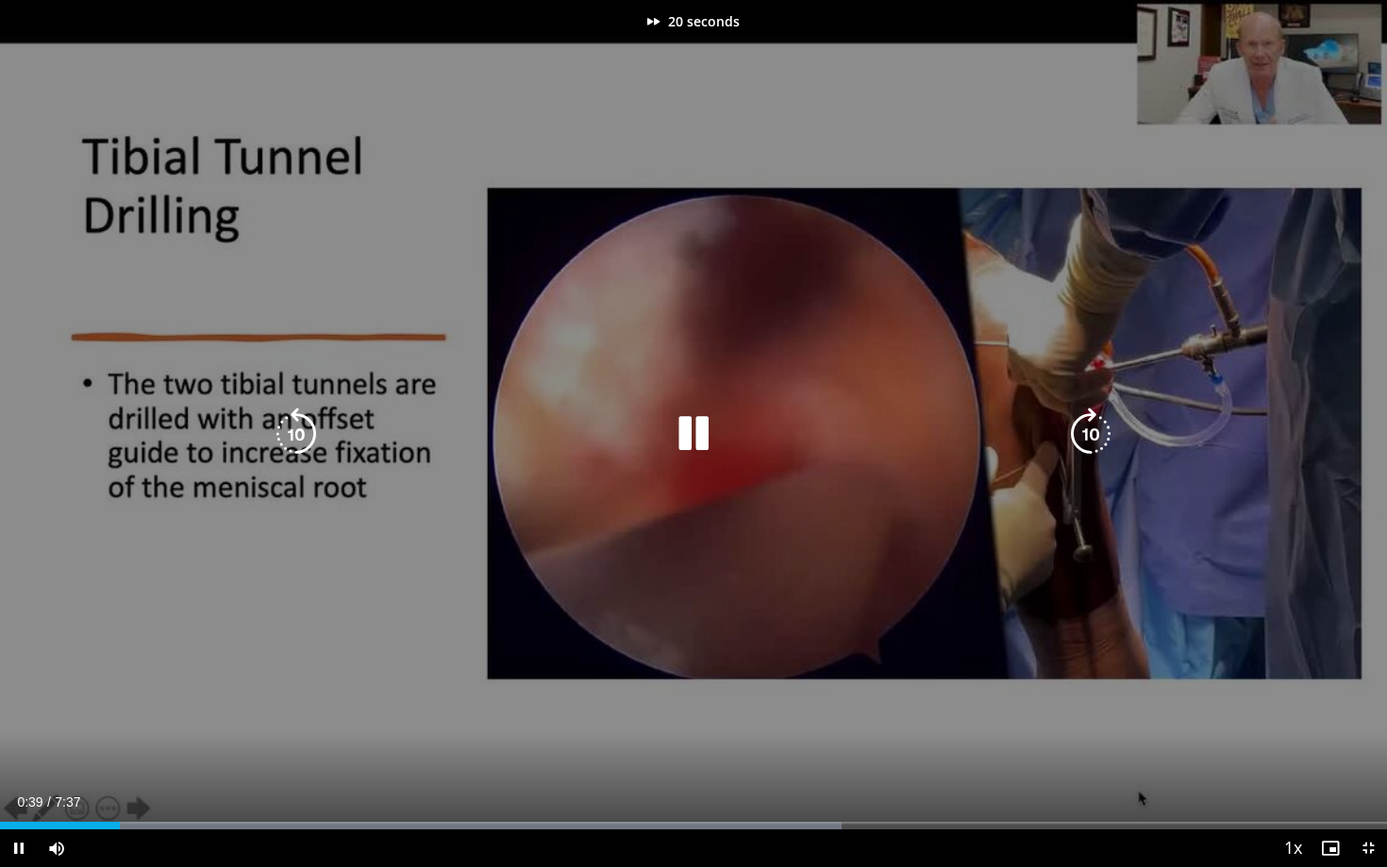 click at bounding box center (1091, 434) 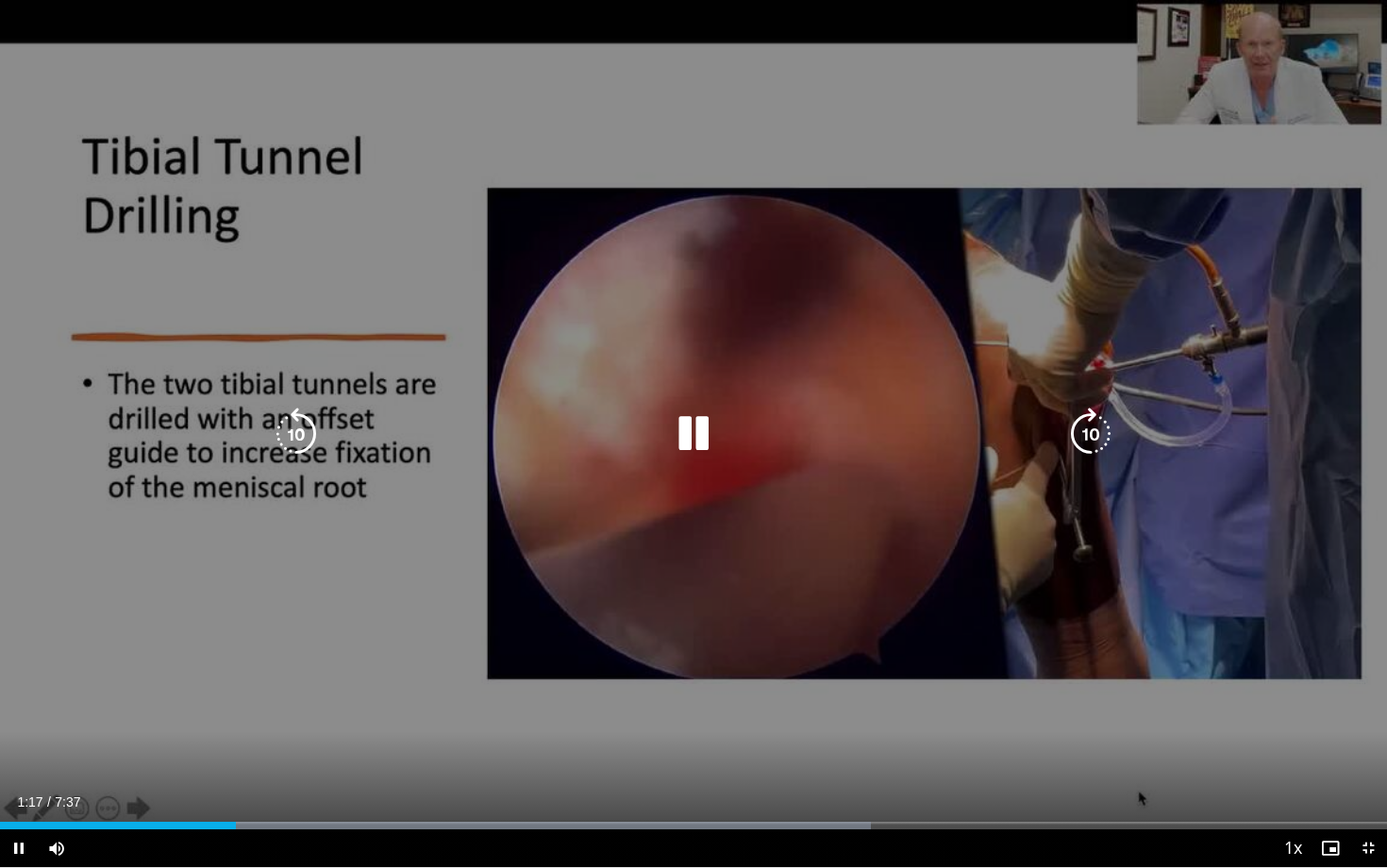 click at bounding box center [1091, 434] 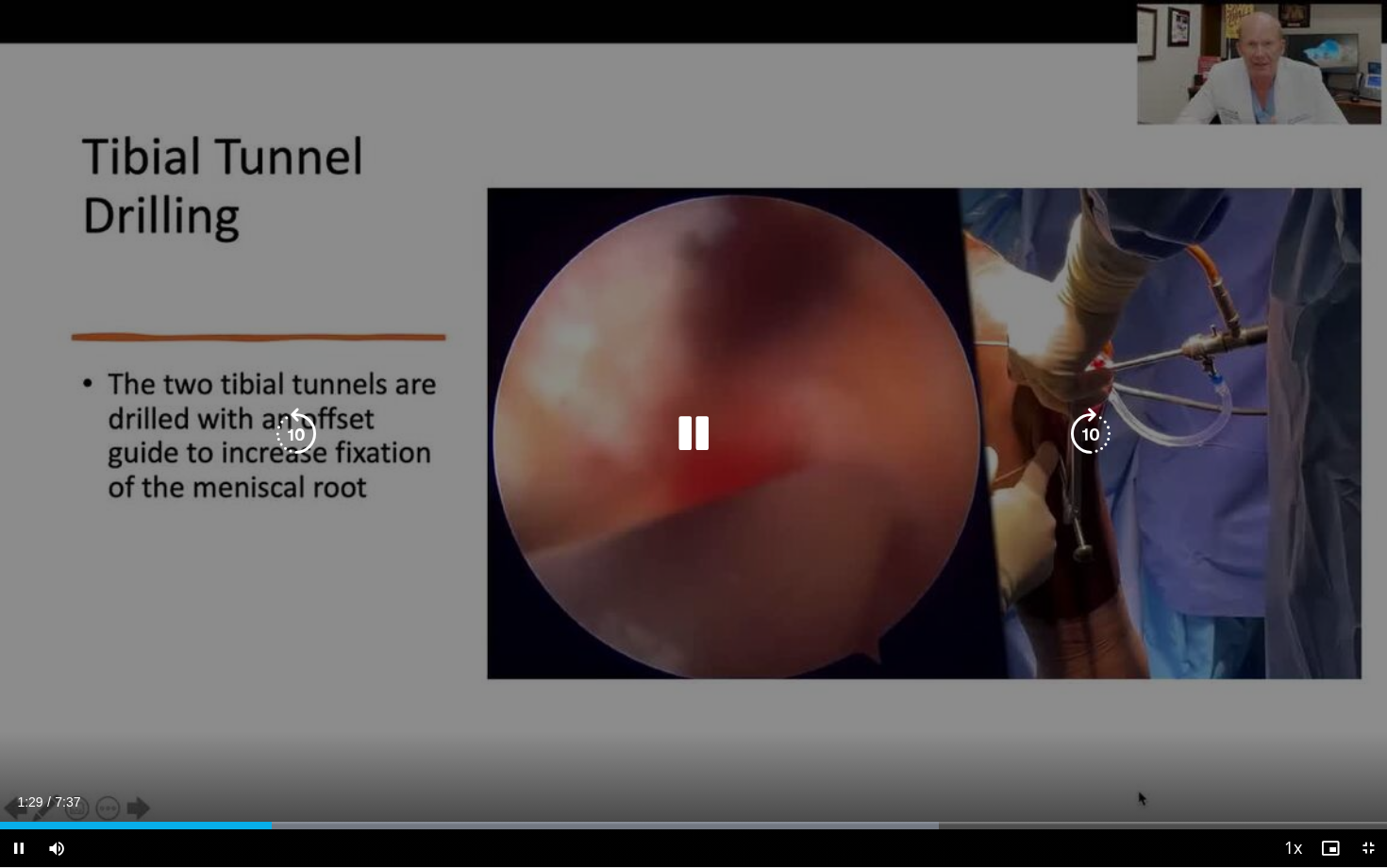 click at bounding box center [1091, 434] 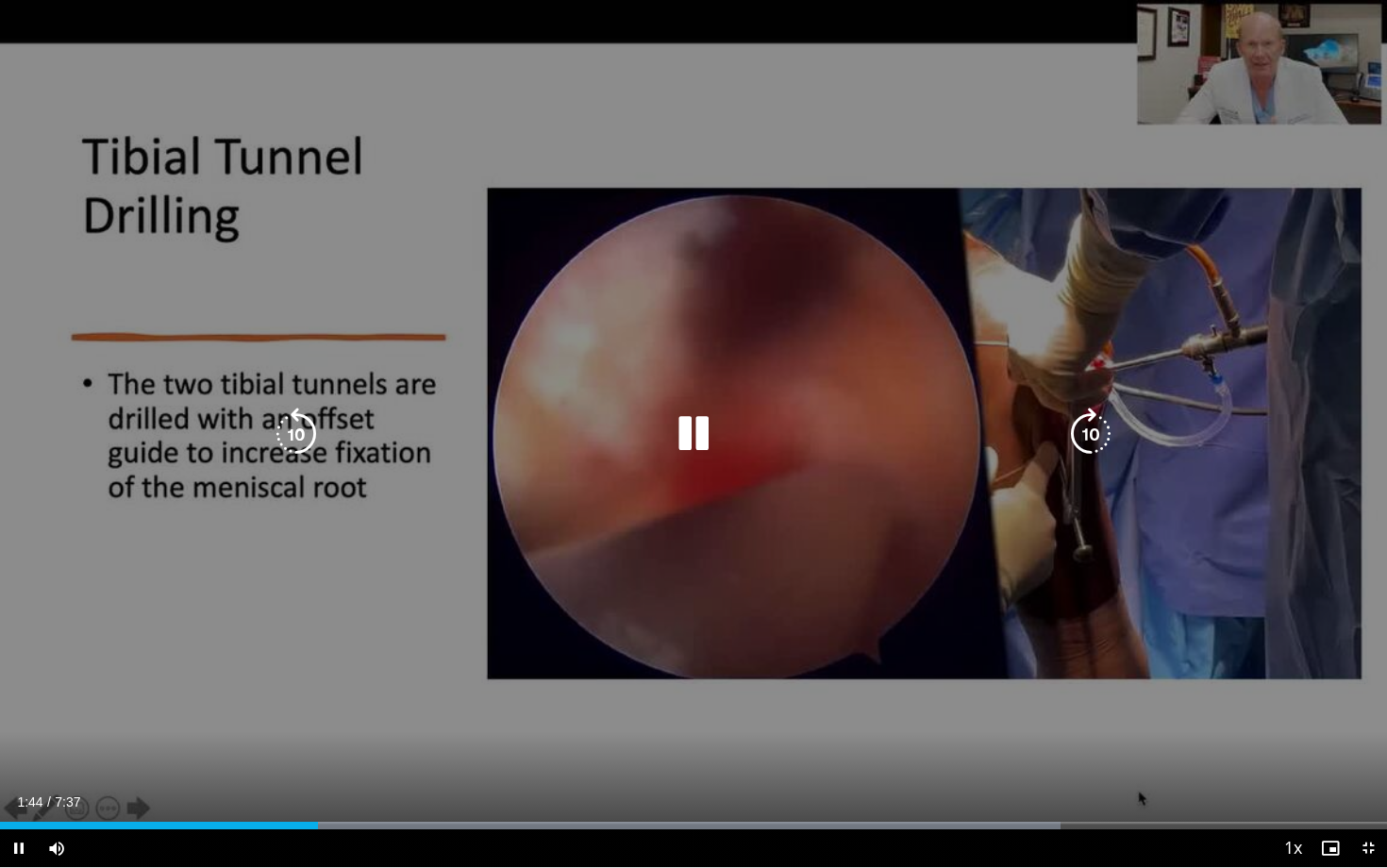 click at bounding box center [1091, 434] 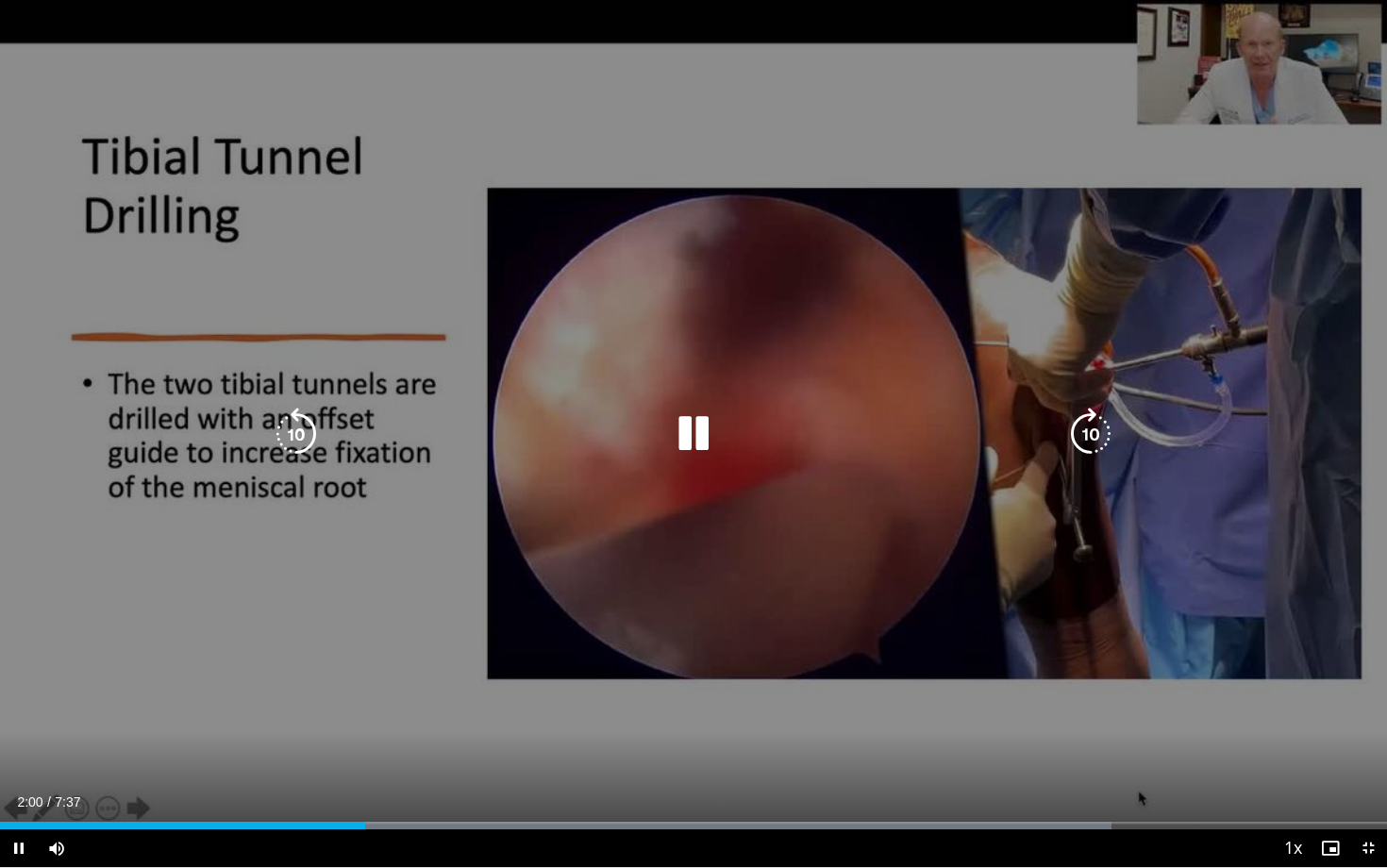 click at bounding box center (1091, 434) 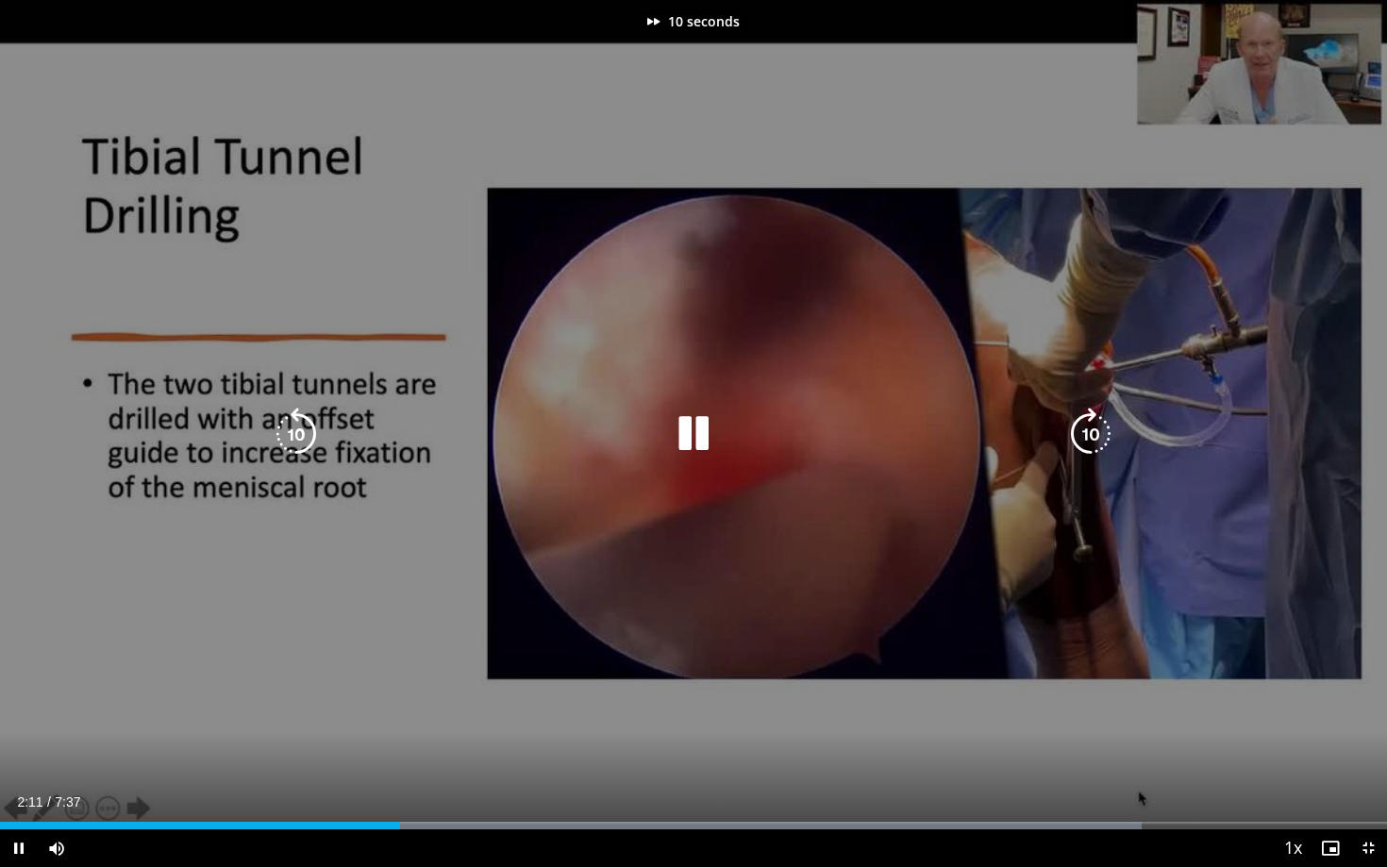 click at bounding box center (1091, 434) 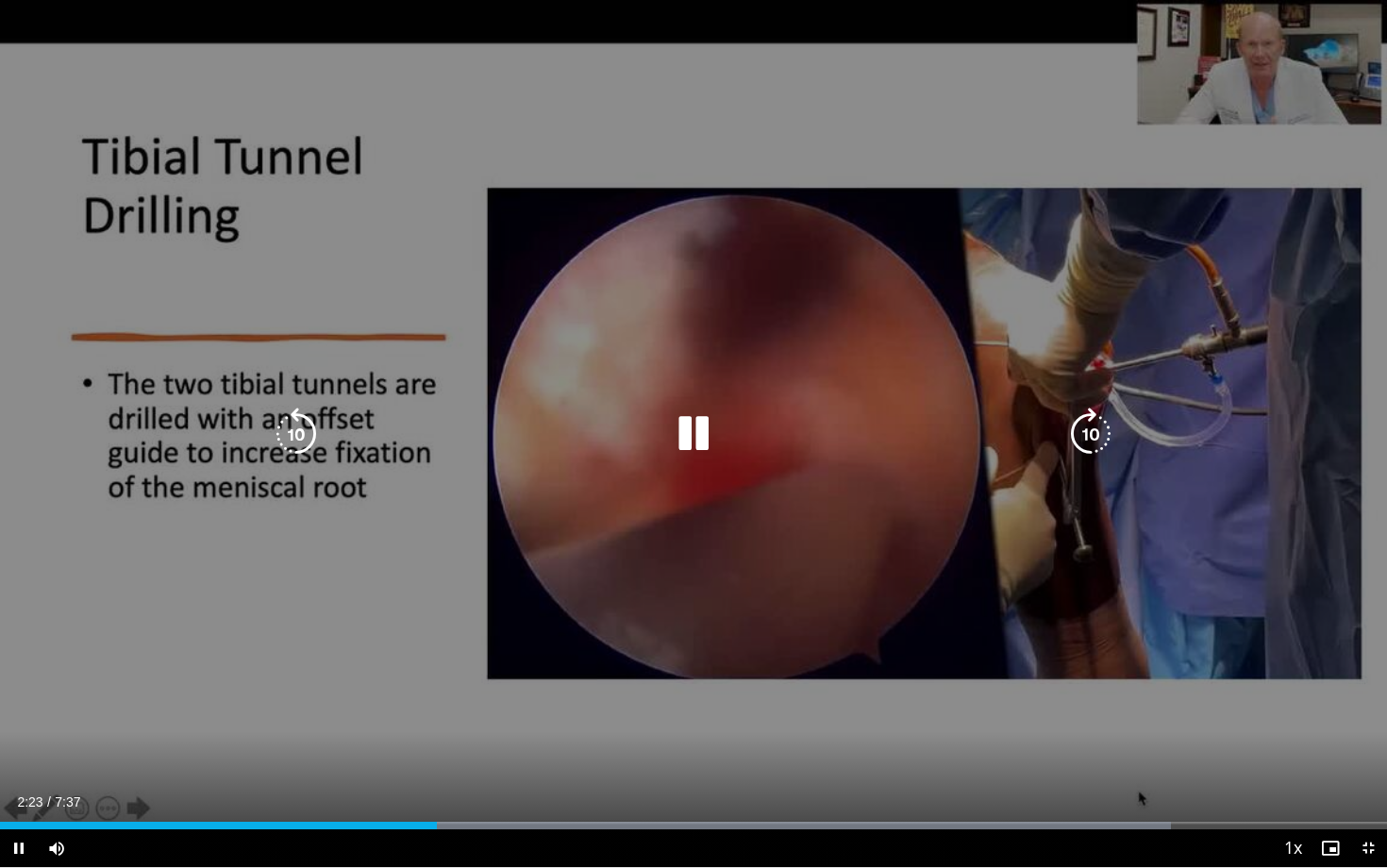 click at bounding box center [1091, 434] 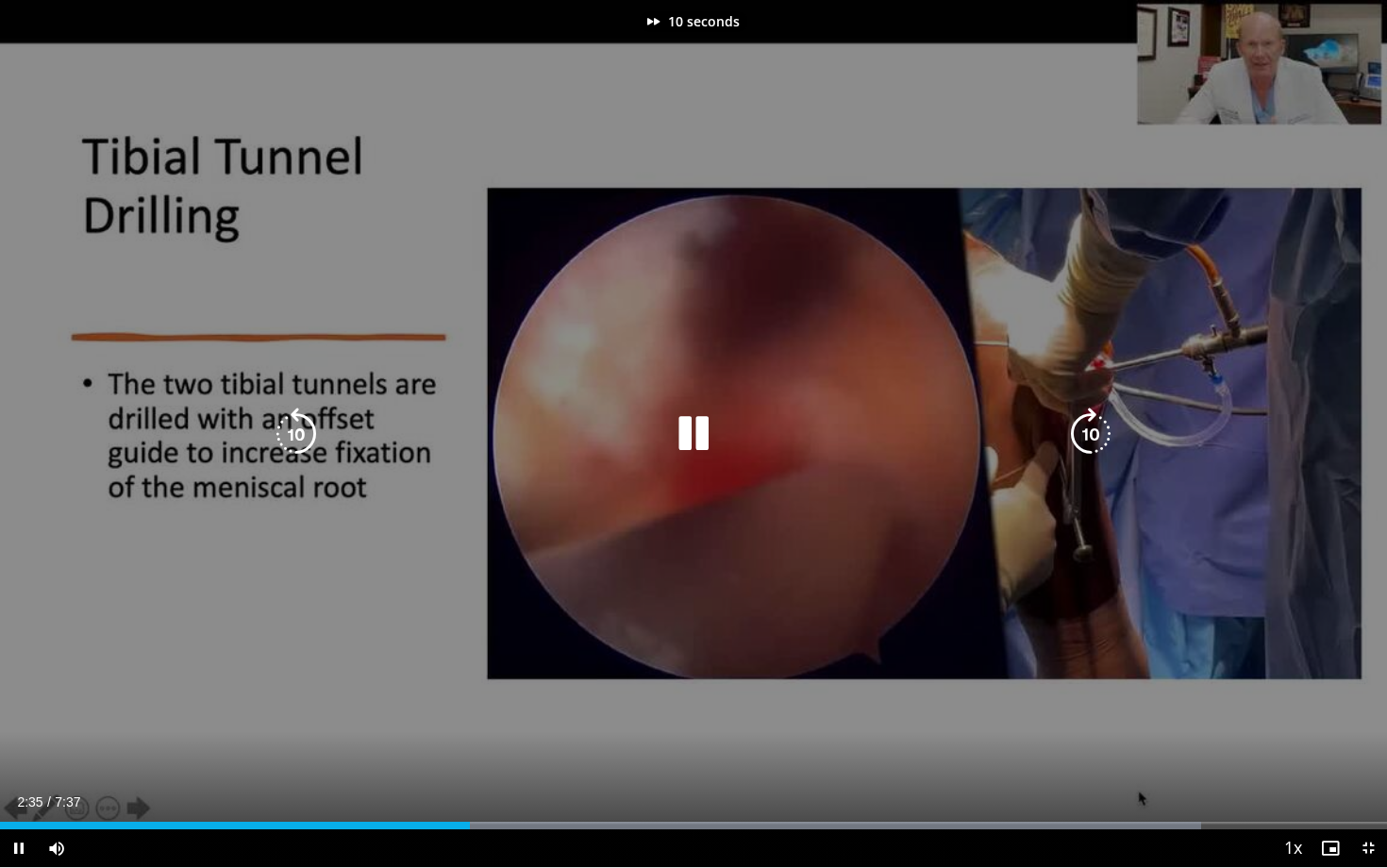 click at bounding box center (1091, 434) 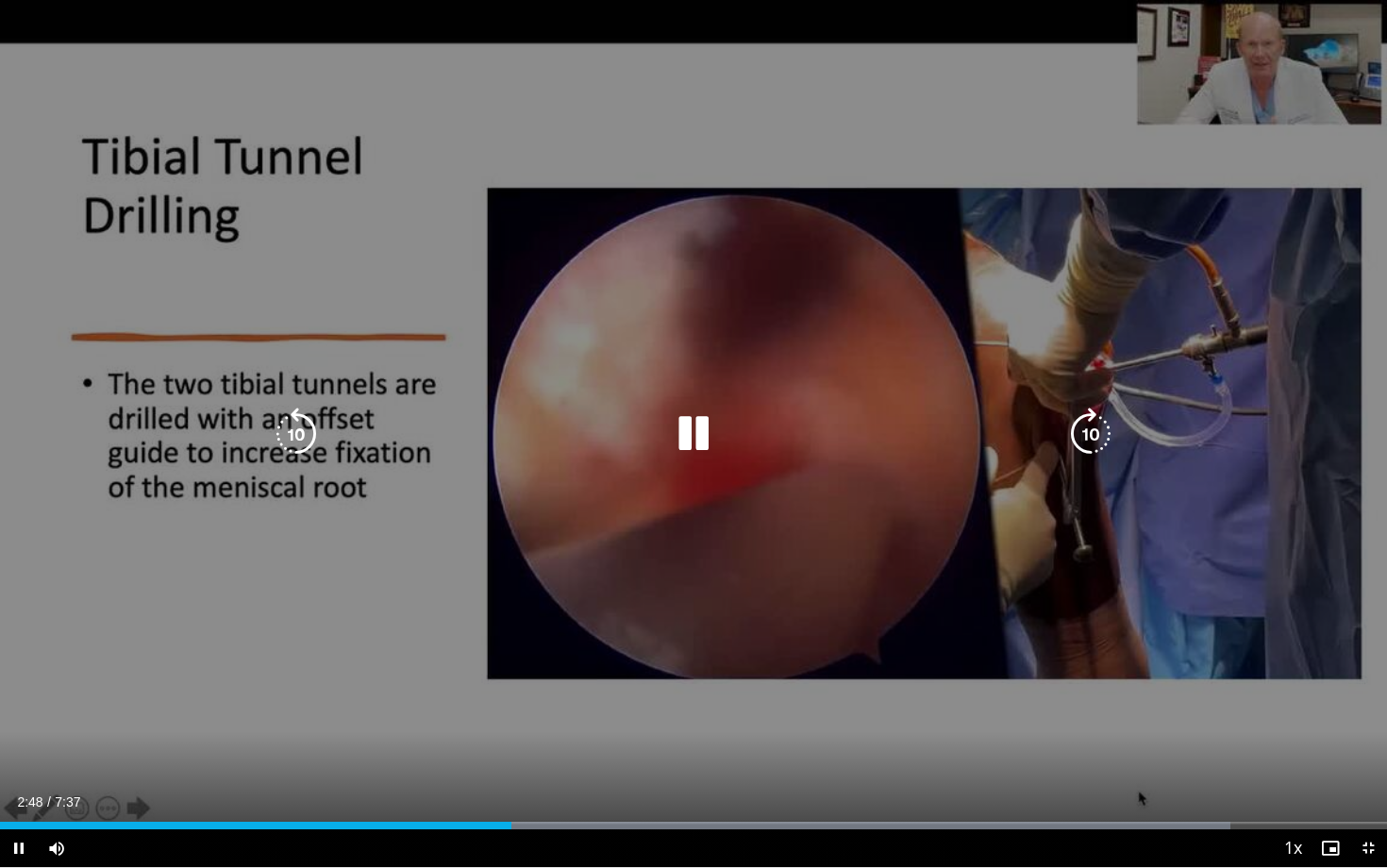 click at bounding box center (694, 434) 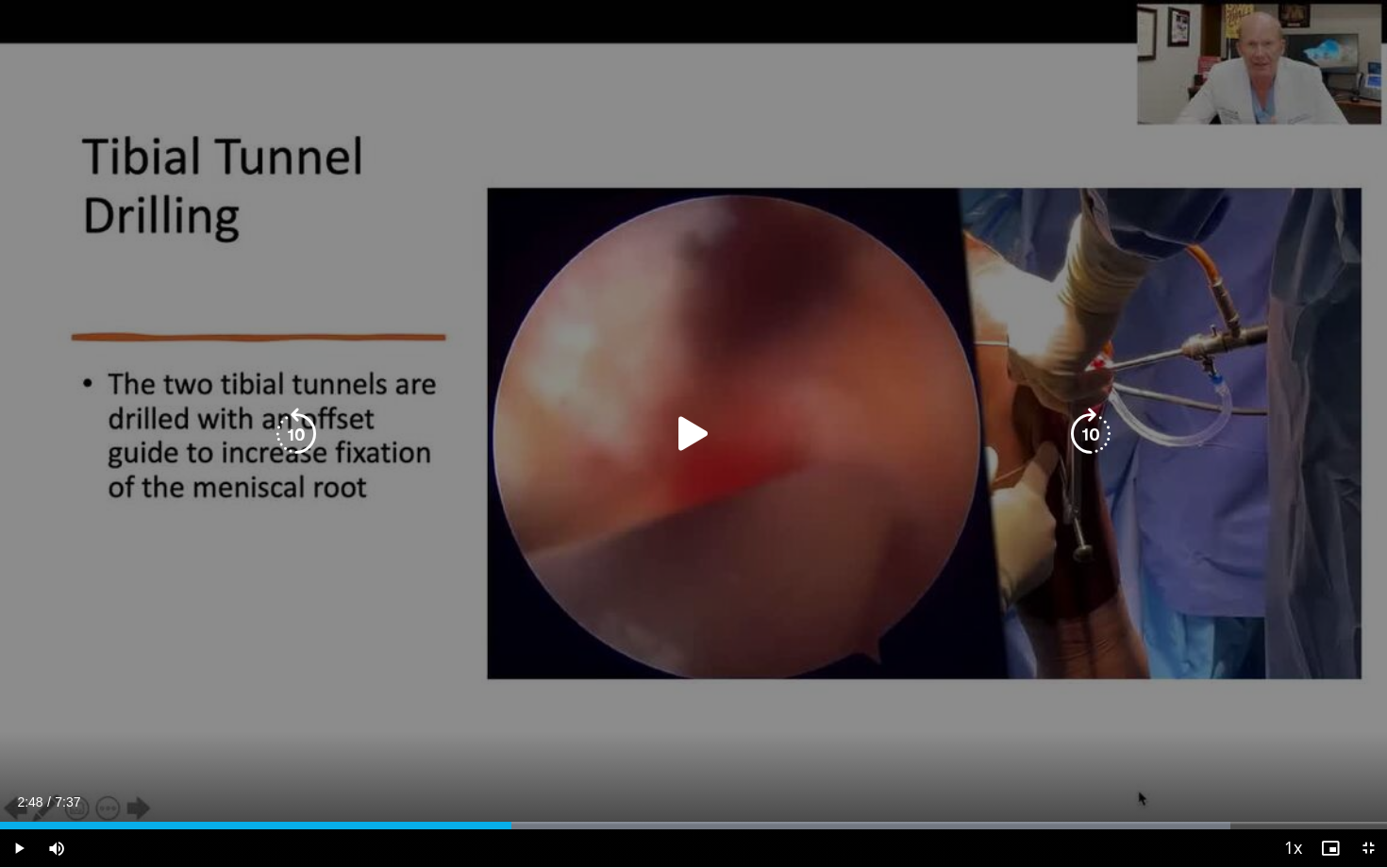 click at bounding box center [694, 434] 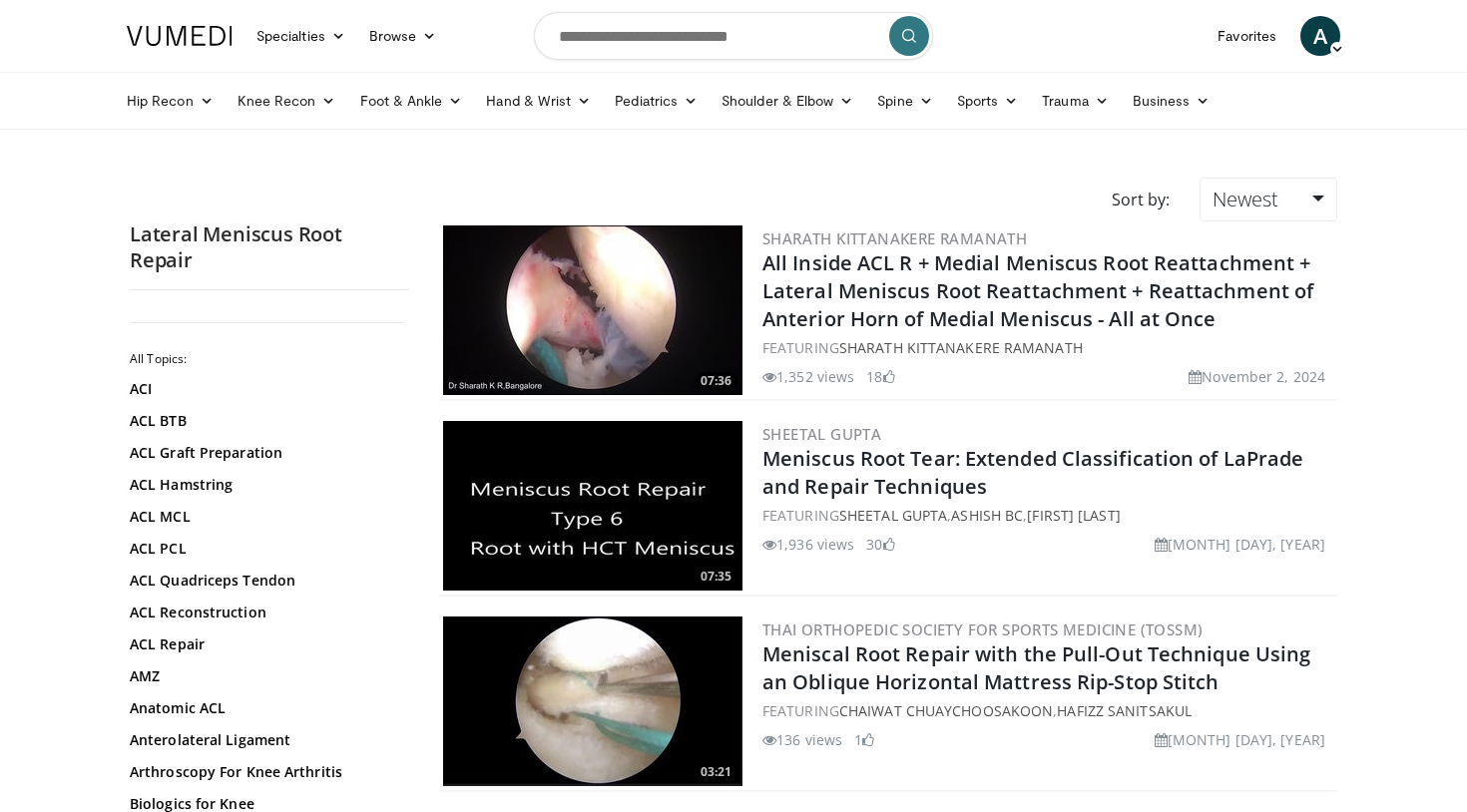 scroll, scrollTop: 0, scrollLeft: 0, axis: both 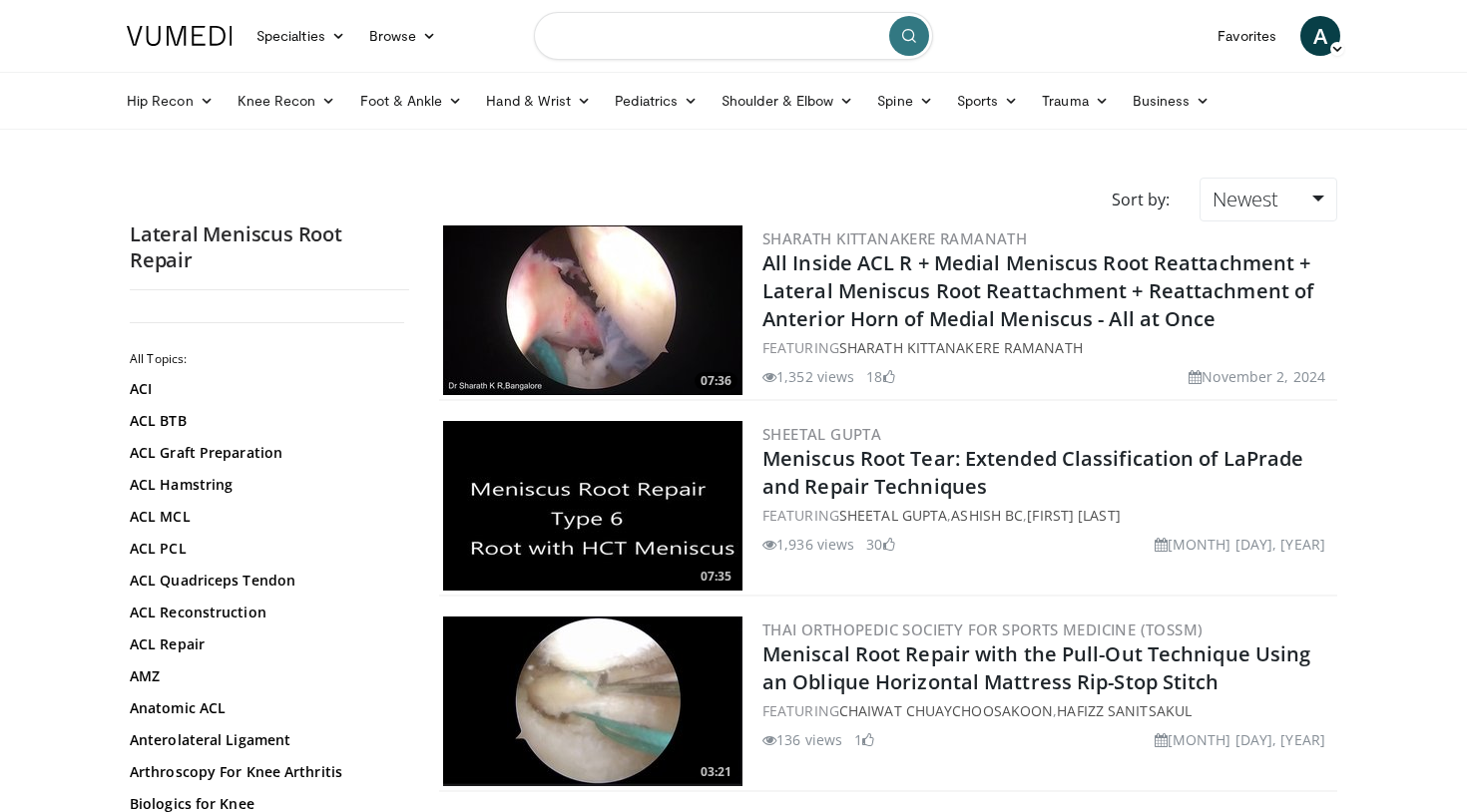 click at bounding box center (734, 36) 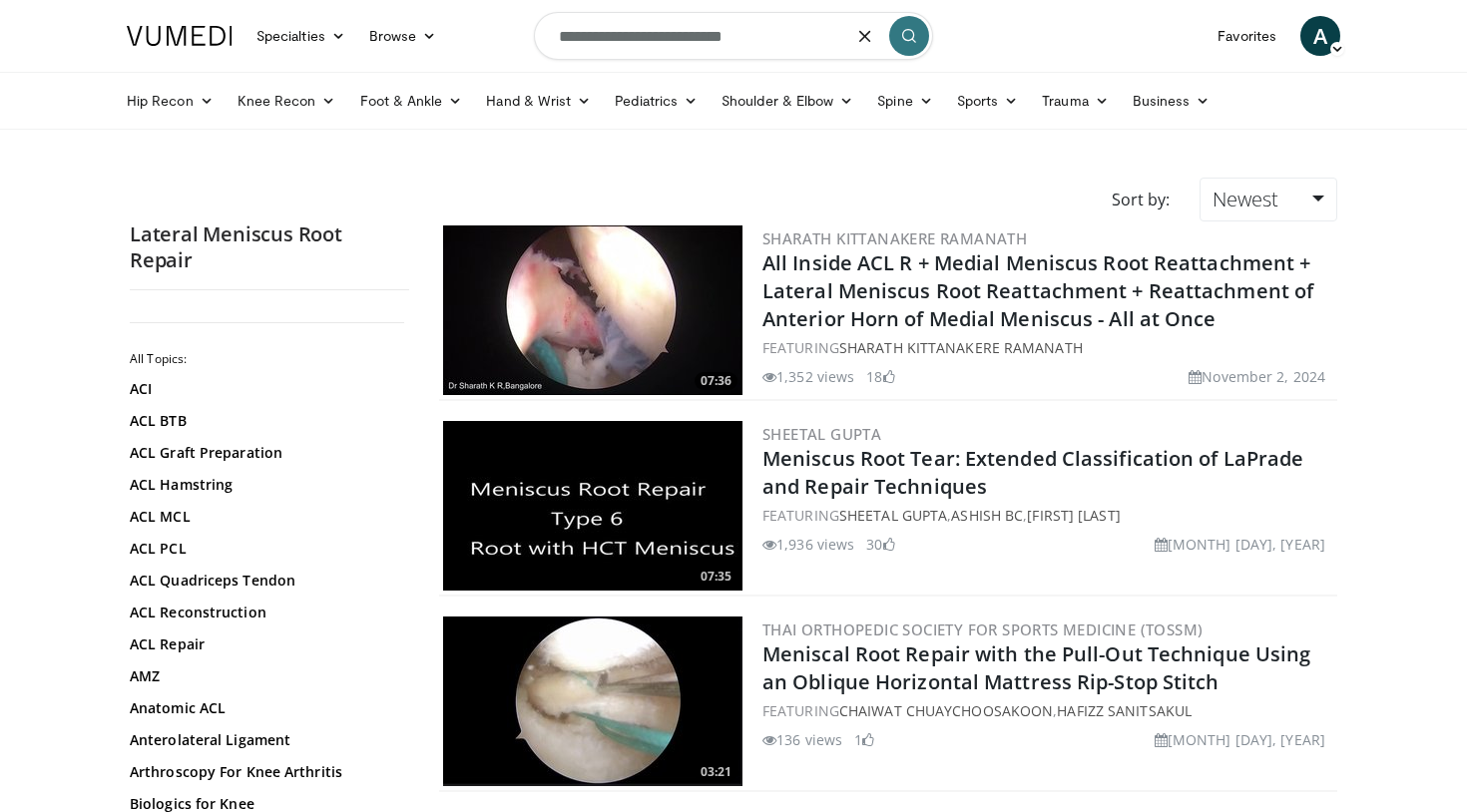 type on "**********" 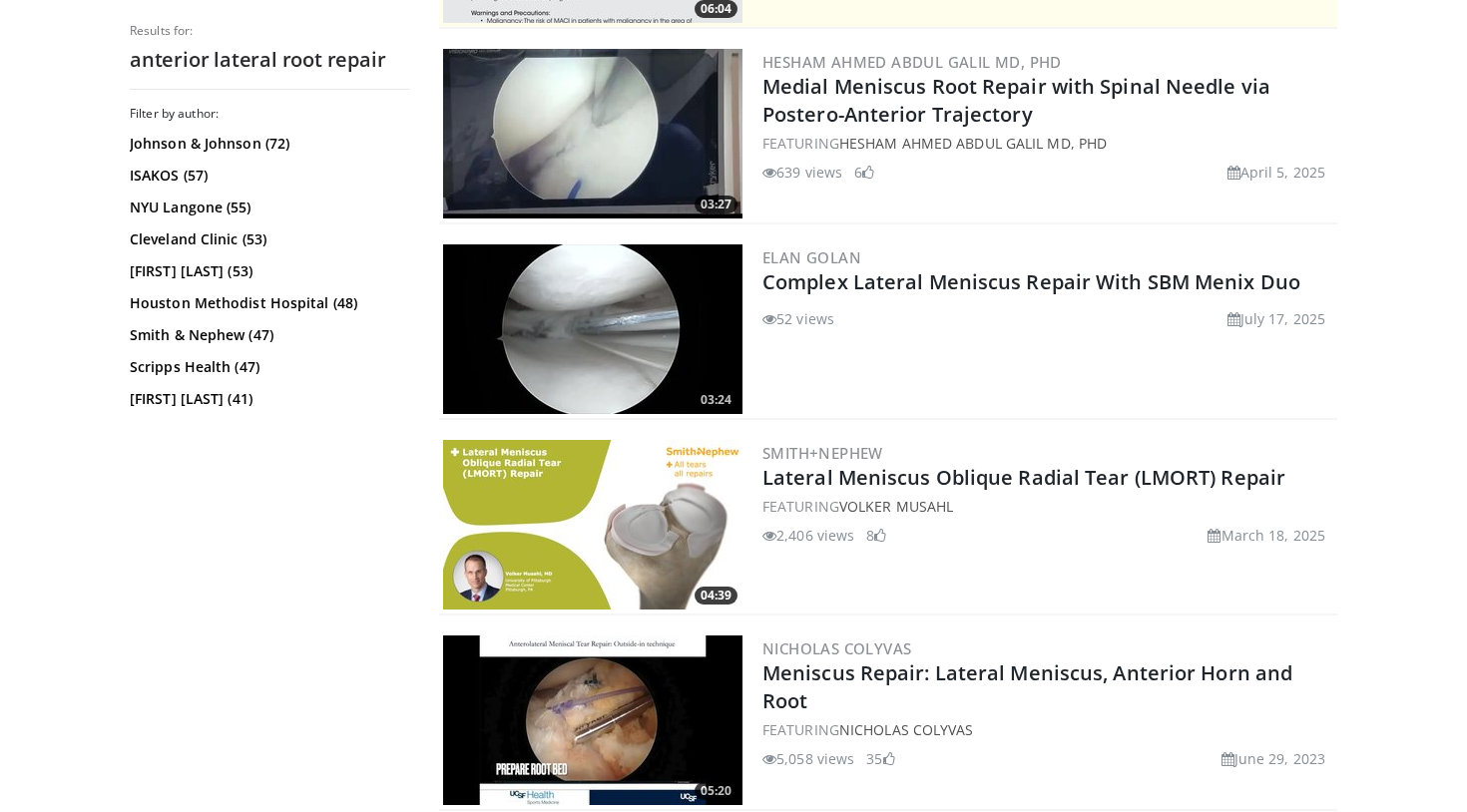 scroll, scrollTop: 571, scrollLeft: 0, axis: vertical 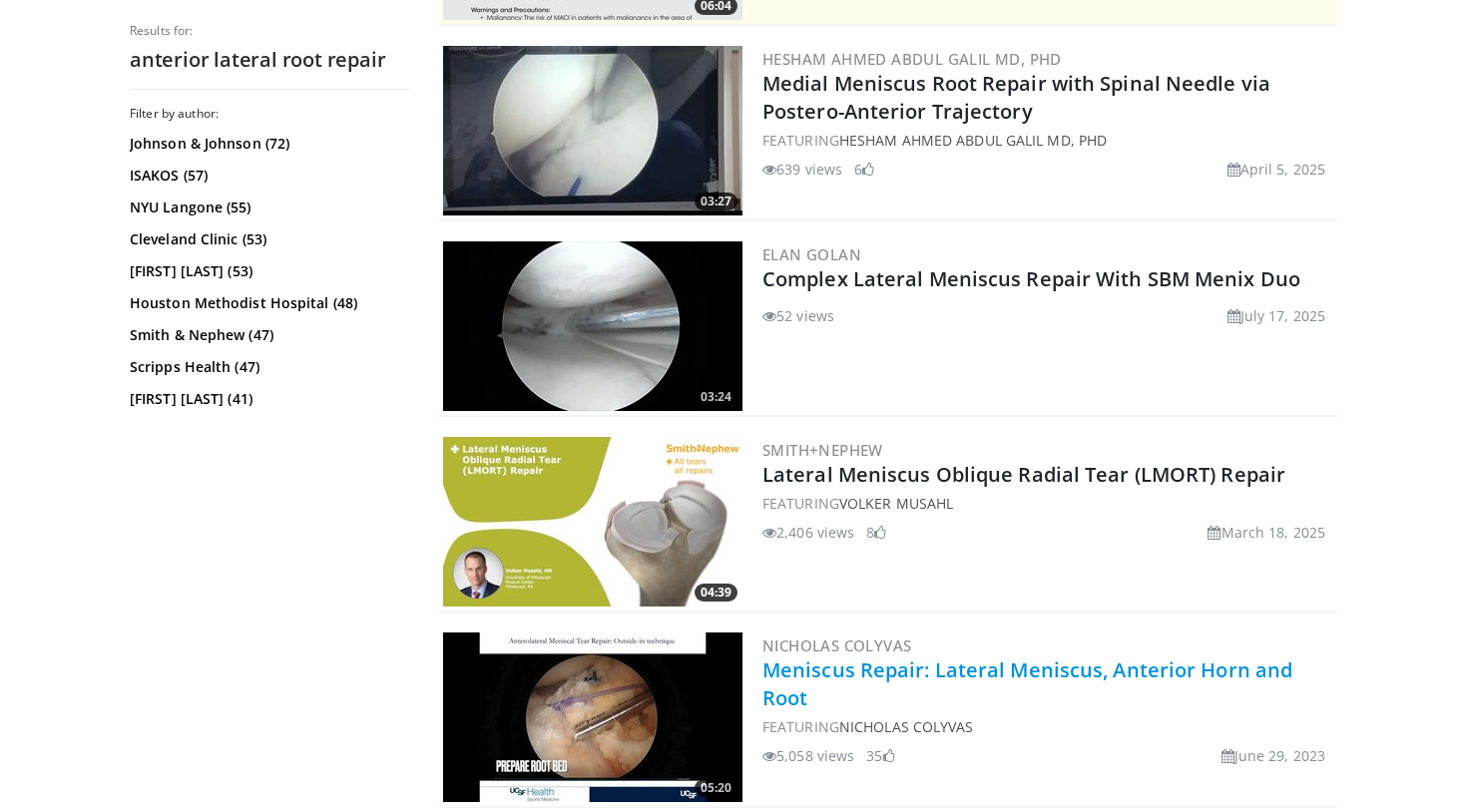 click on "Meniscus Repair: Lateral Meniscus, Anterior Horn and Root" at bounding box center [1027, 683] 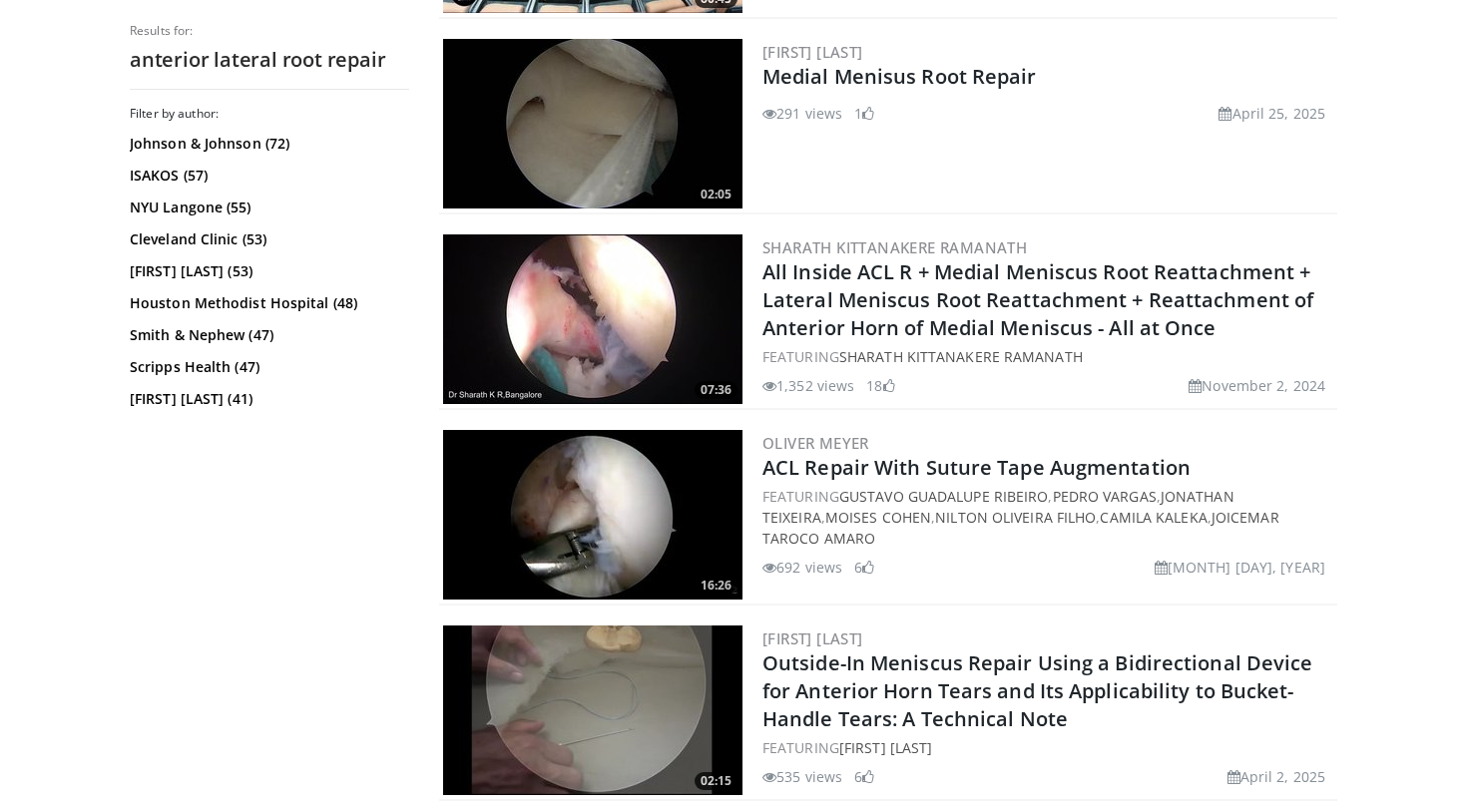 scroll, scrollTop: 2143, scrollLeft: 0, axis: vertical 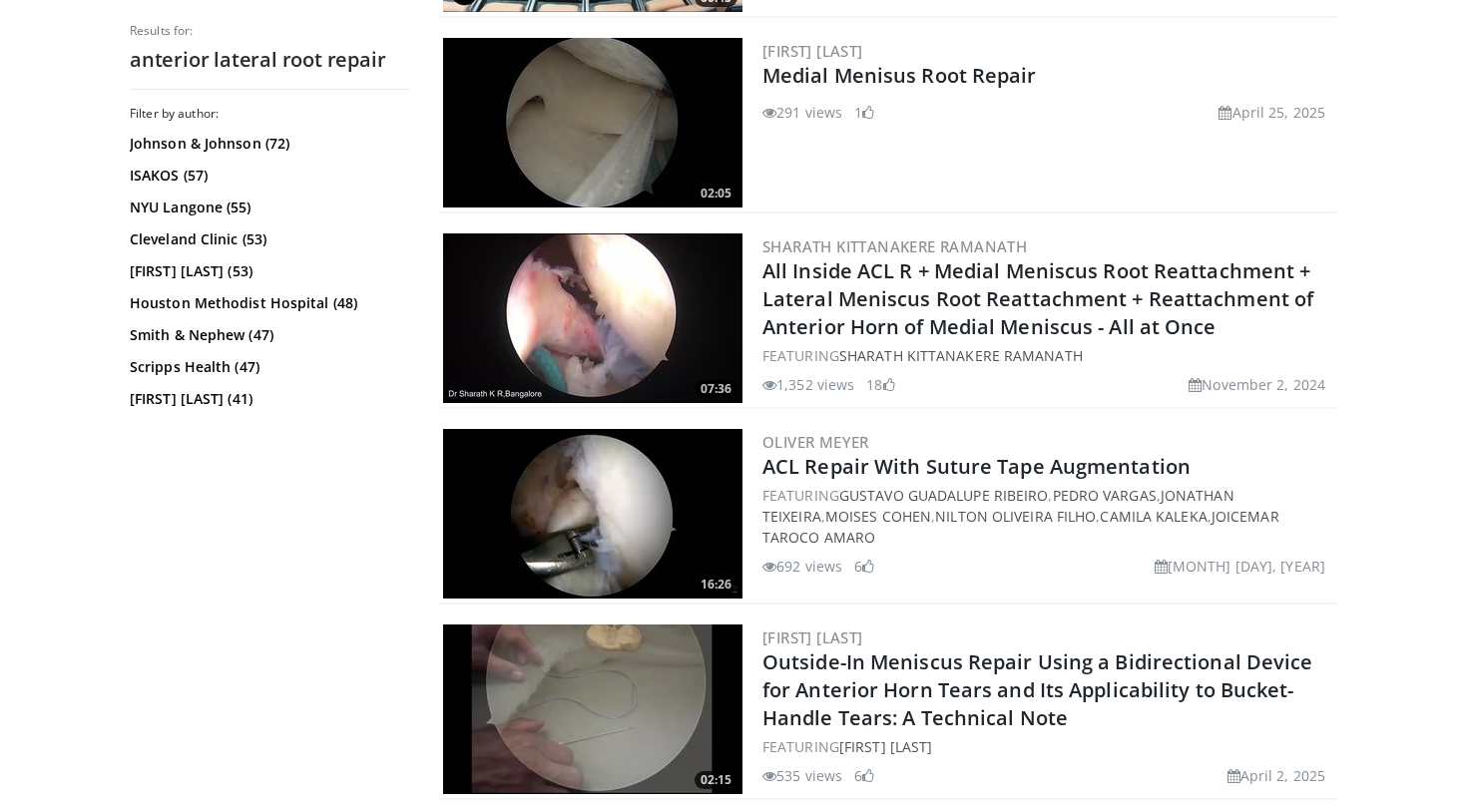 click at bounding box center (593, 318) 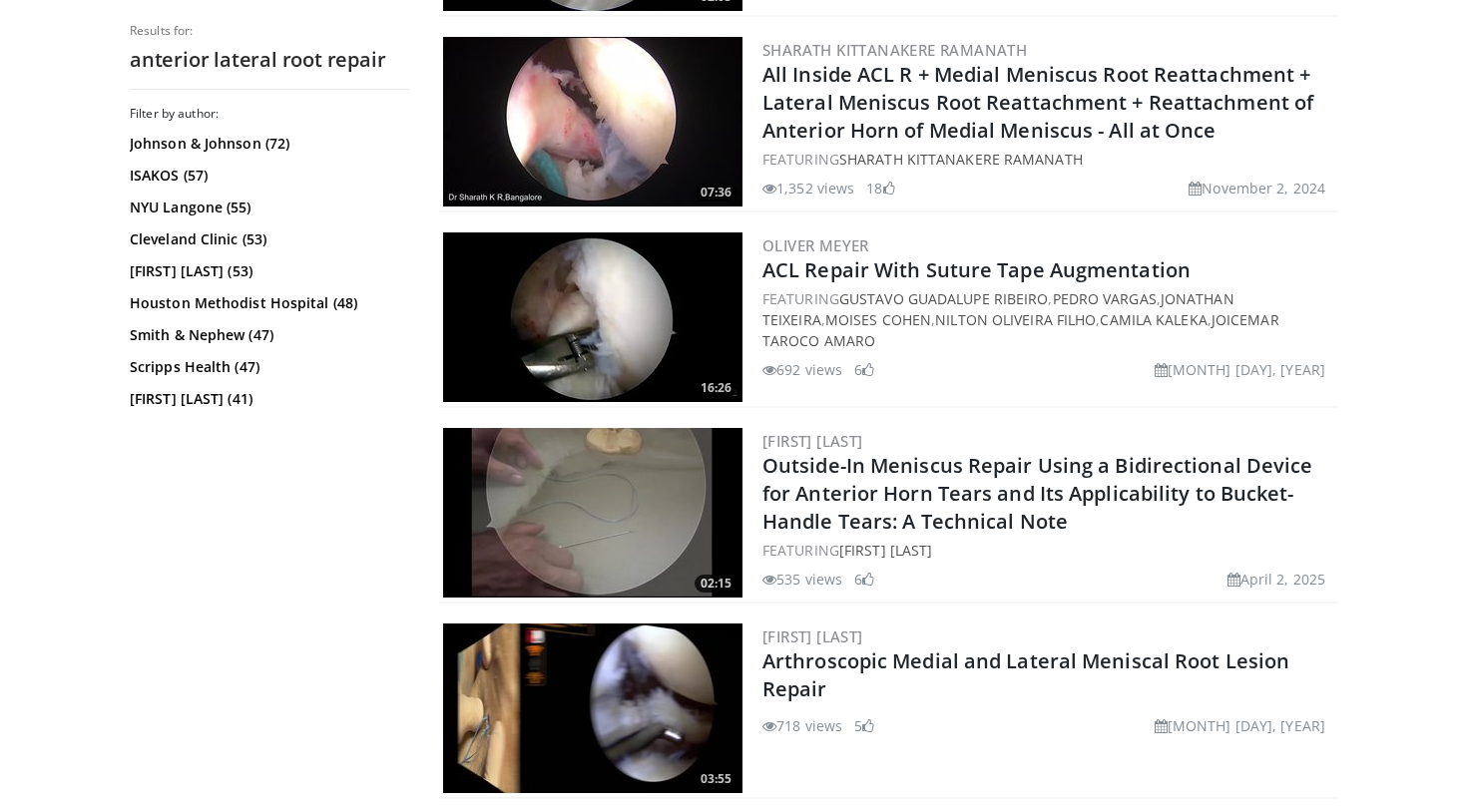 scroll, scrollTop: 2340, scrollLeft: 0, axis: vertical 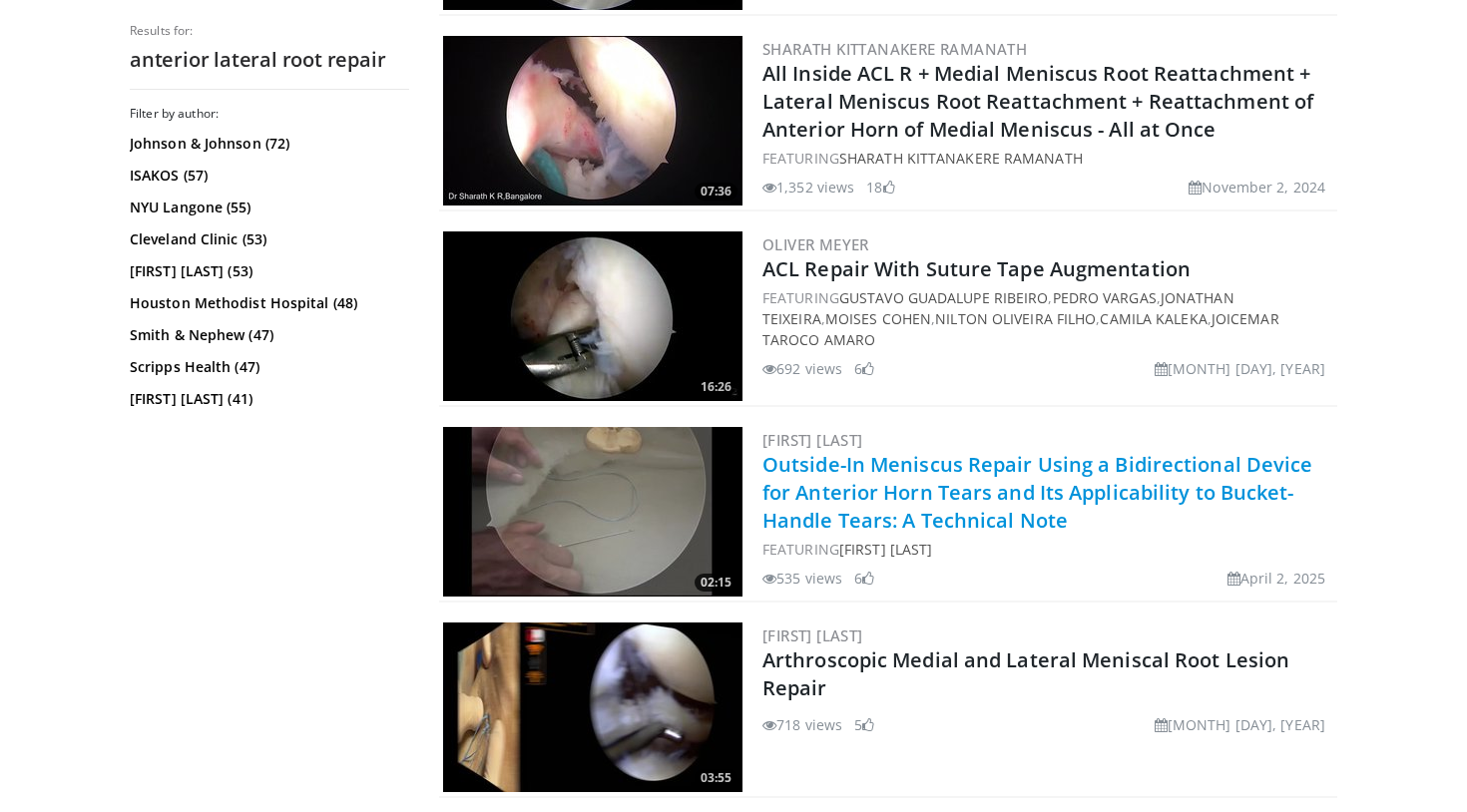 click on "Outside-In Meniscus Repair Using a Bidirectional Device for Anterior Horn Tears and Its Applicability to Bucket-Handle Tears: A Technical Note" at bounding box center (1038, 492) 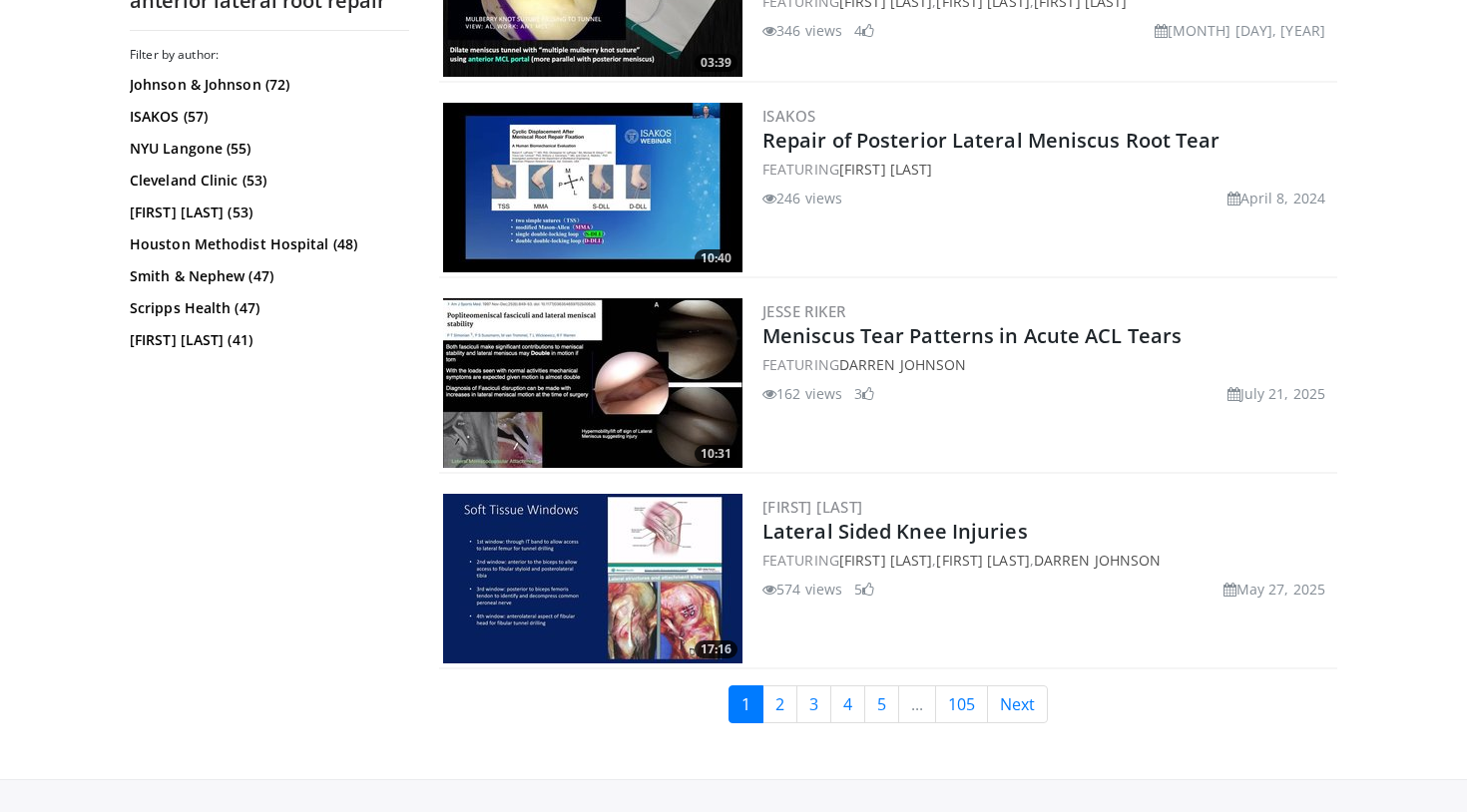 scroll, scrollTop: 4232, scrollLeft: 0, axis: vertical 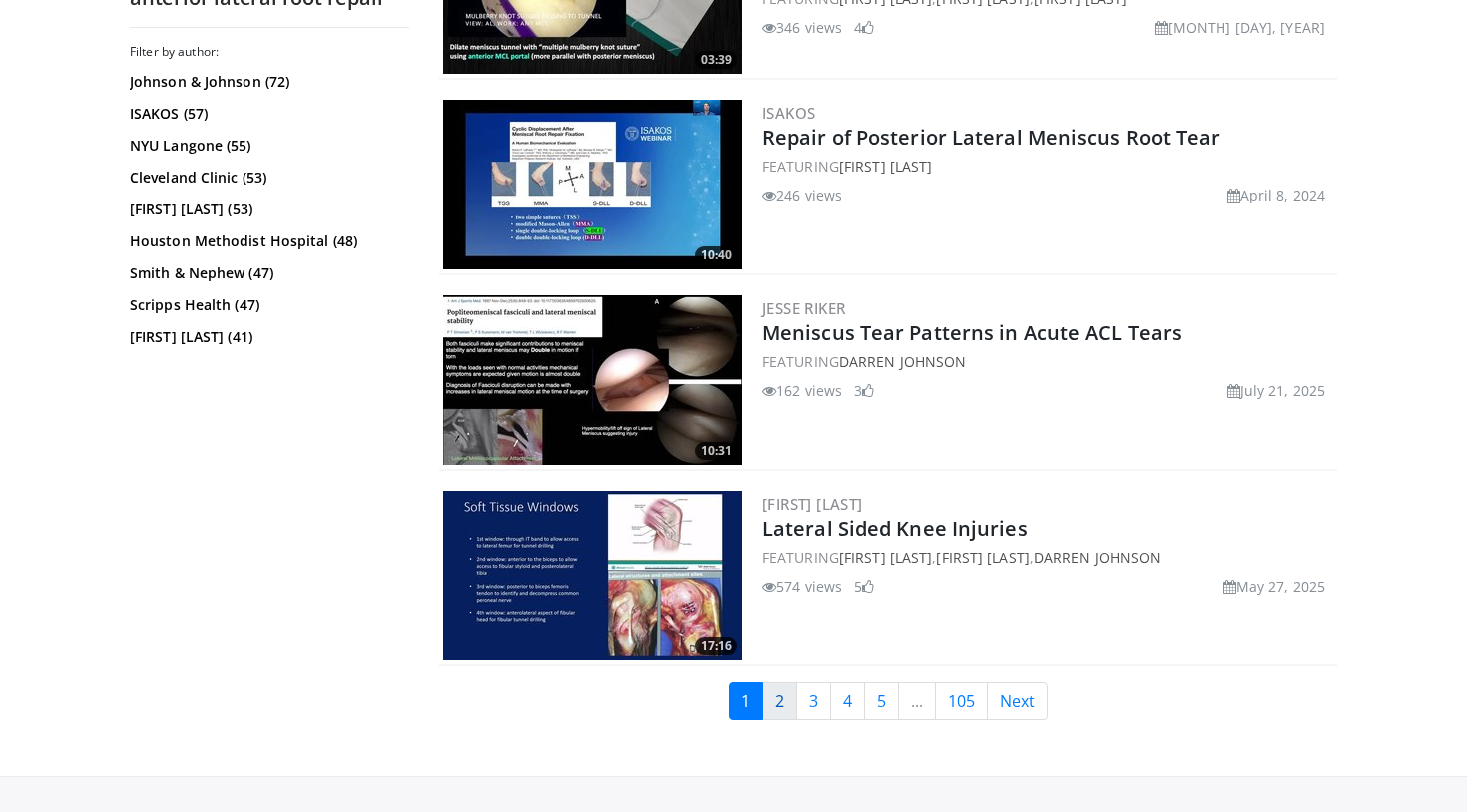 click on "2" at bounding box center [779, 701] 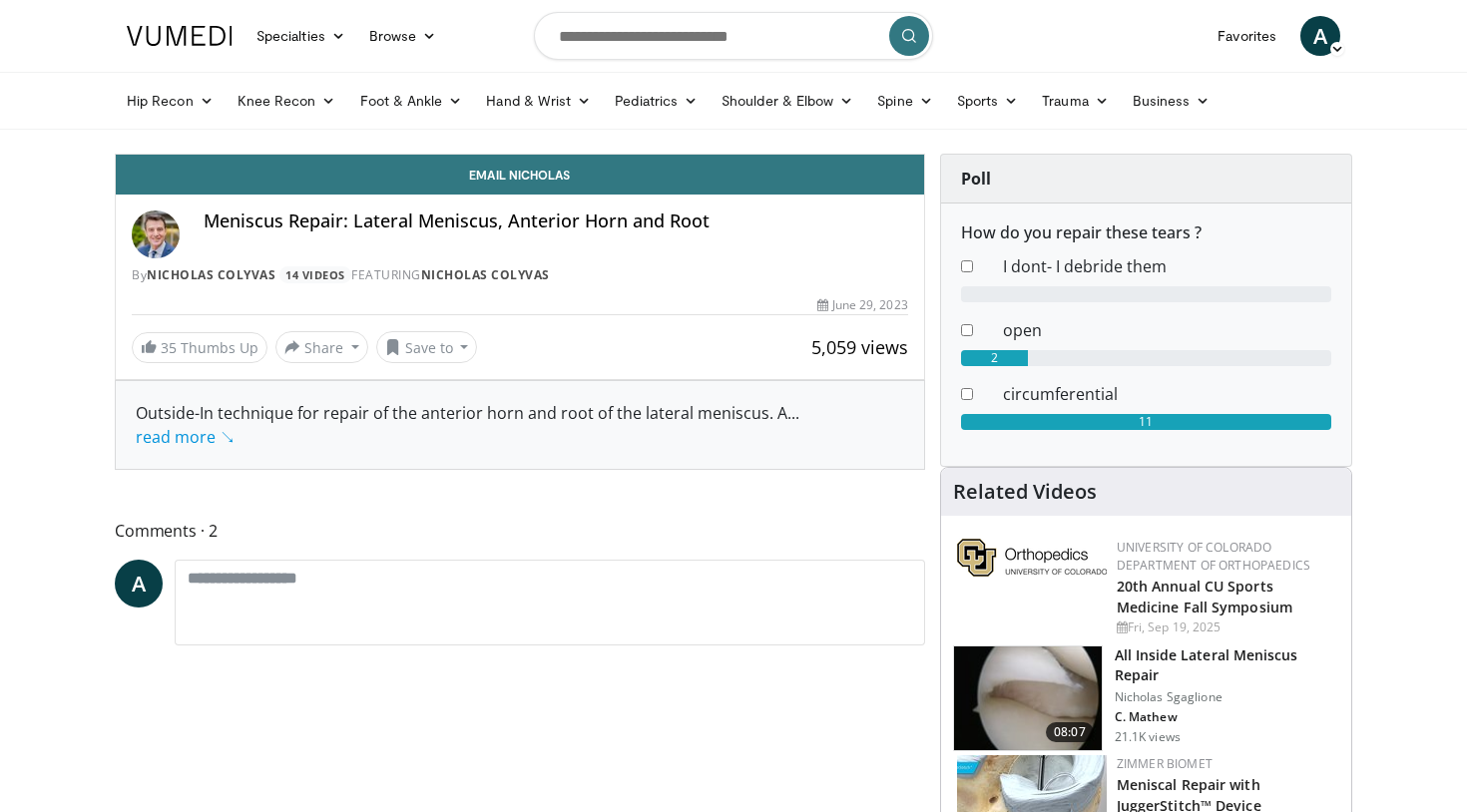 scroll, scrollTop: 0, scrollLeft: 0, axis: both 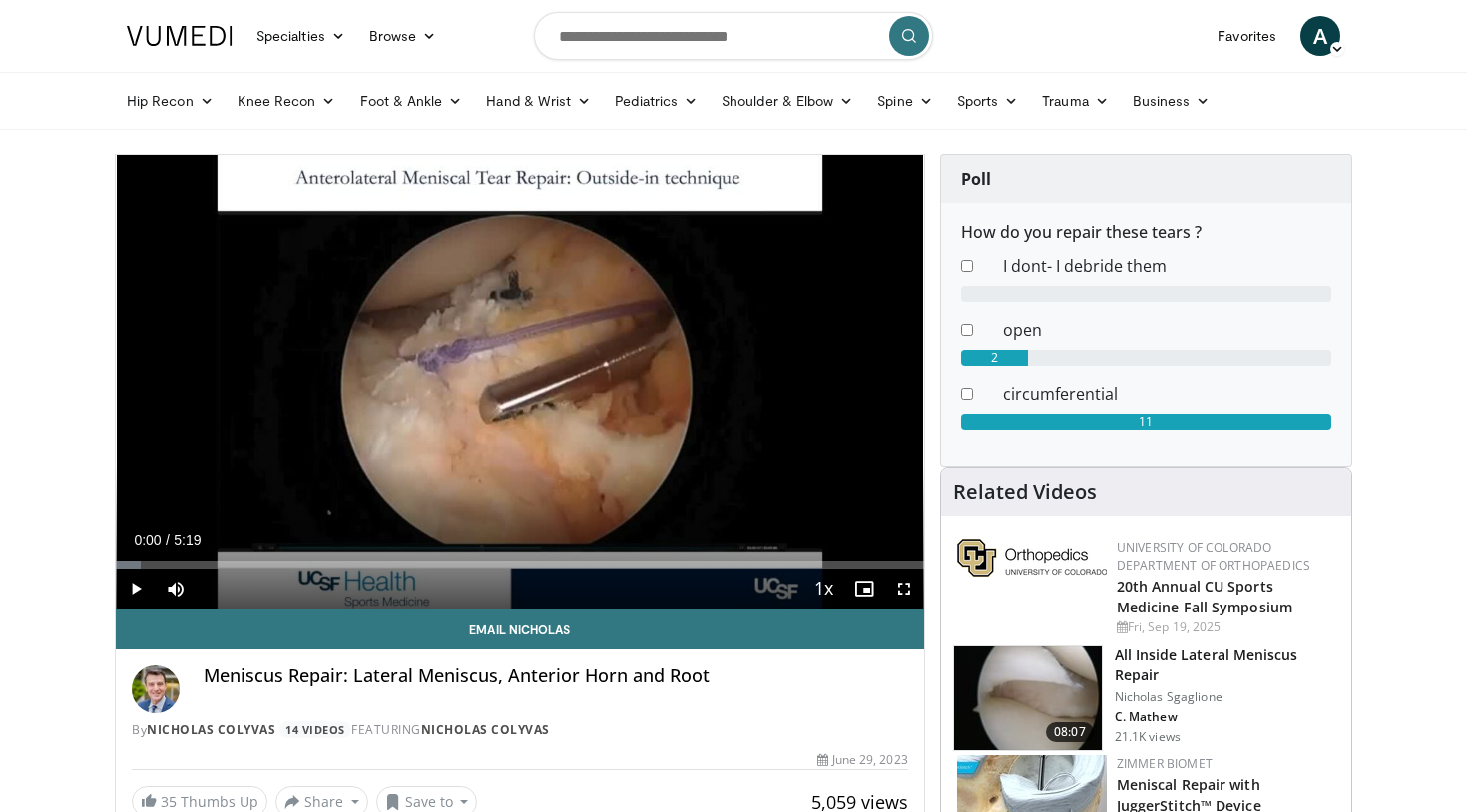 click at bounding box center (136, 589) 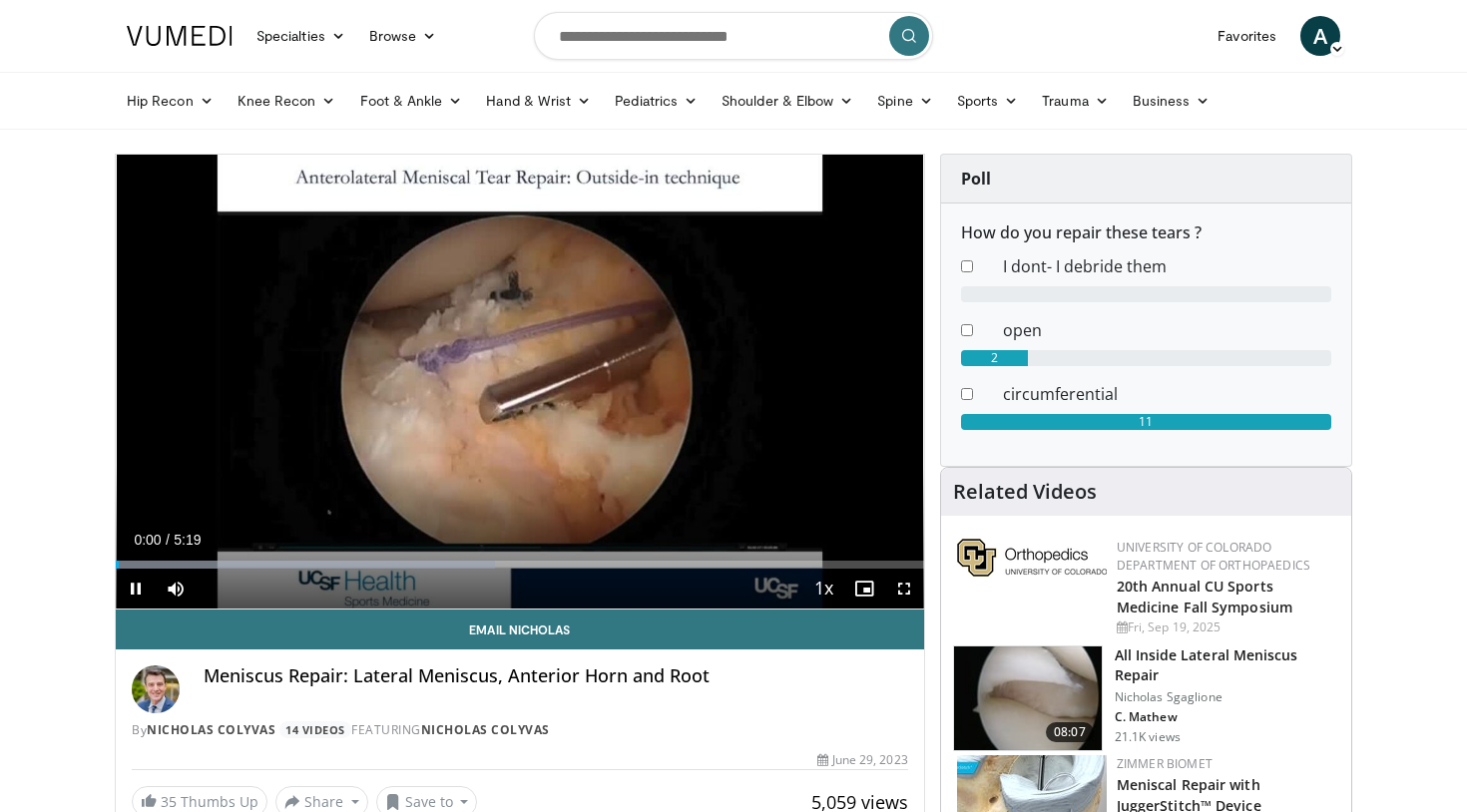 click at bounding box center (904, 589) 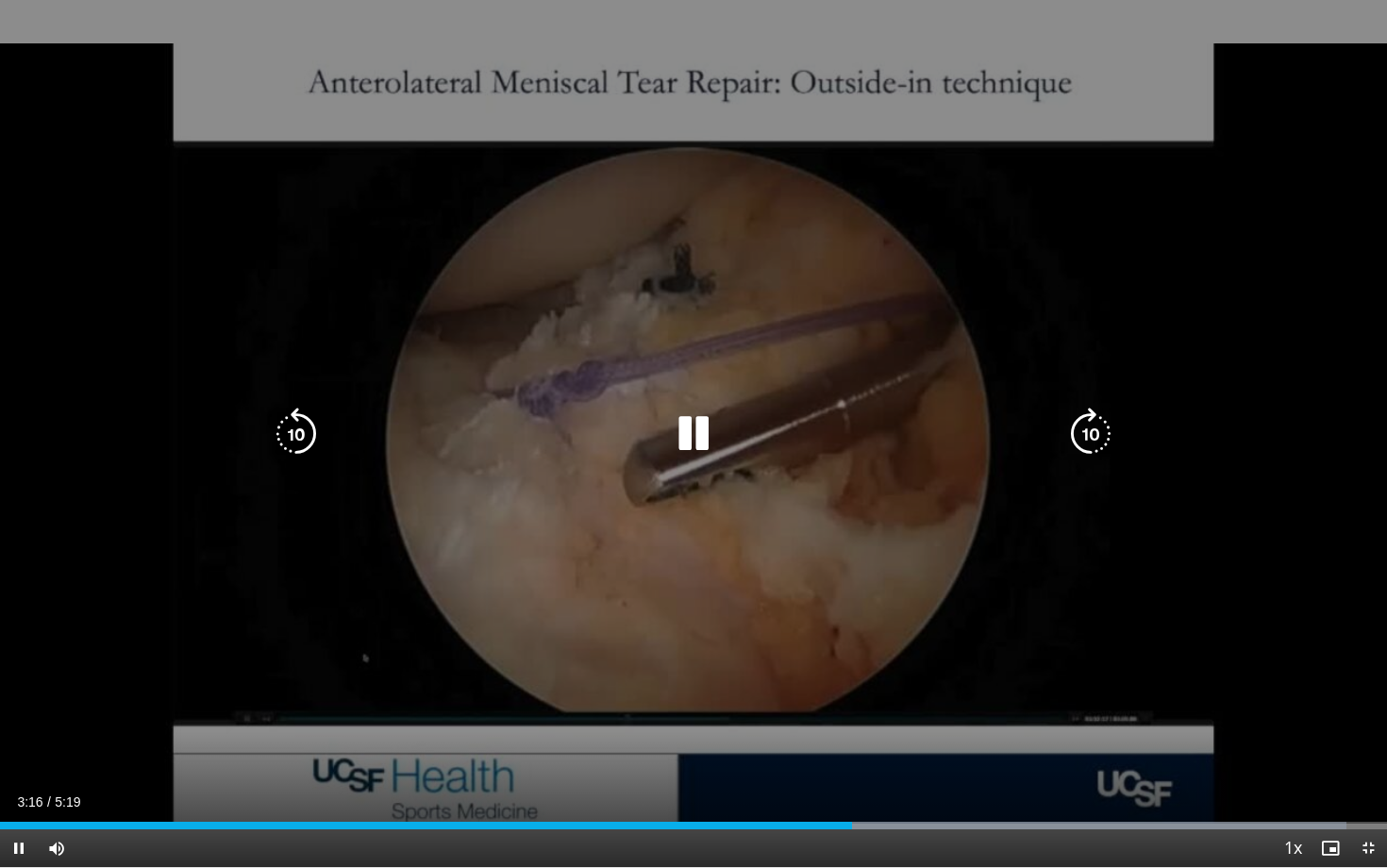 click at bounding box center [1091, 434] 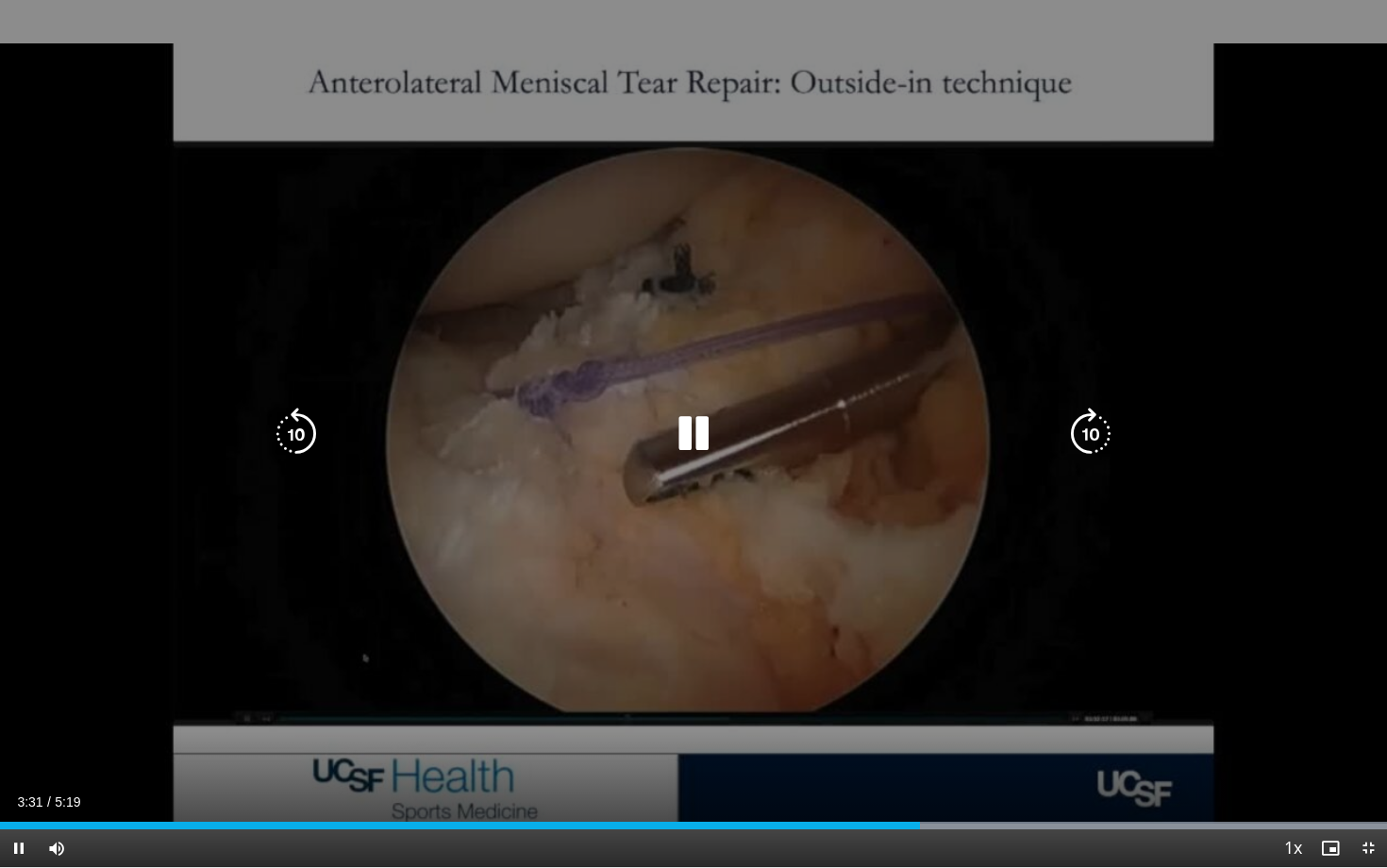click at bounding box center [1091, 434] 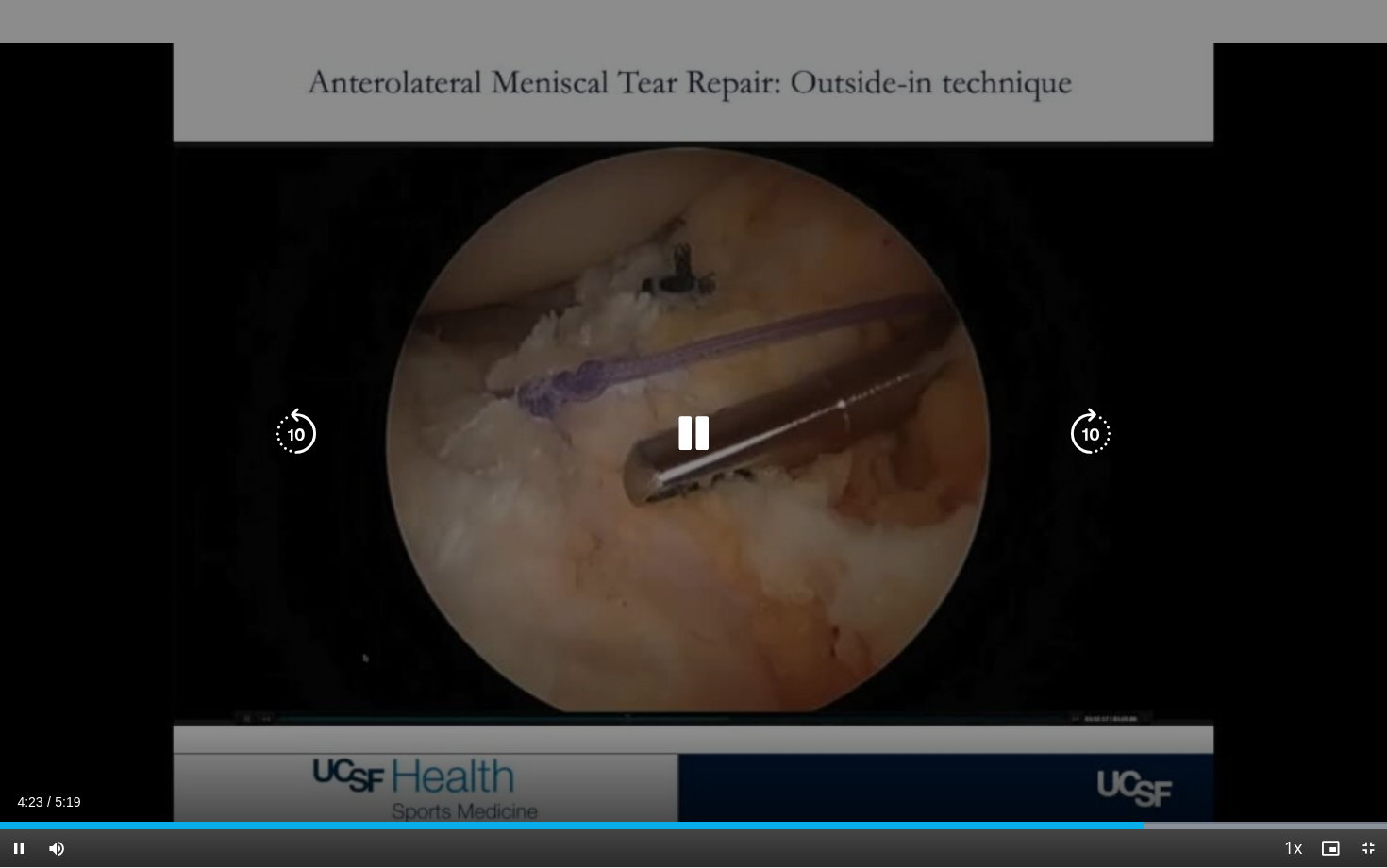 click on "10 seconds
Tap to unmute" at bounding box center [694, 433] 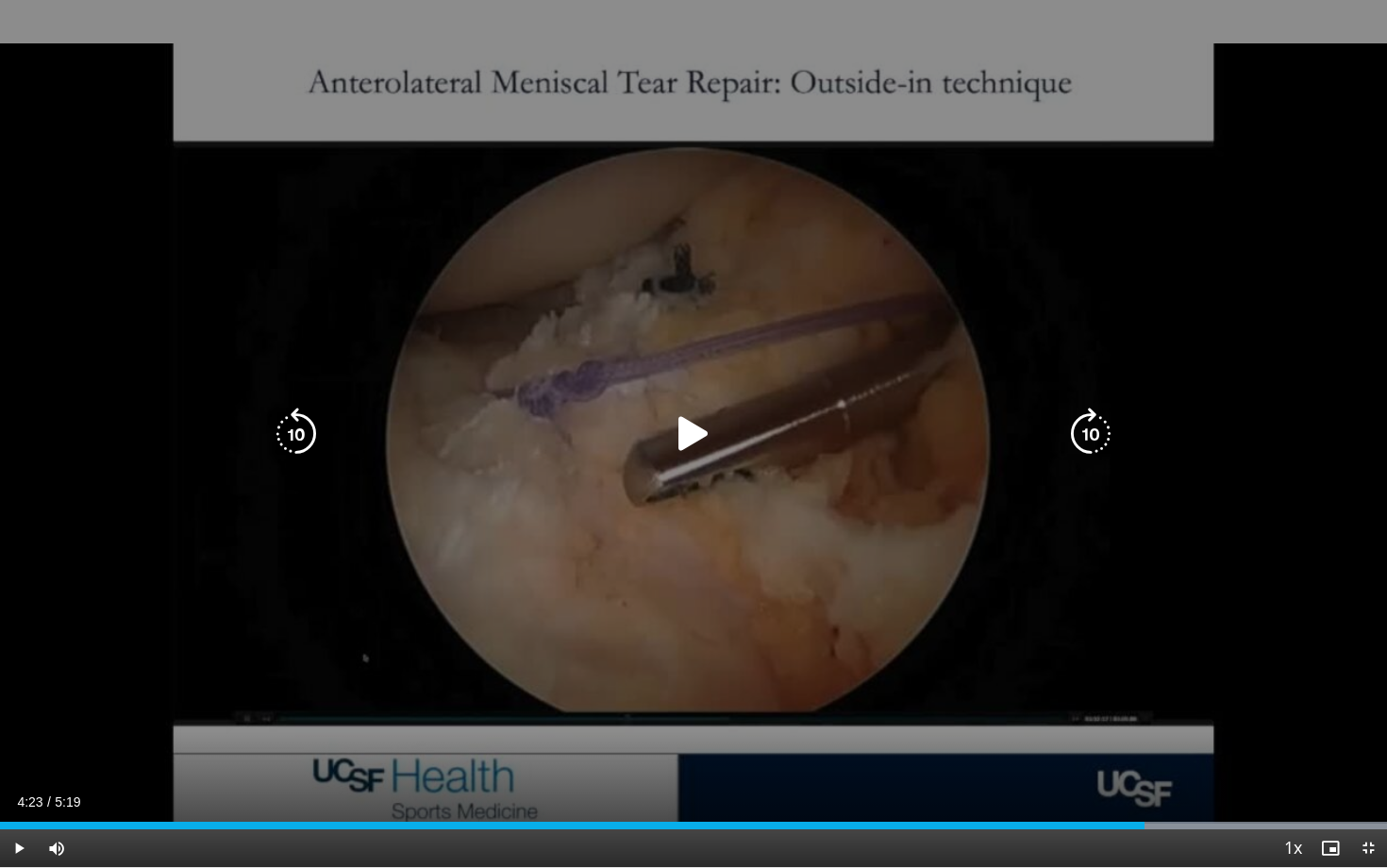 click at bounding box center [694, 434] 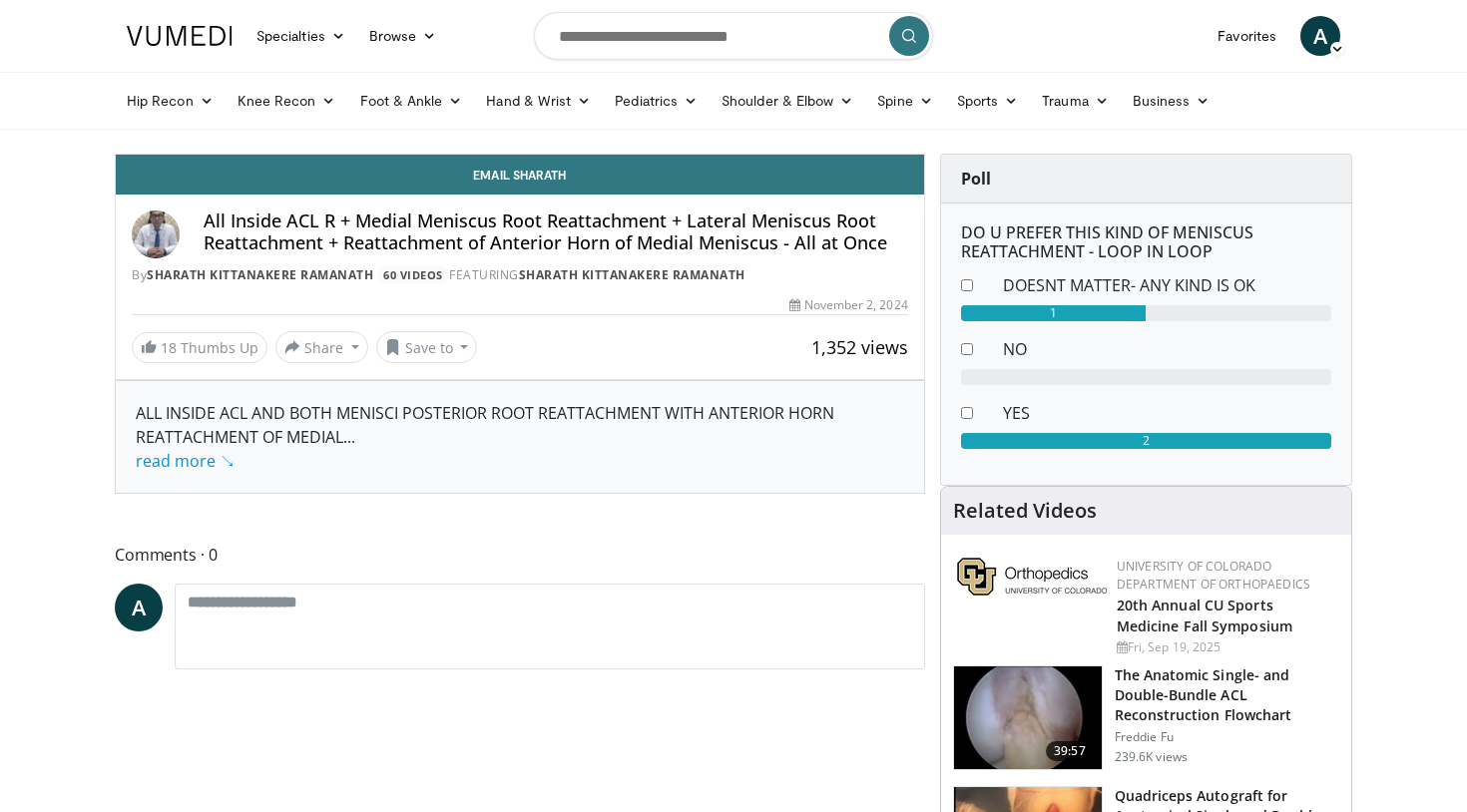 scroll, scrollTop: 0, scrollLeft: 0, axis: both 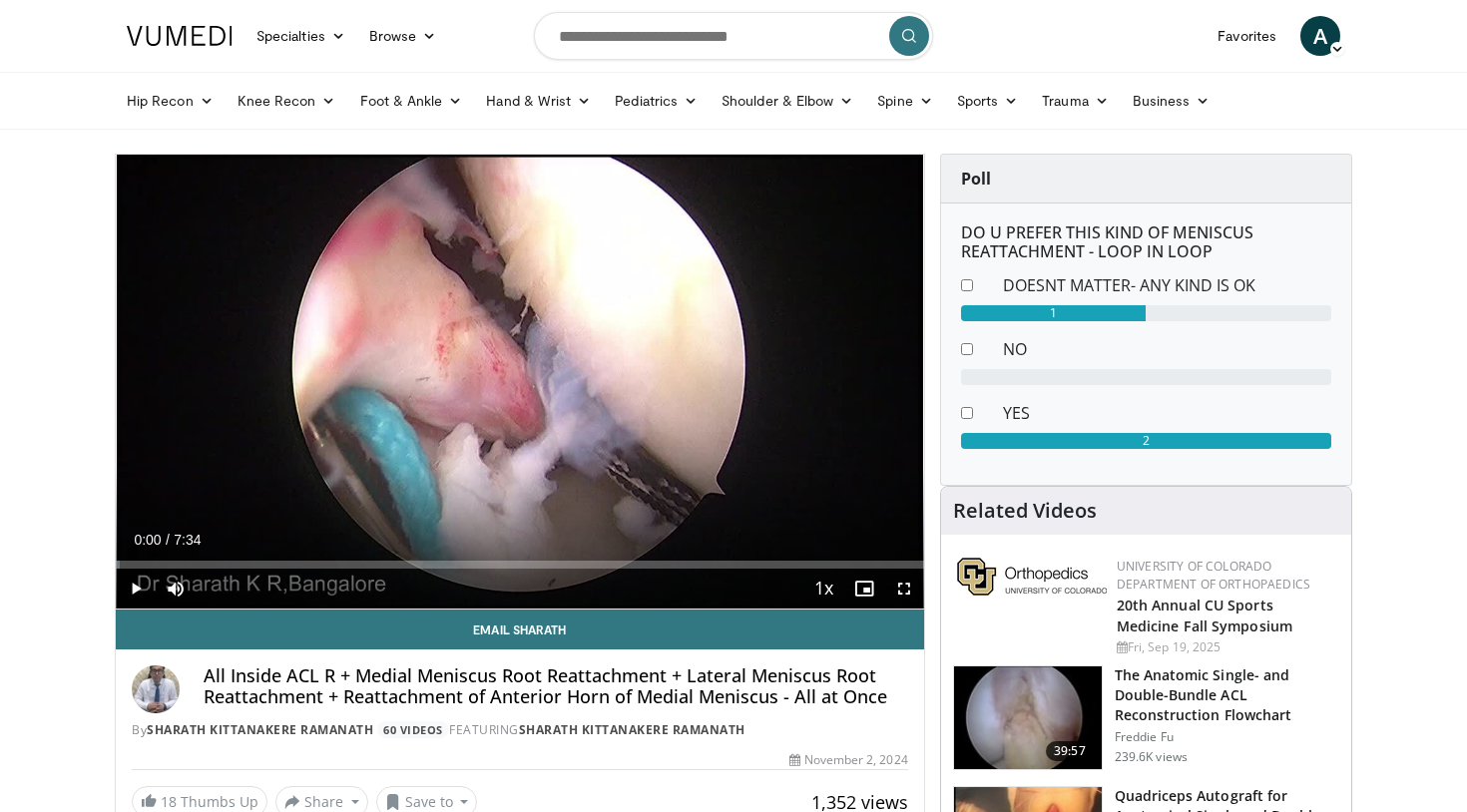 click at bounding box center (136, 589) 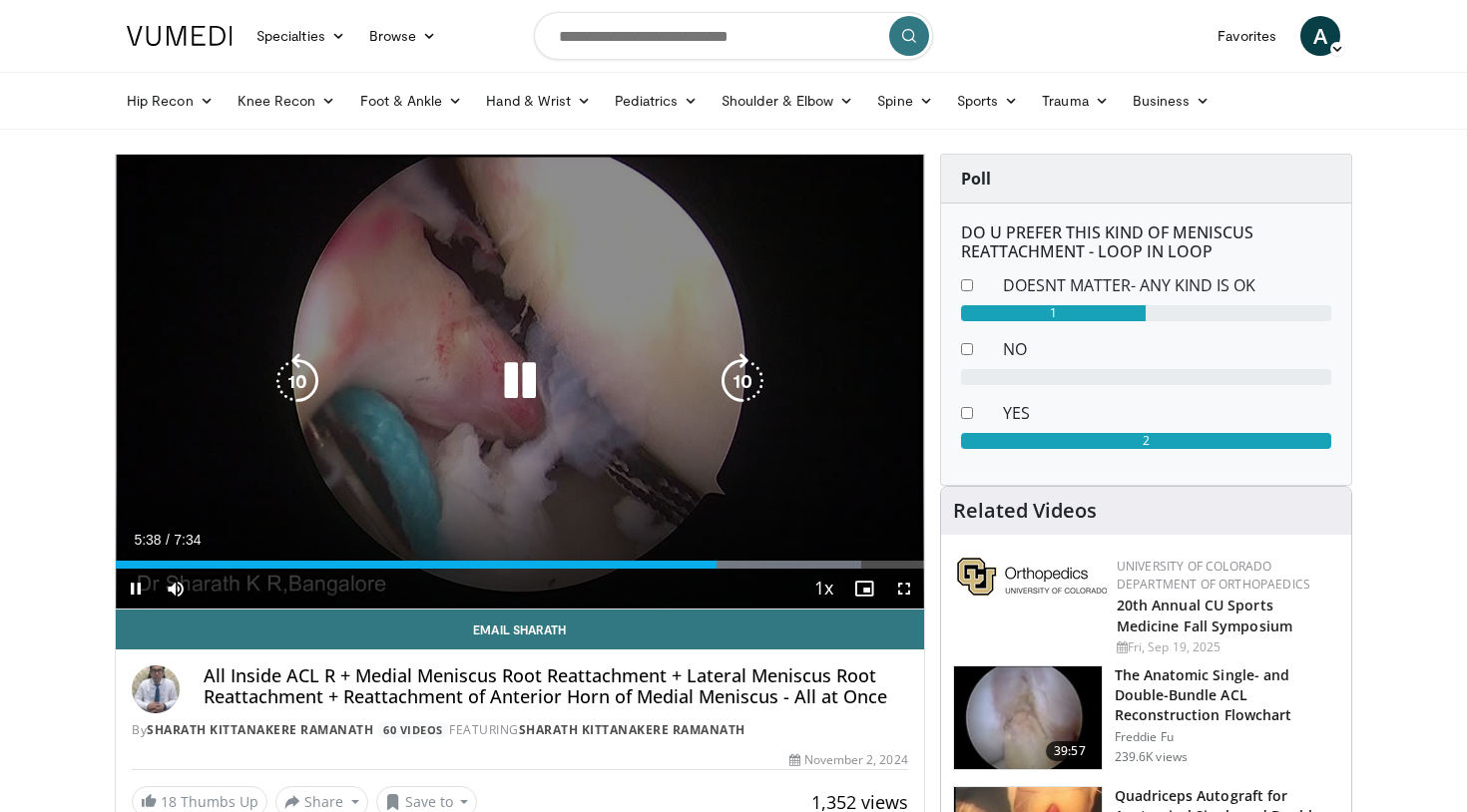 click at bounding box center (742, 381) 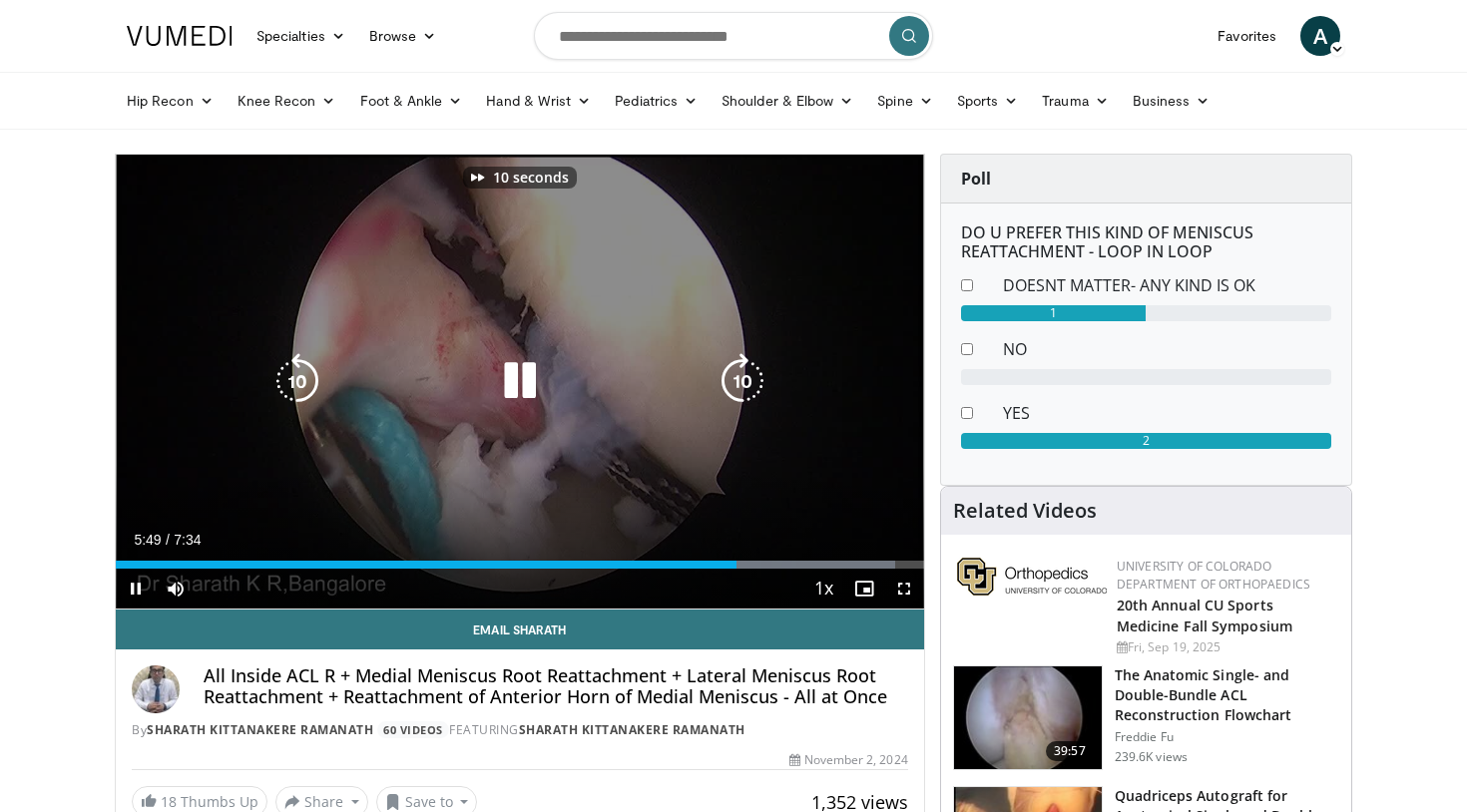 click at bounding box center [742, 381] 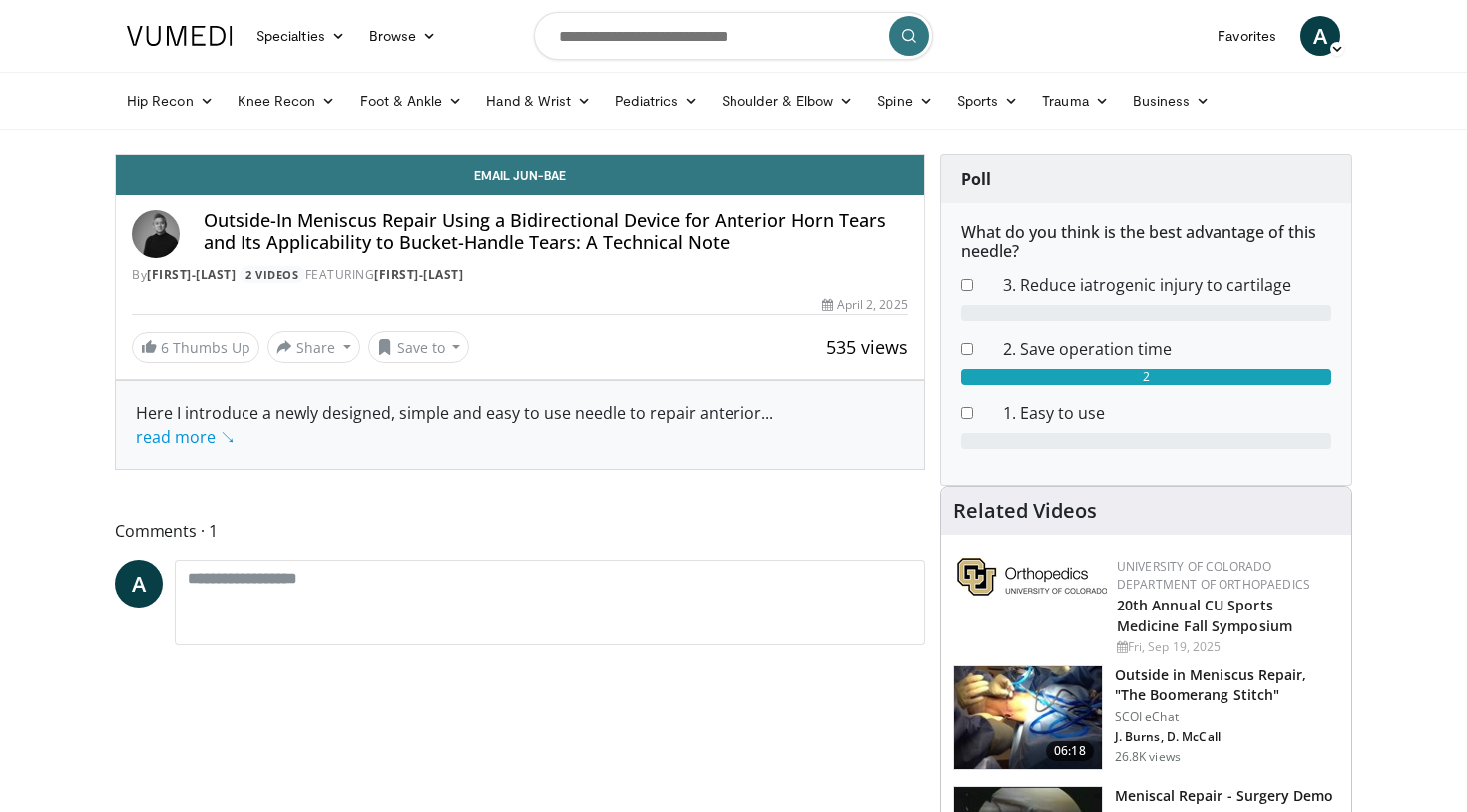 scroll, scrollTop: 0, scrollLeft: 0, axis: both 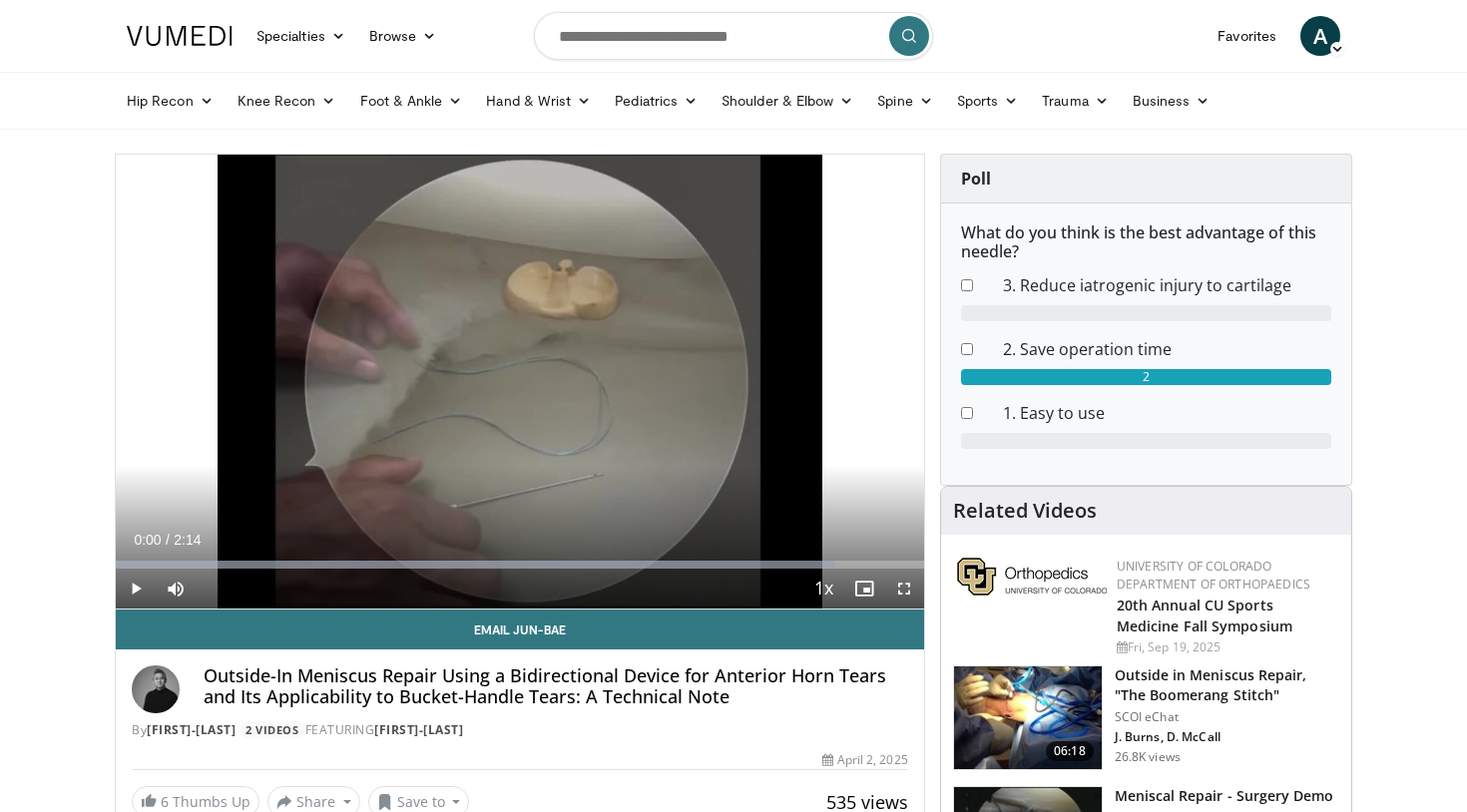 click at bounding box center [904, 589] 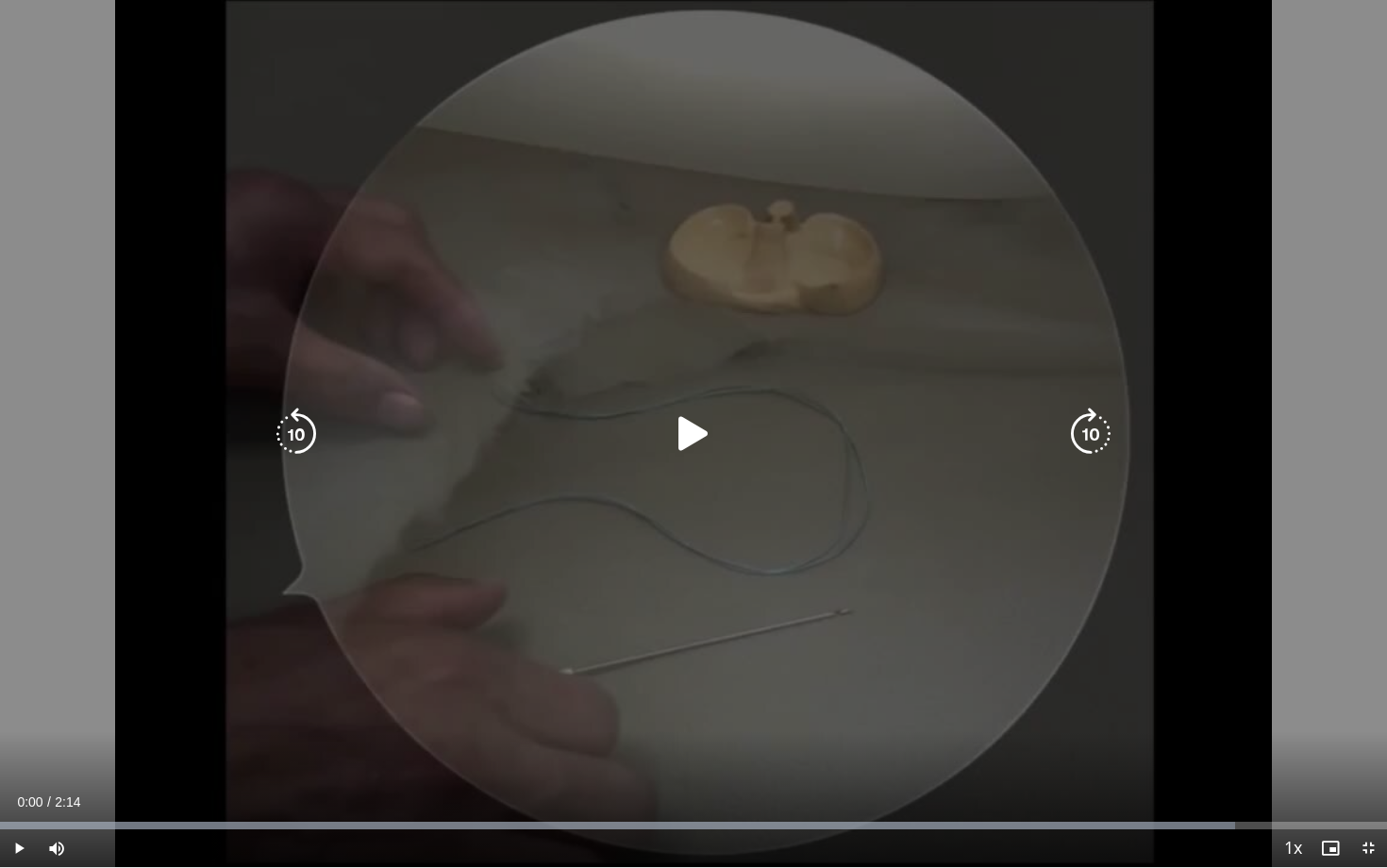 click at bounding box center [694, 434] 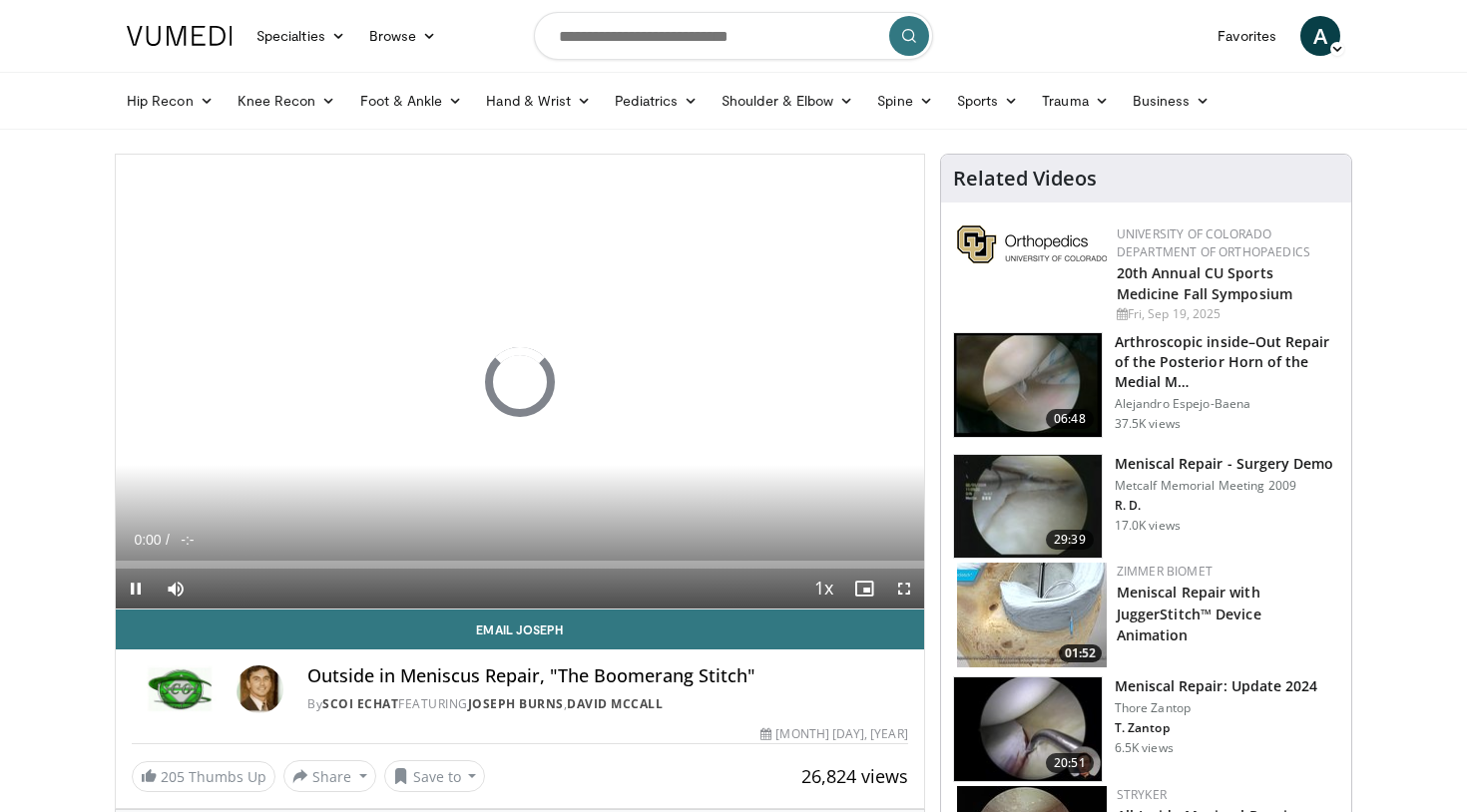 scroll, scrollTop: 0, scrollLeft: 0, axis: both 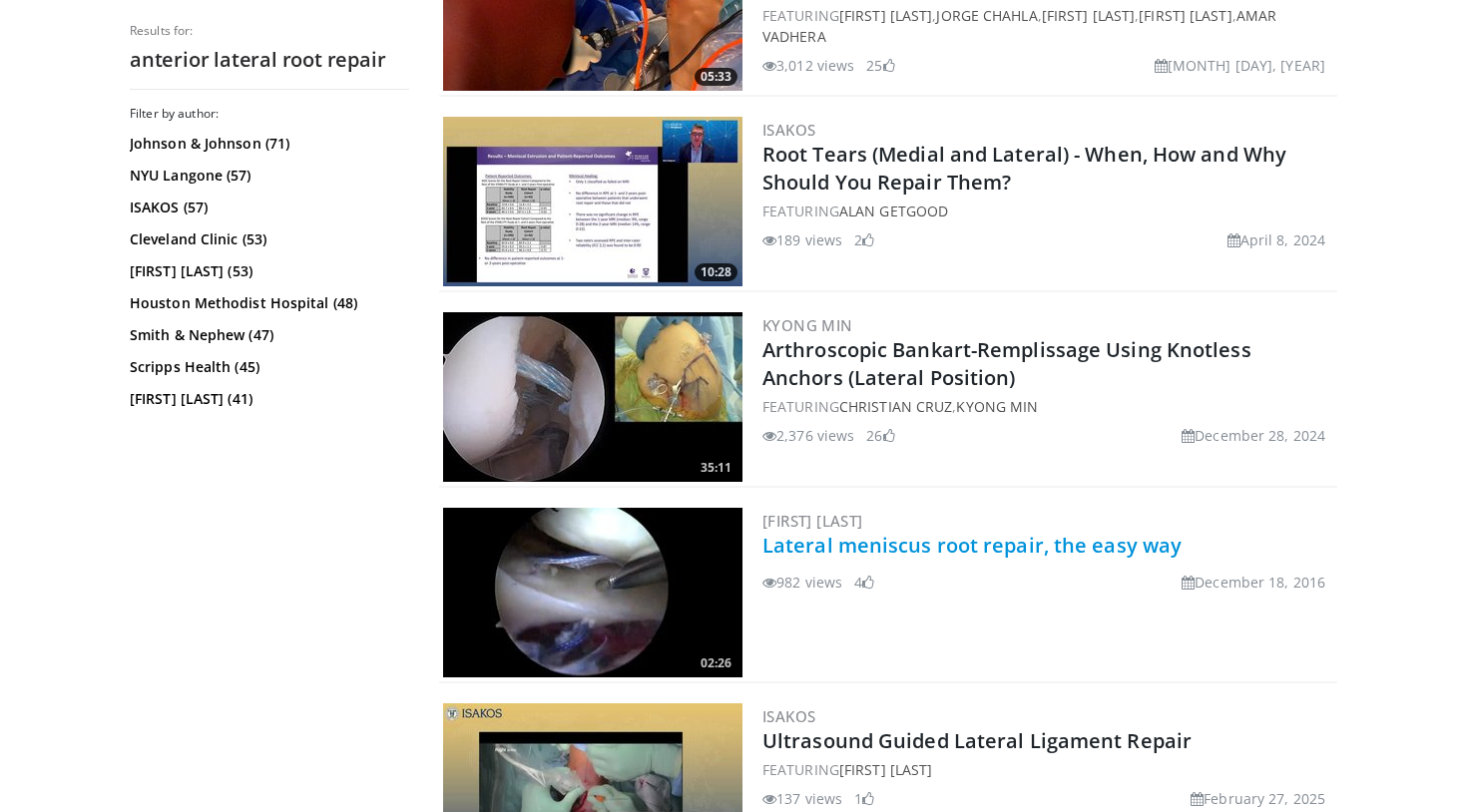 click on "Lateral meniscus root repair, the easy way" at bounding box center [972, 545] 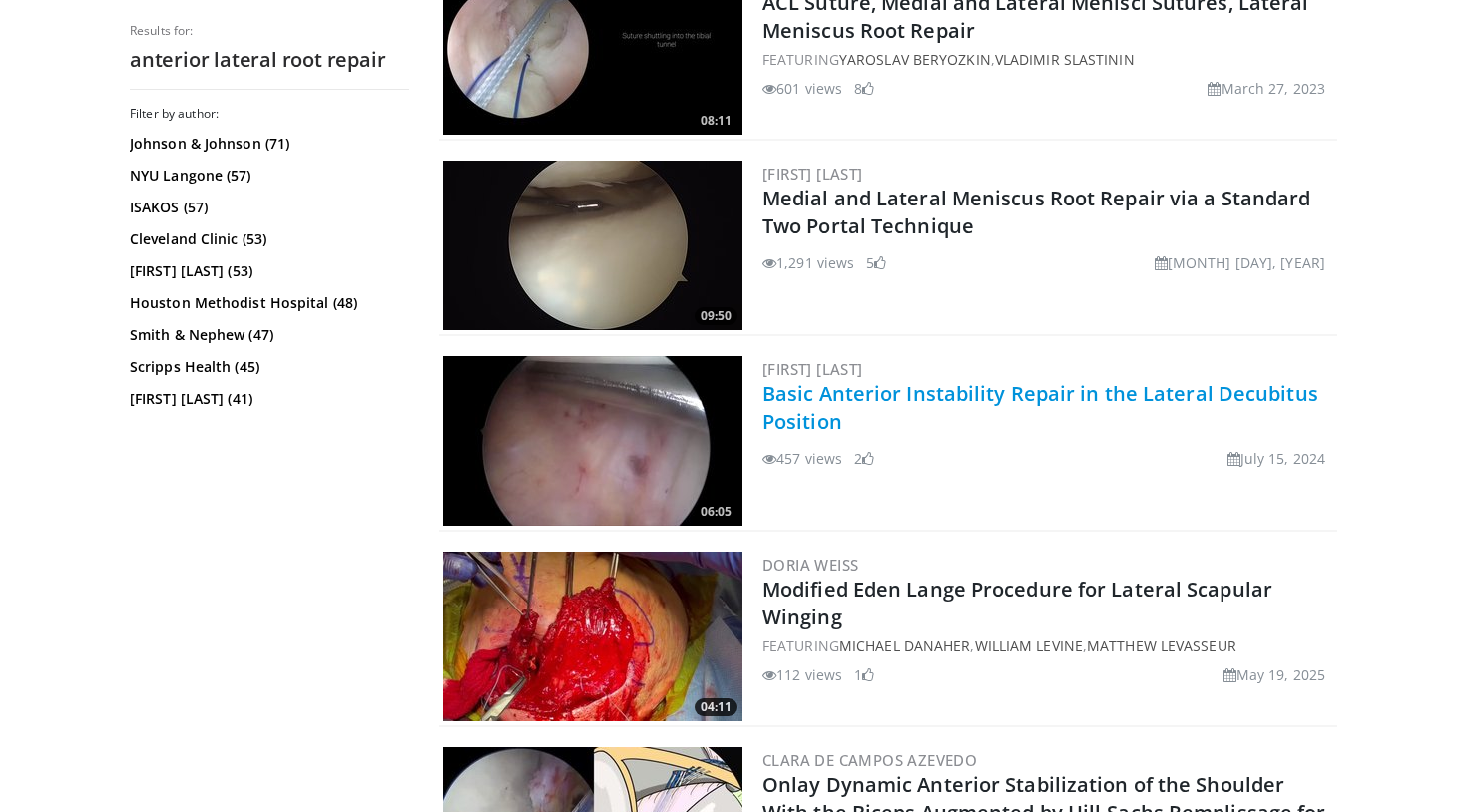 scroll, scrollTop: 4004, scrollLeft: 0, axis: vertical 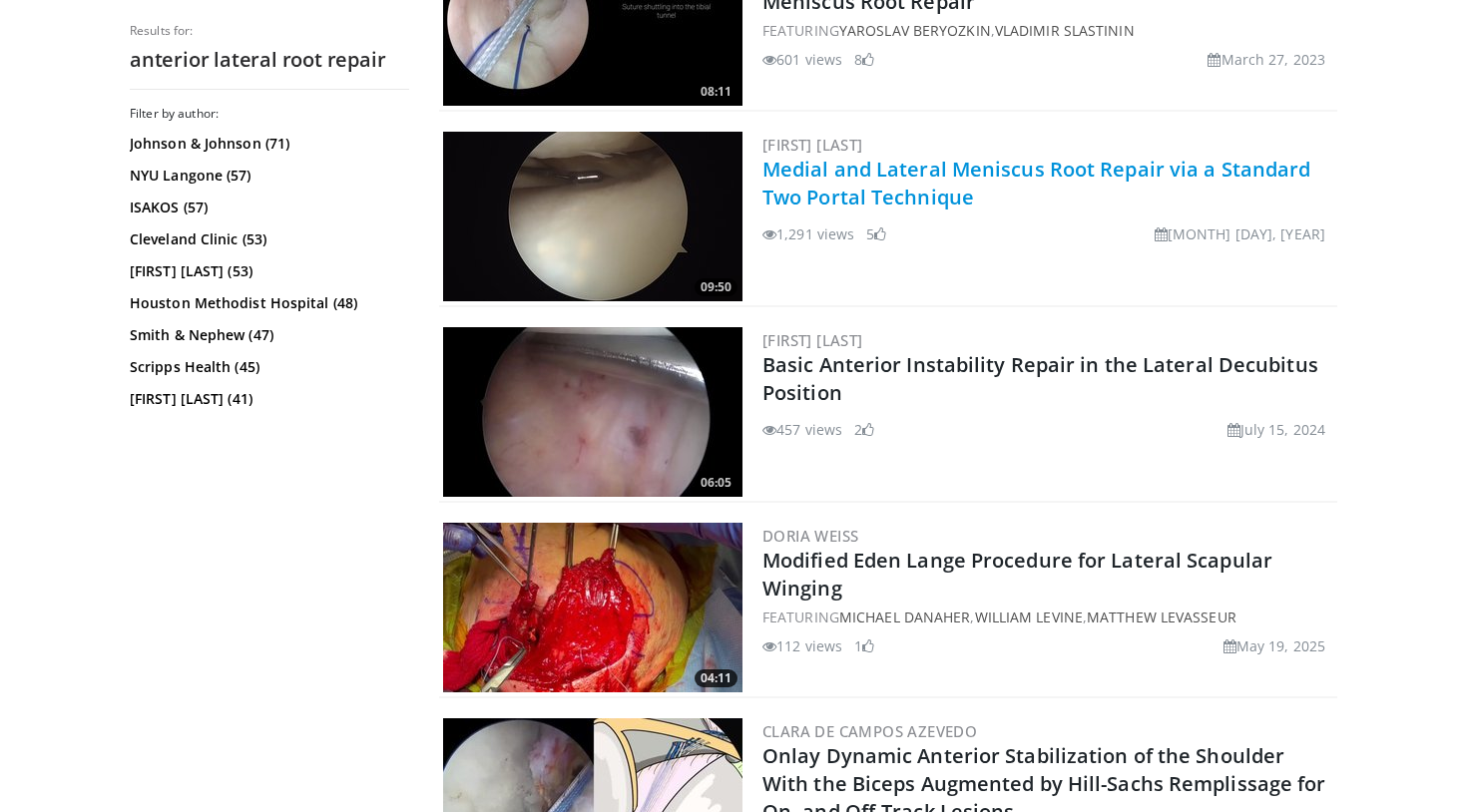 click on "Medial and Lateral Meniscus Root Repair via a Standard Two Portal Technique" at bounding box center [1036, 183] 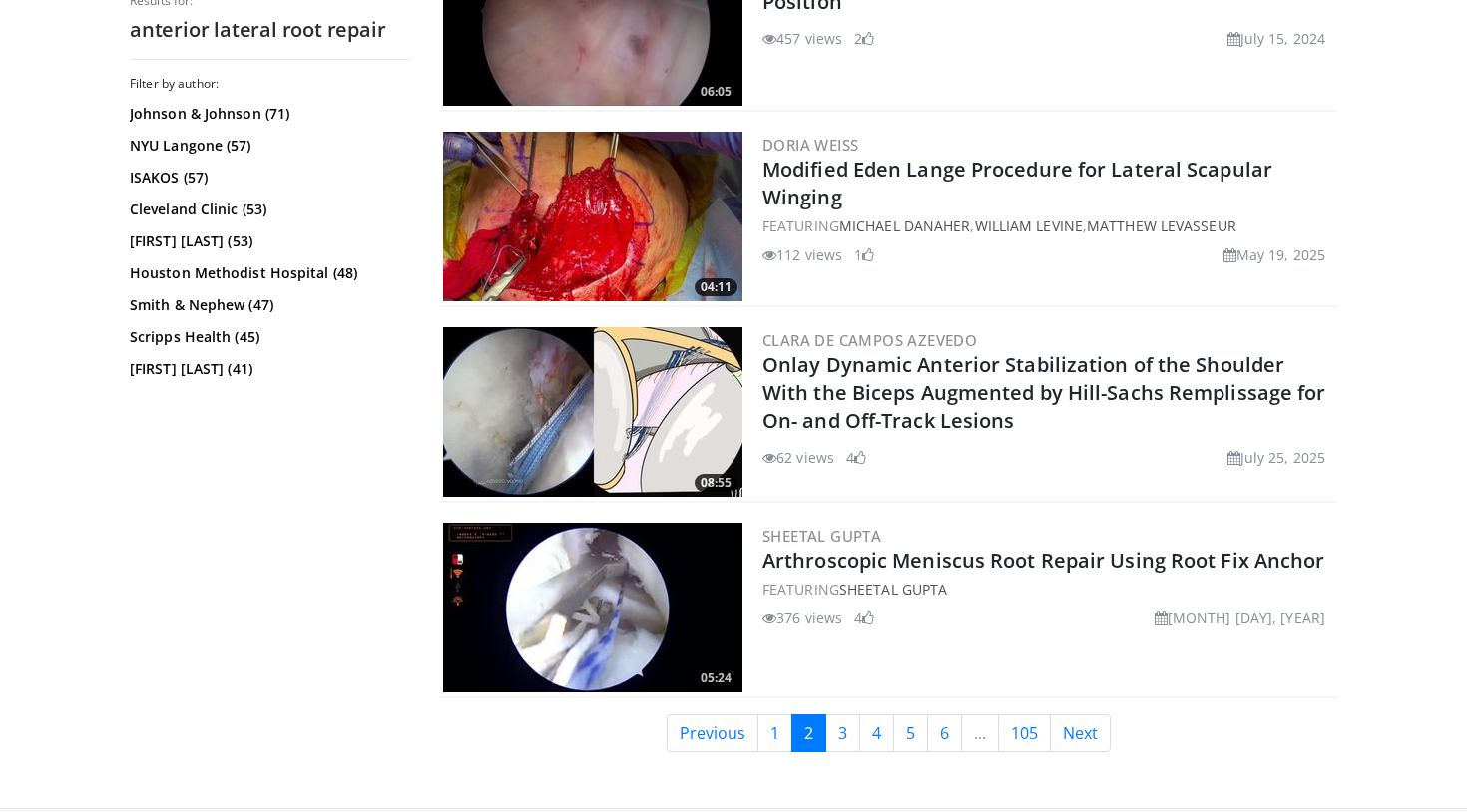 scroll, scrollTop: 4396, scrollLeft: 0, axis: vertical 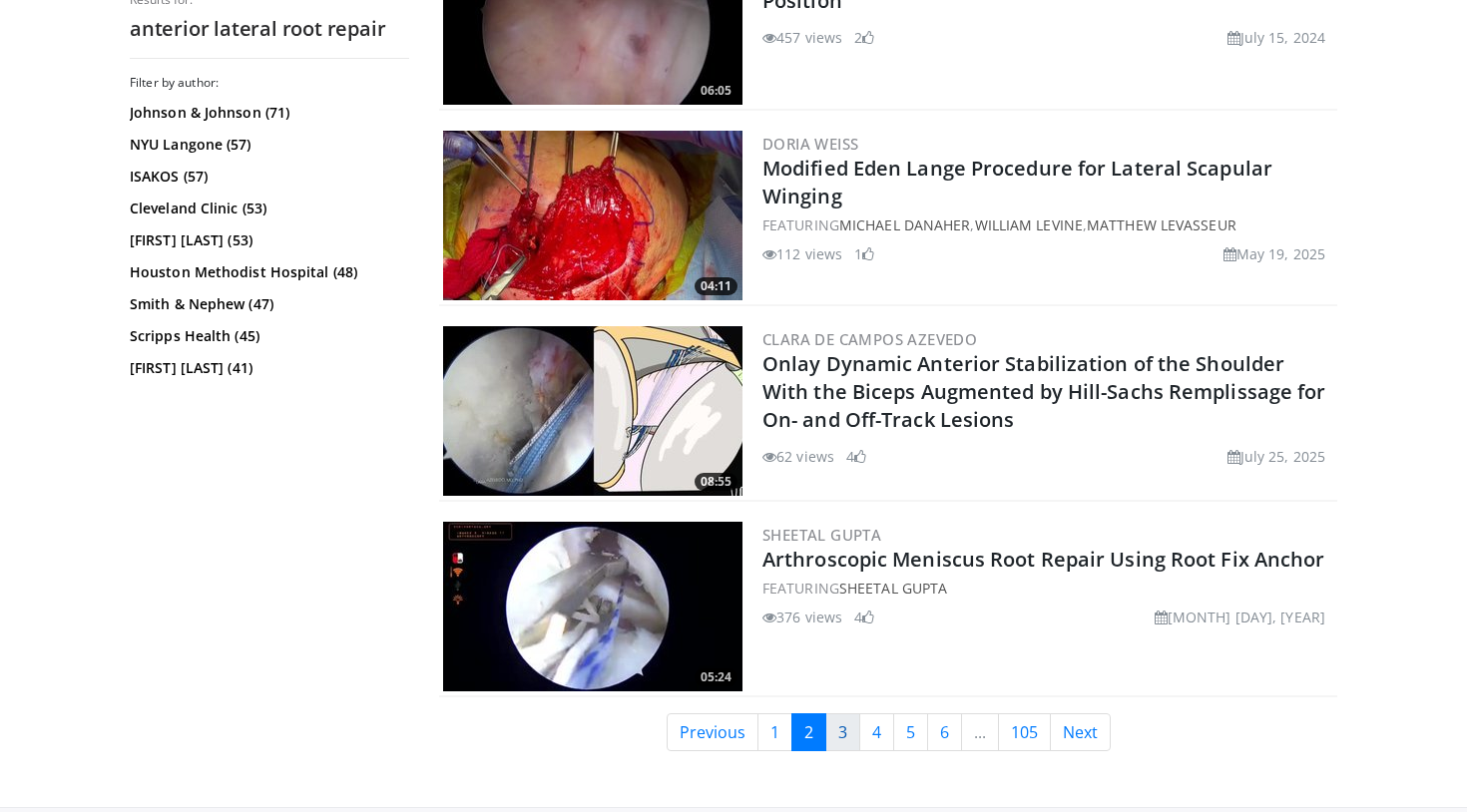 click on "3" at bounding box center [842, 732] 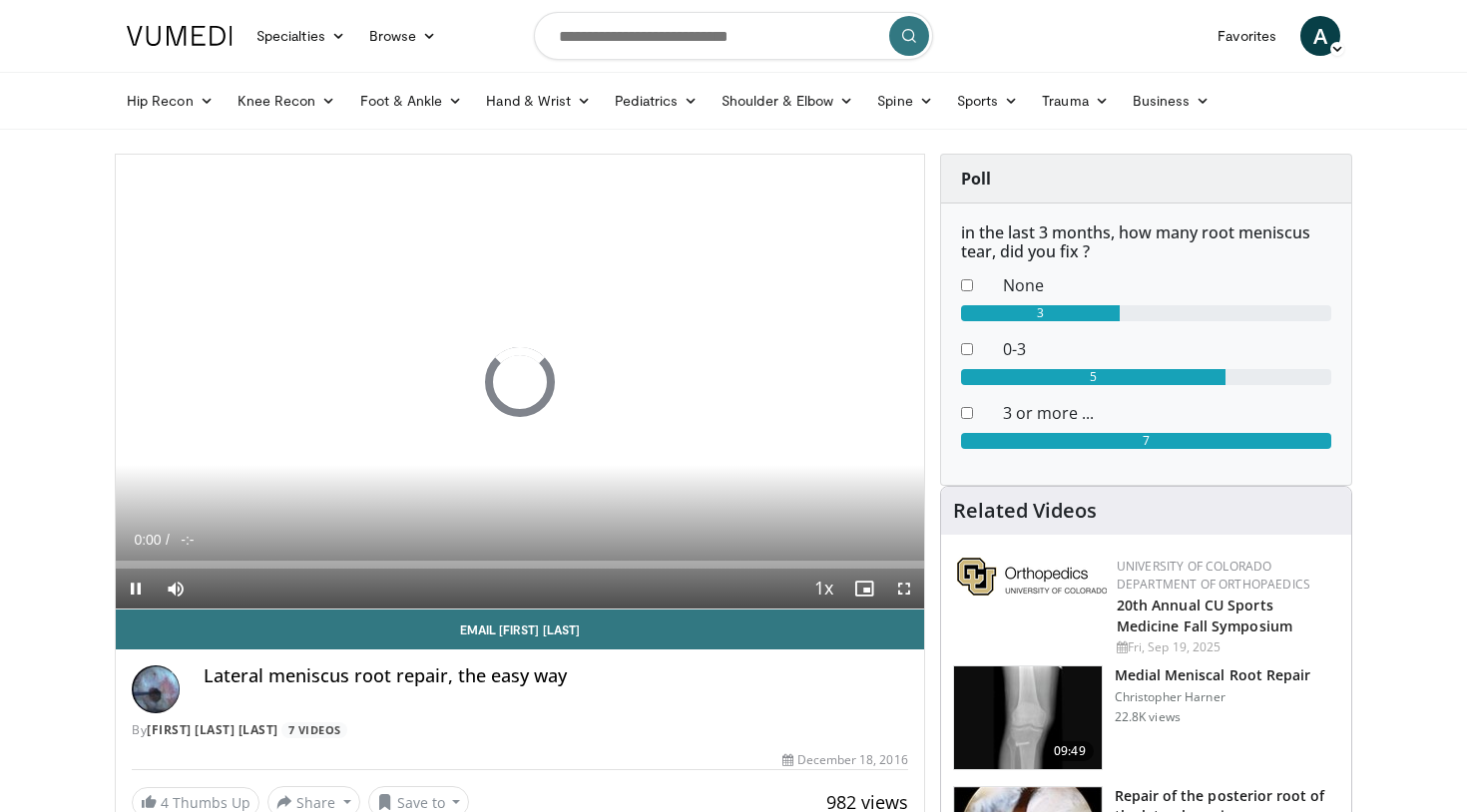 scroll, scrollTop: 0, scrollLeft: 0, axis: both 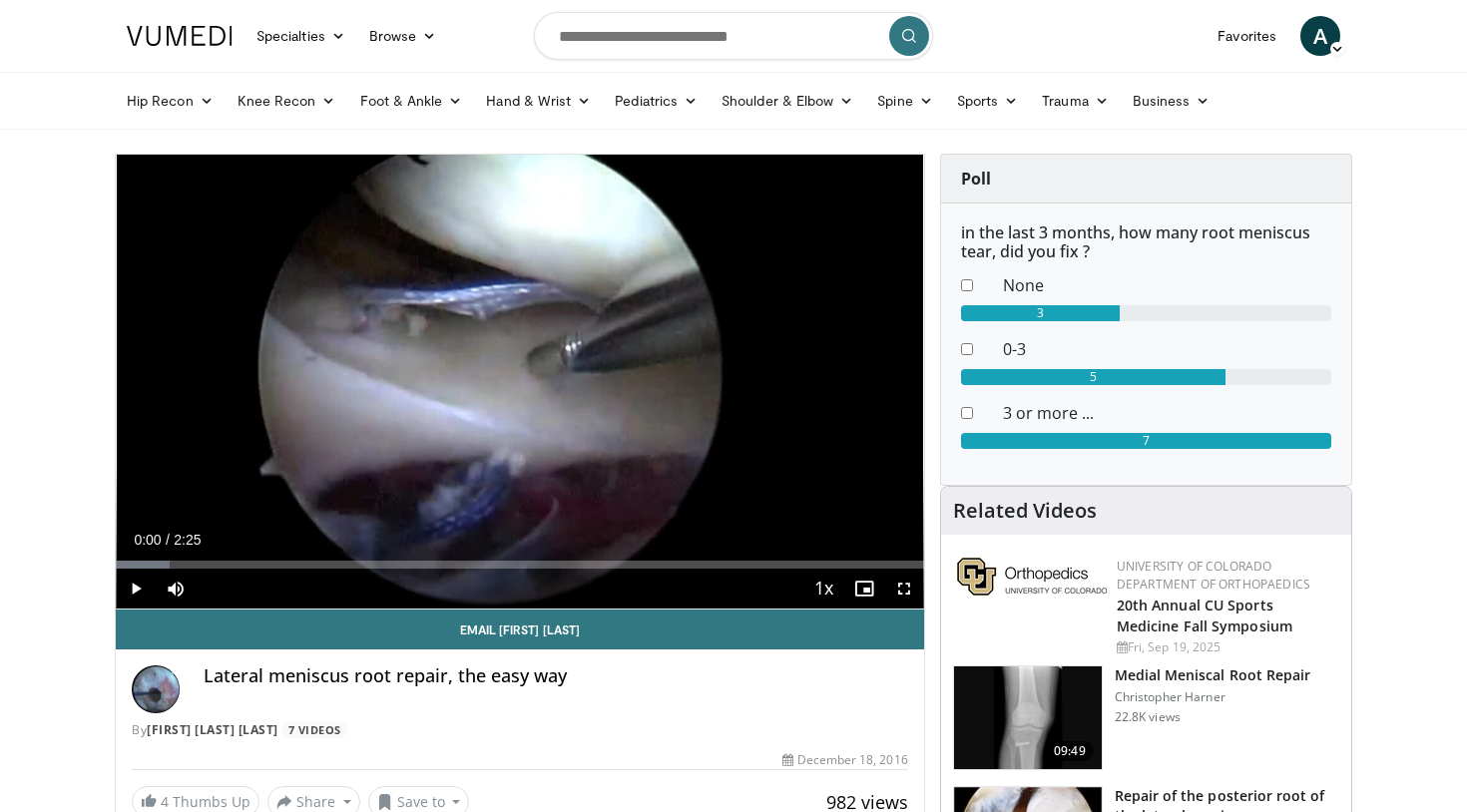 click at bounding box center [904, 589] 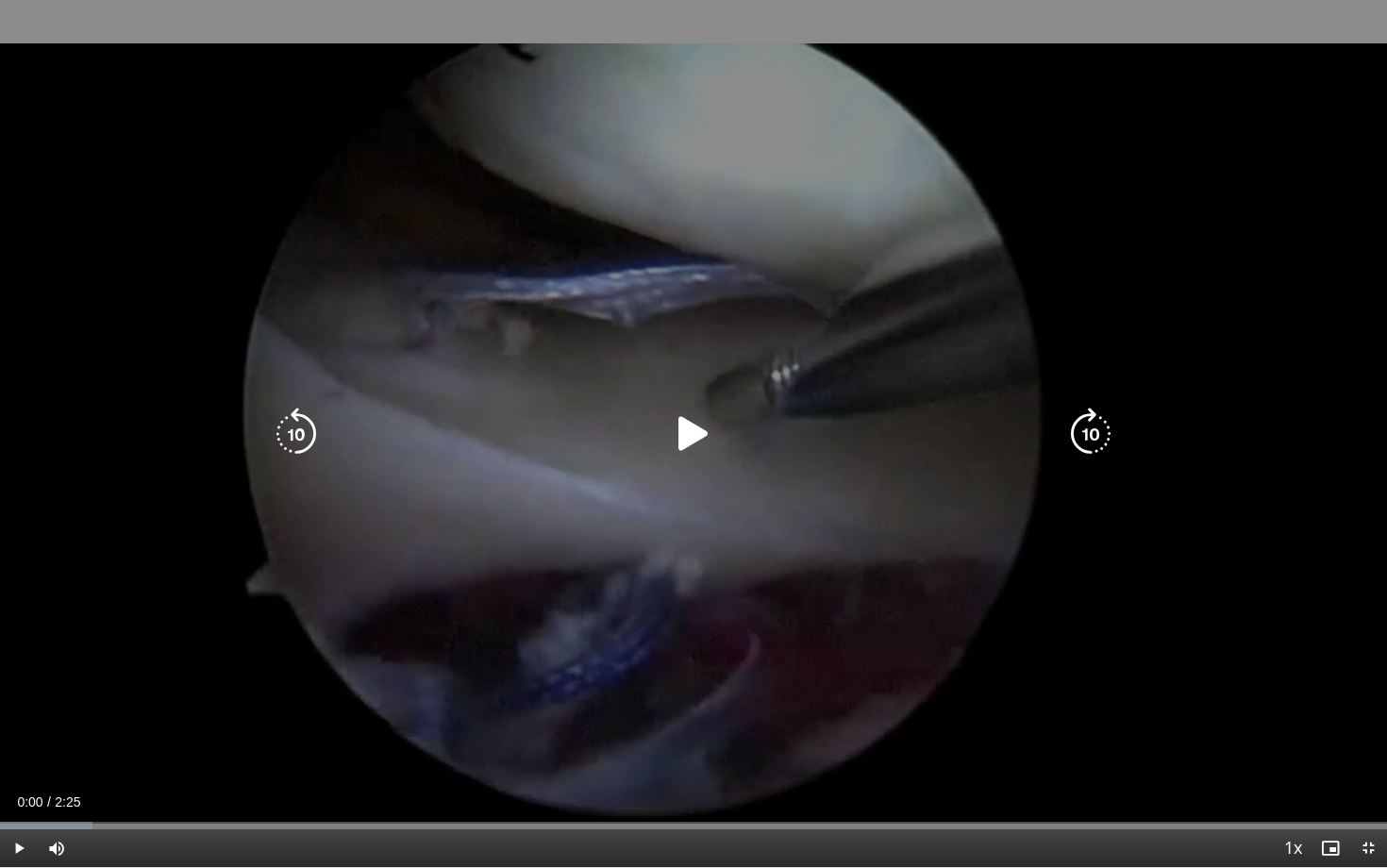 click at bounding box center (694, 434) 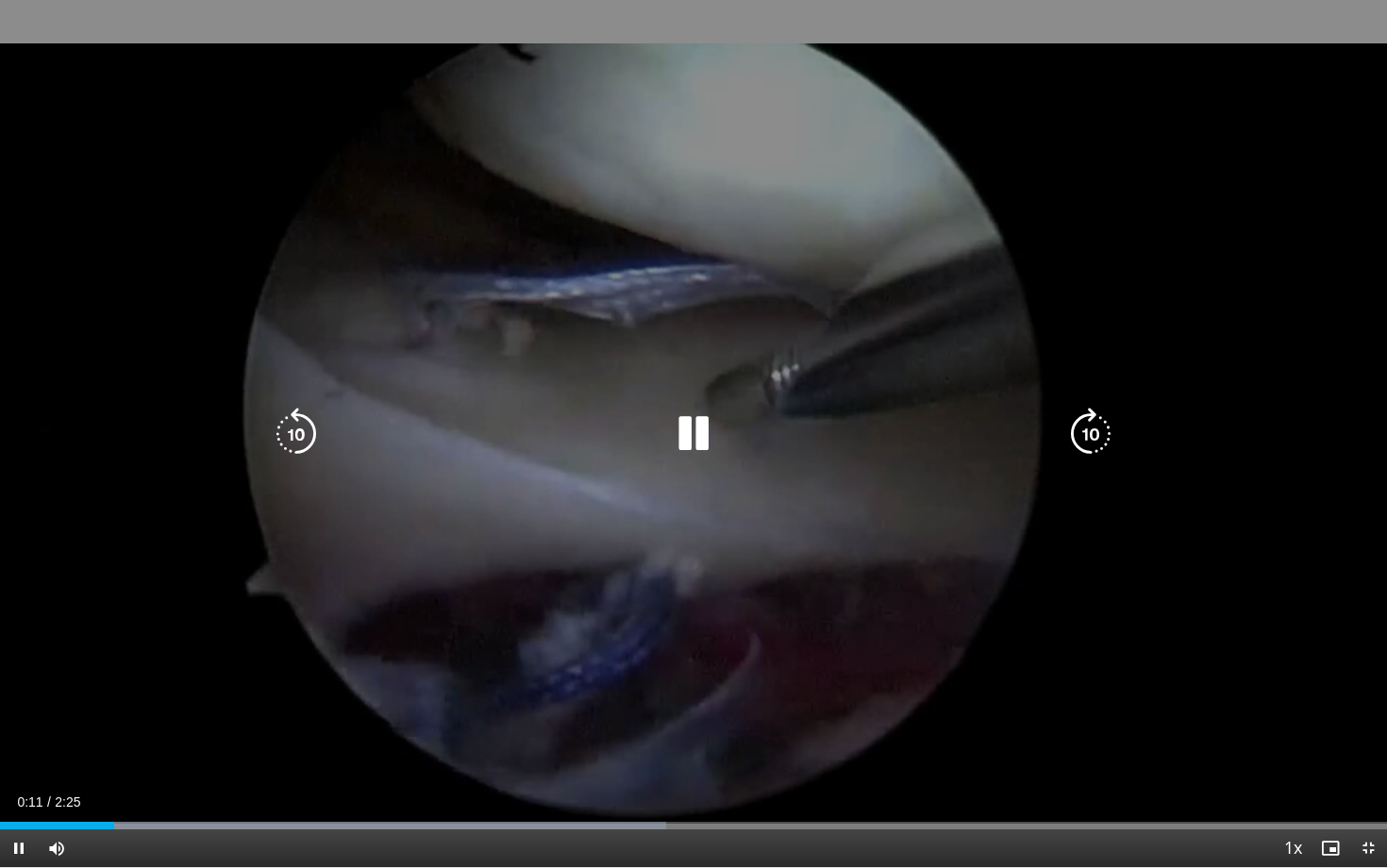 click at bounding box center [1091, 434] 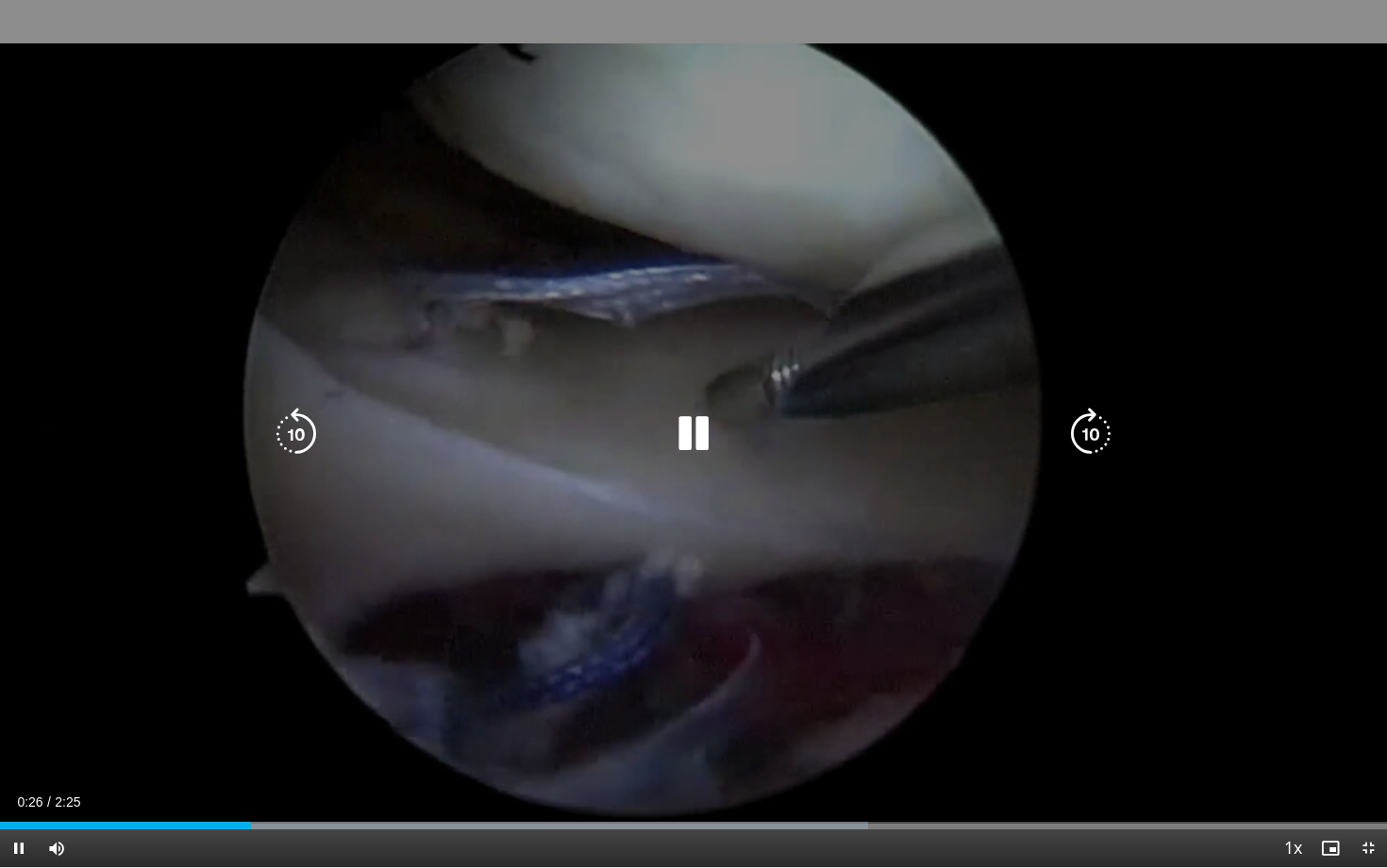 click at bounding box center [1091, 434] 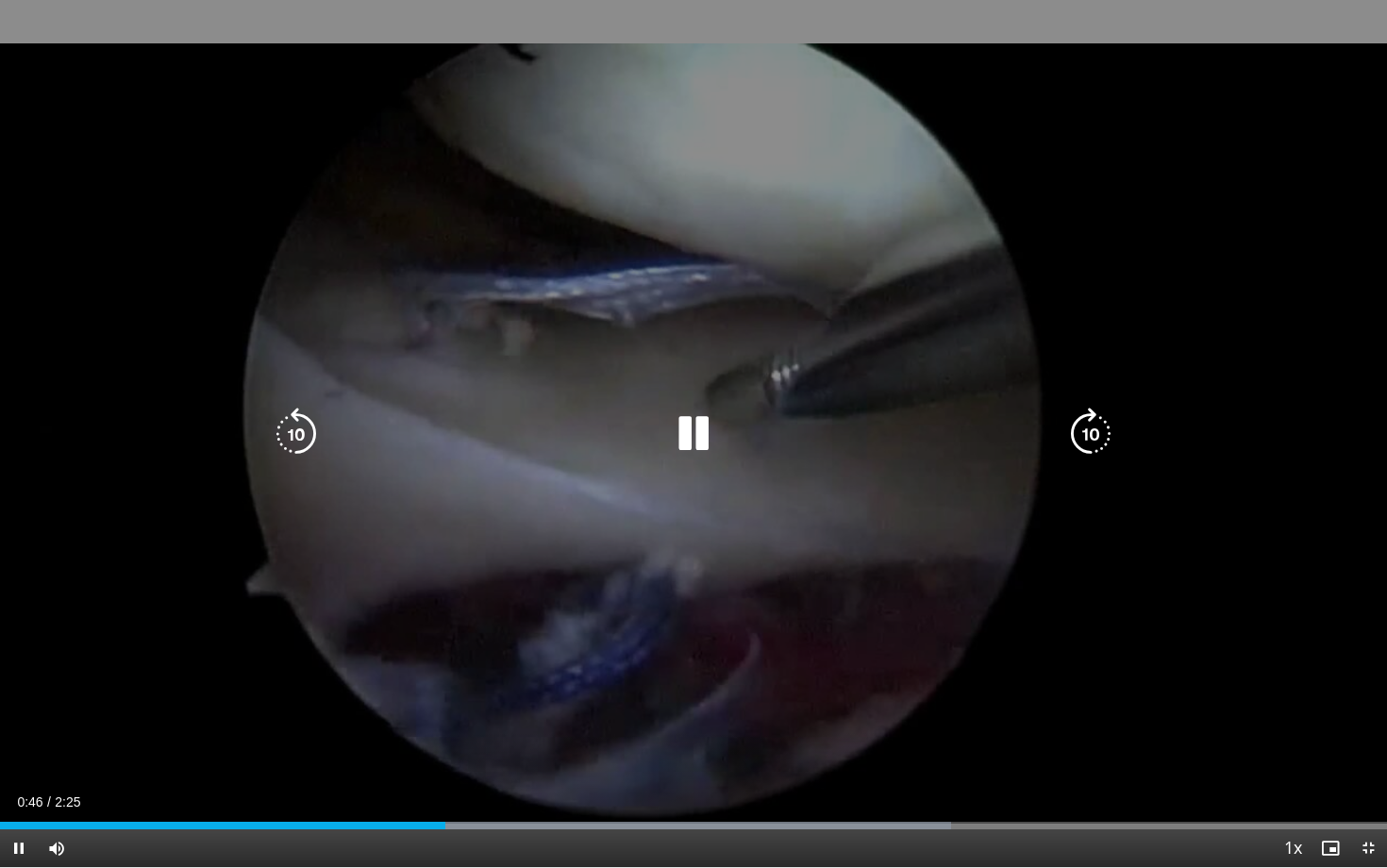 click on "10 seconds
Tap to unmute" at bounding box center [694, 433] 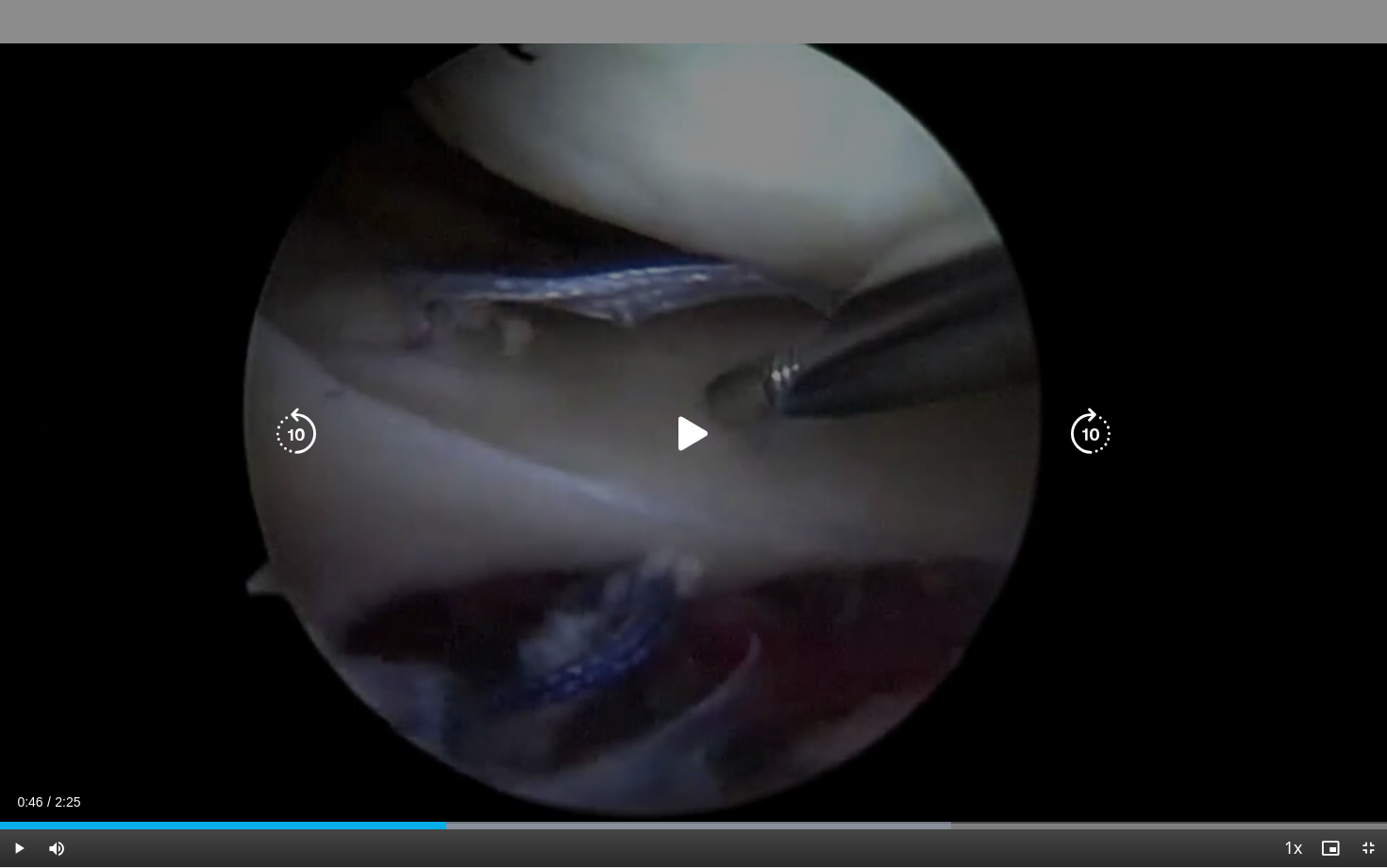 click at bounding box center [694, 434] 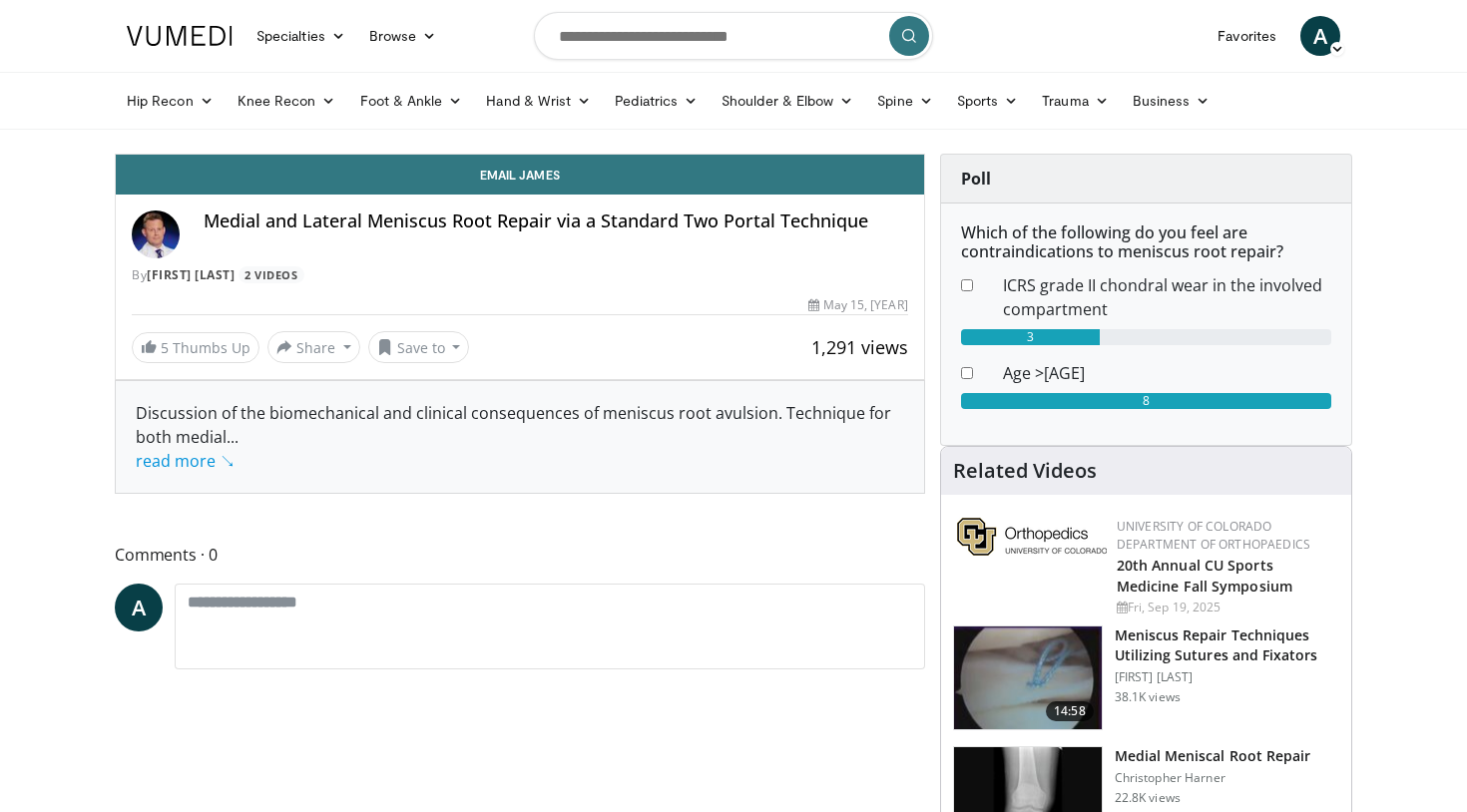 scroll, scrollTop: 0, scrollLeft: 0, axis: both 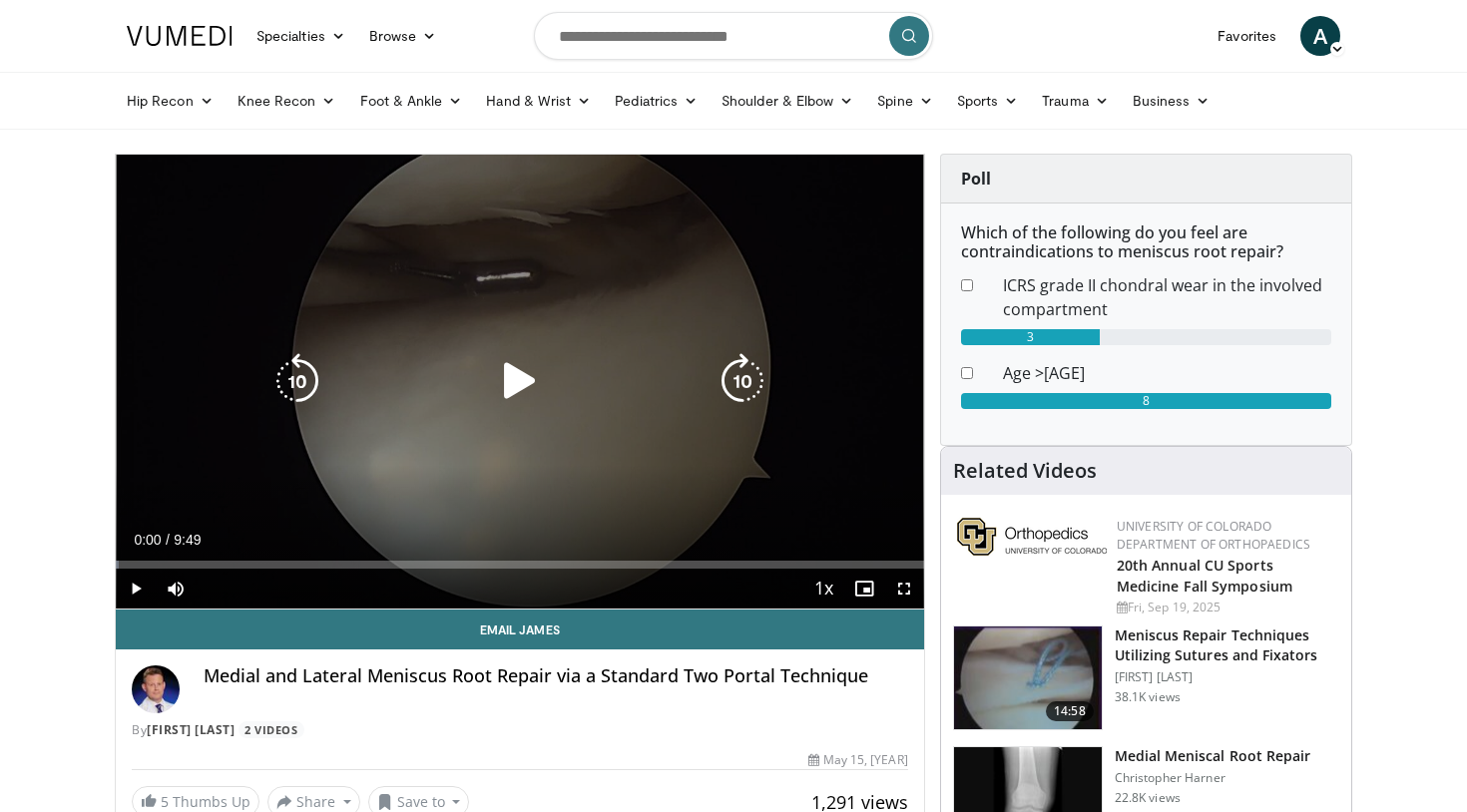 click at bounding box center [520, 381] 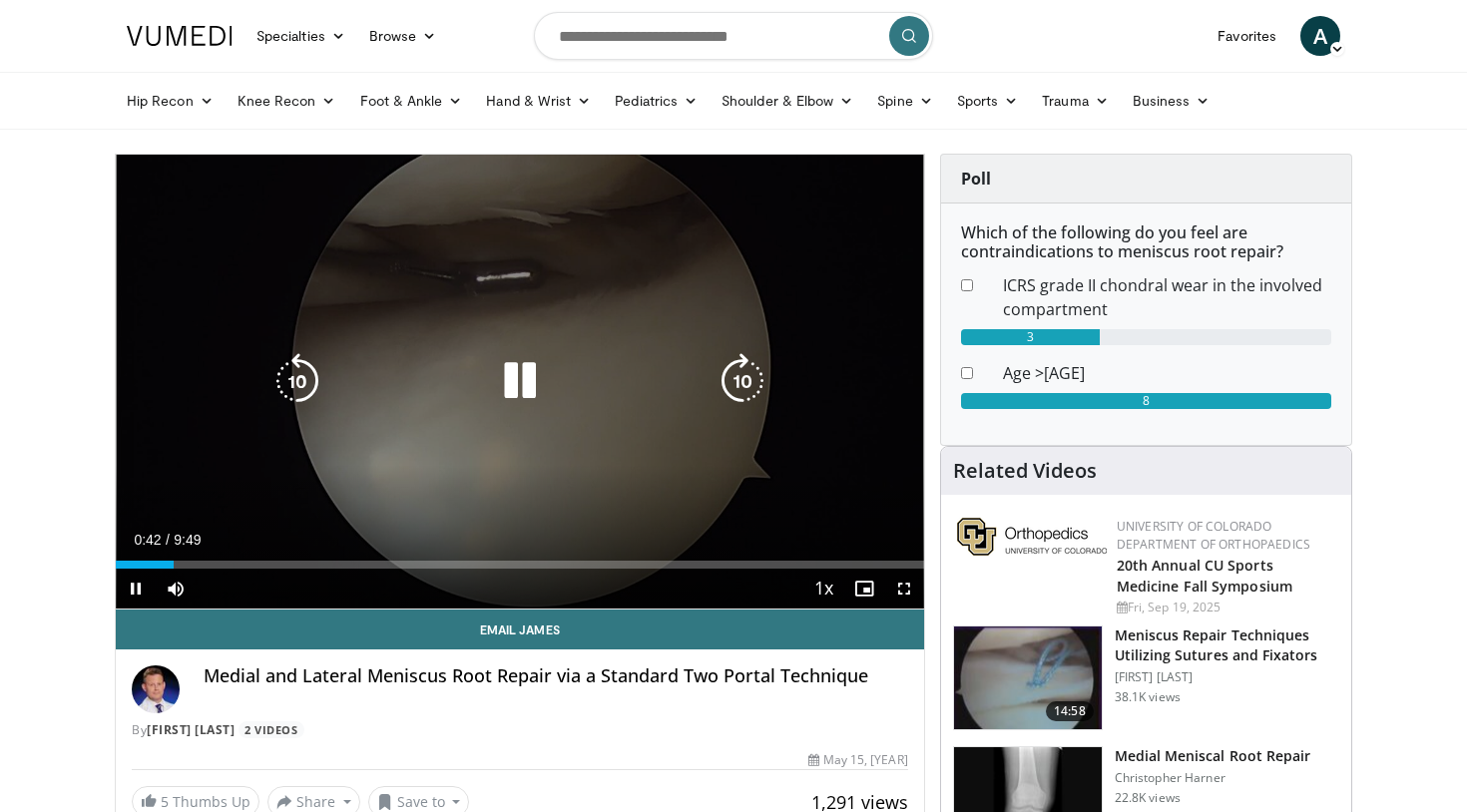 click at bounding box center [742, 381] 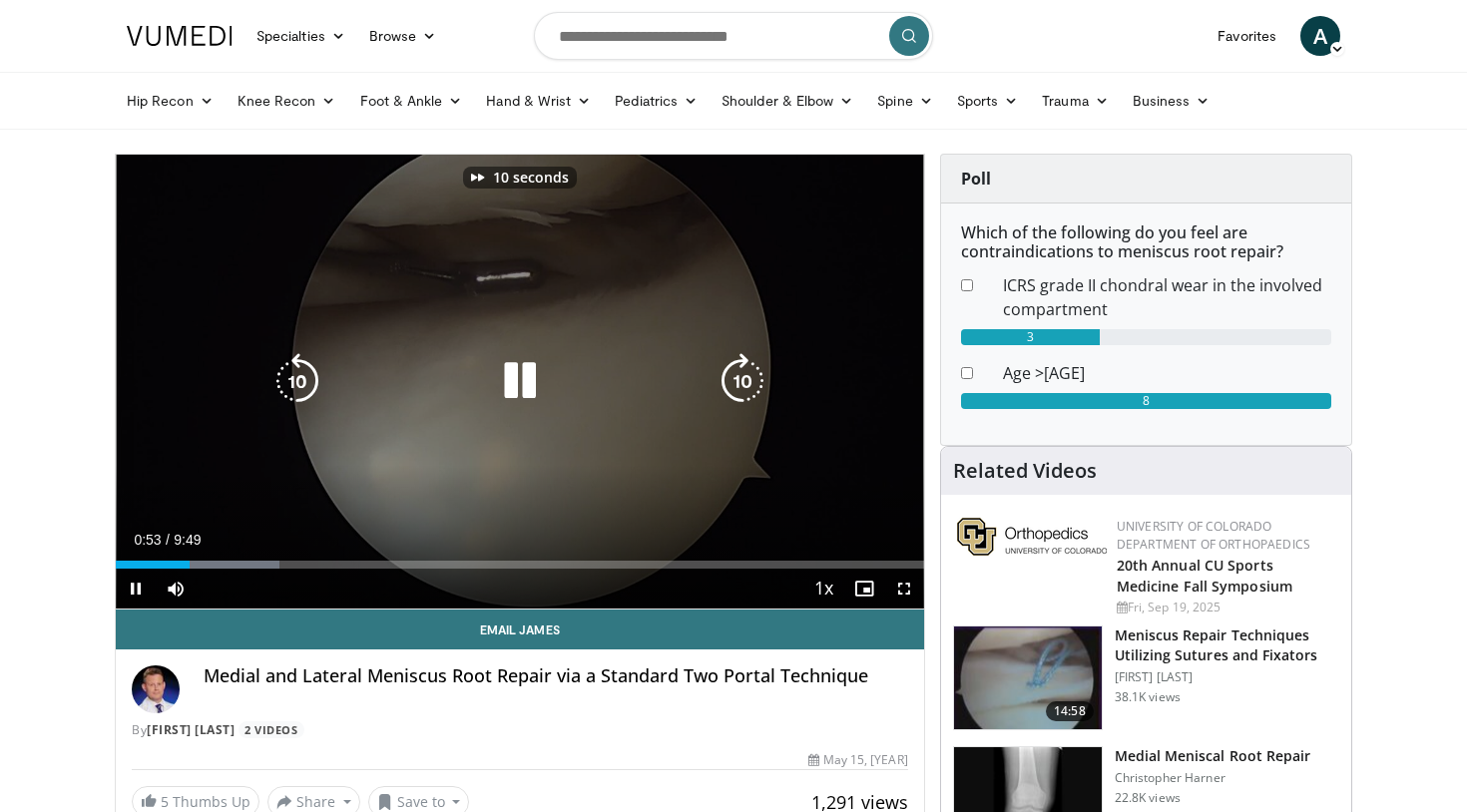 click at bounding box center [742, 381] 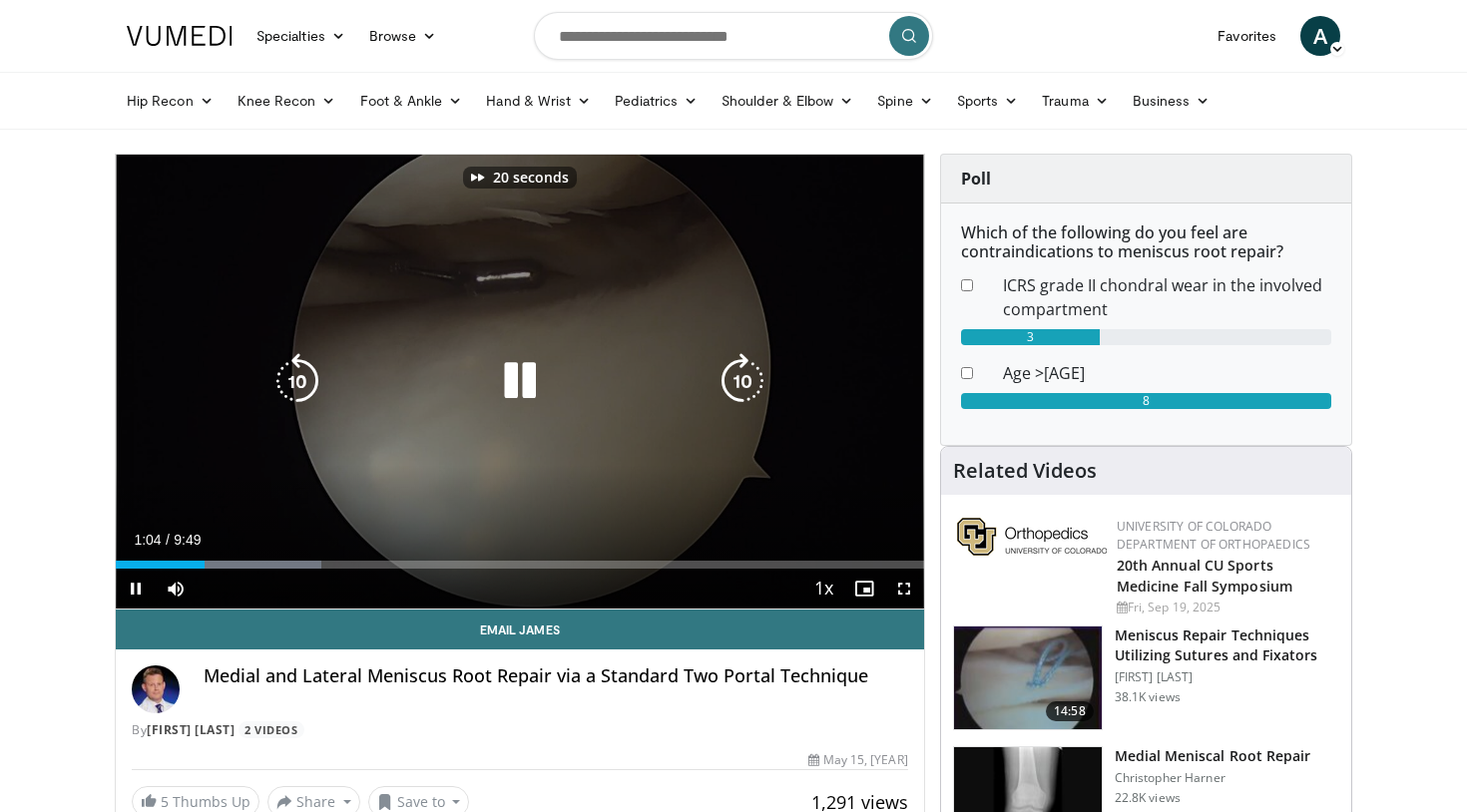 click at bounding box center [742, 381] 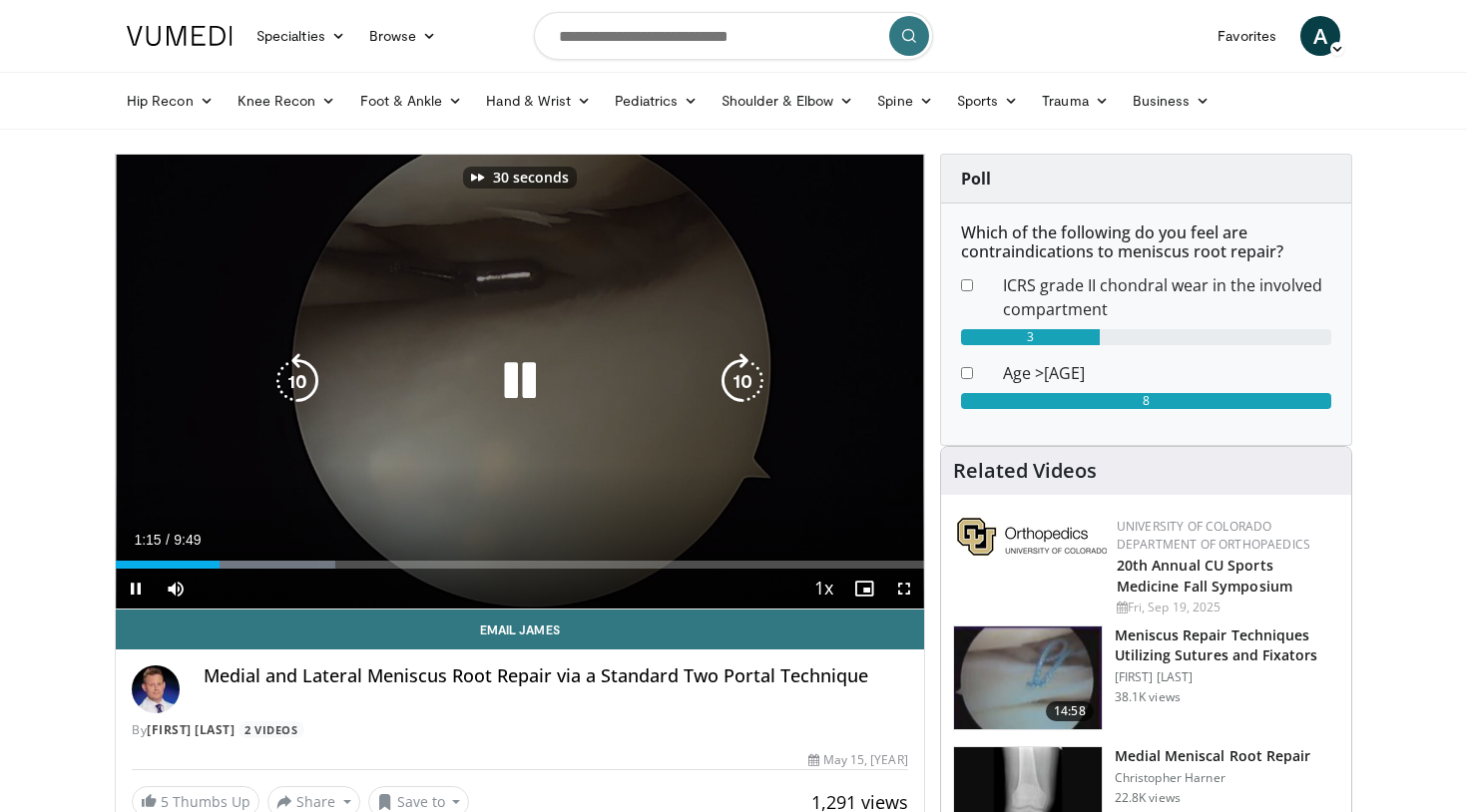 click at bounding box center [742, 381] 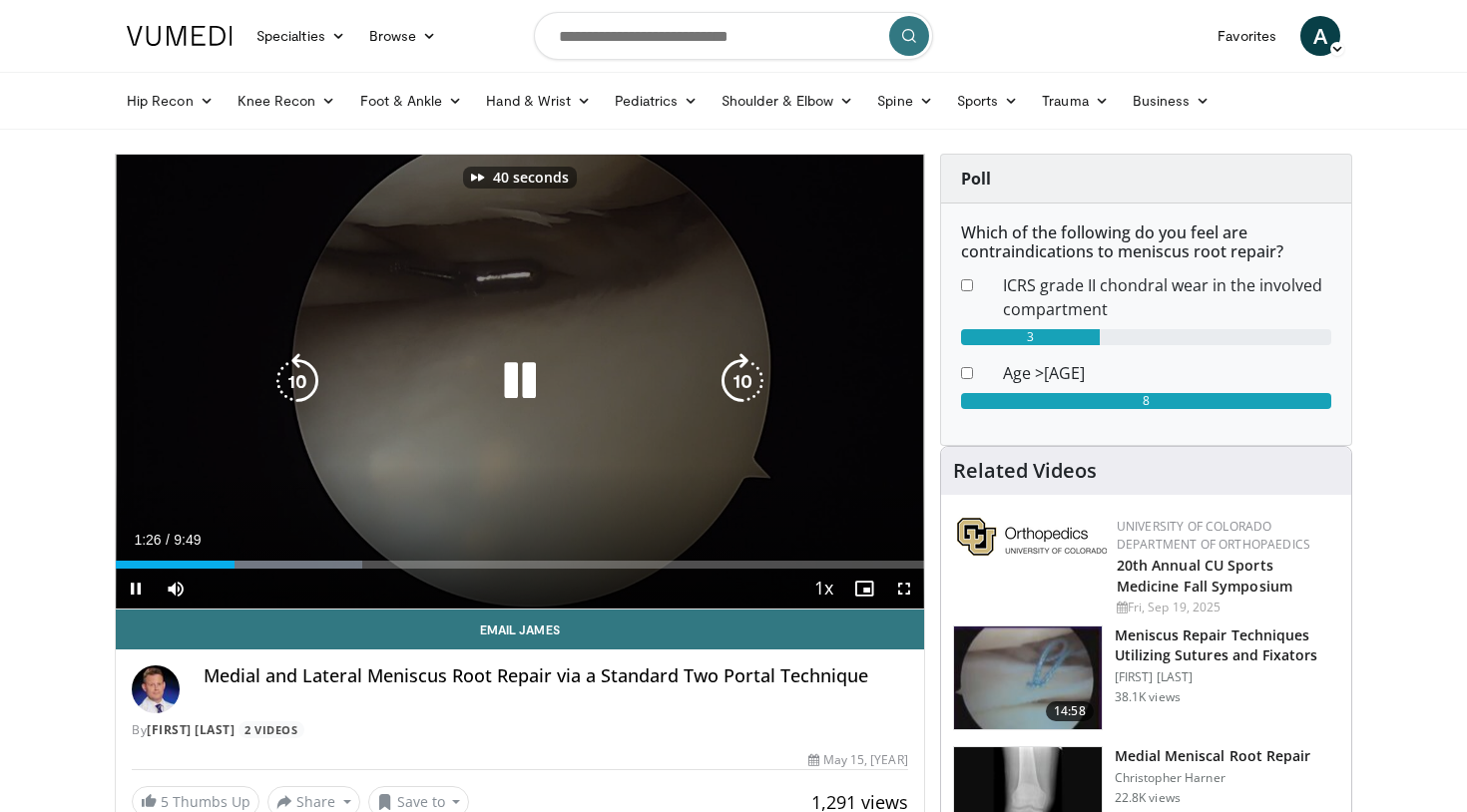 click at bounding box center [742, 381] 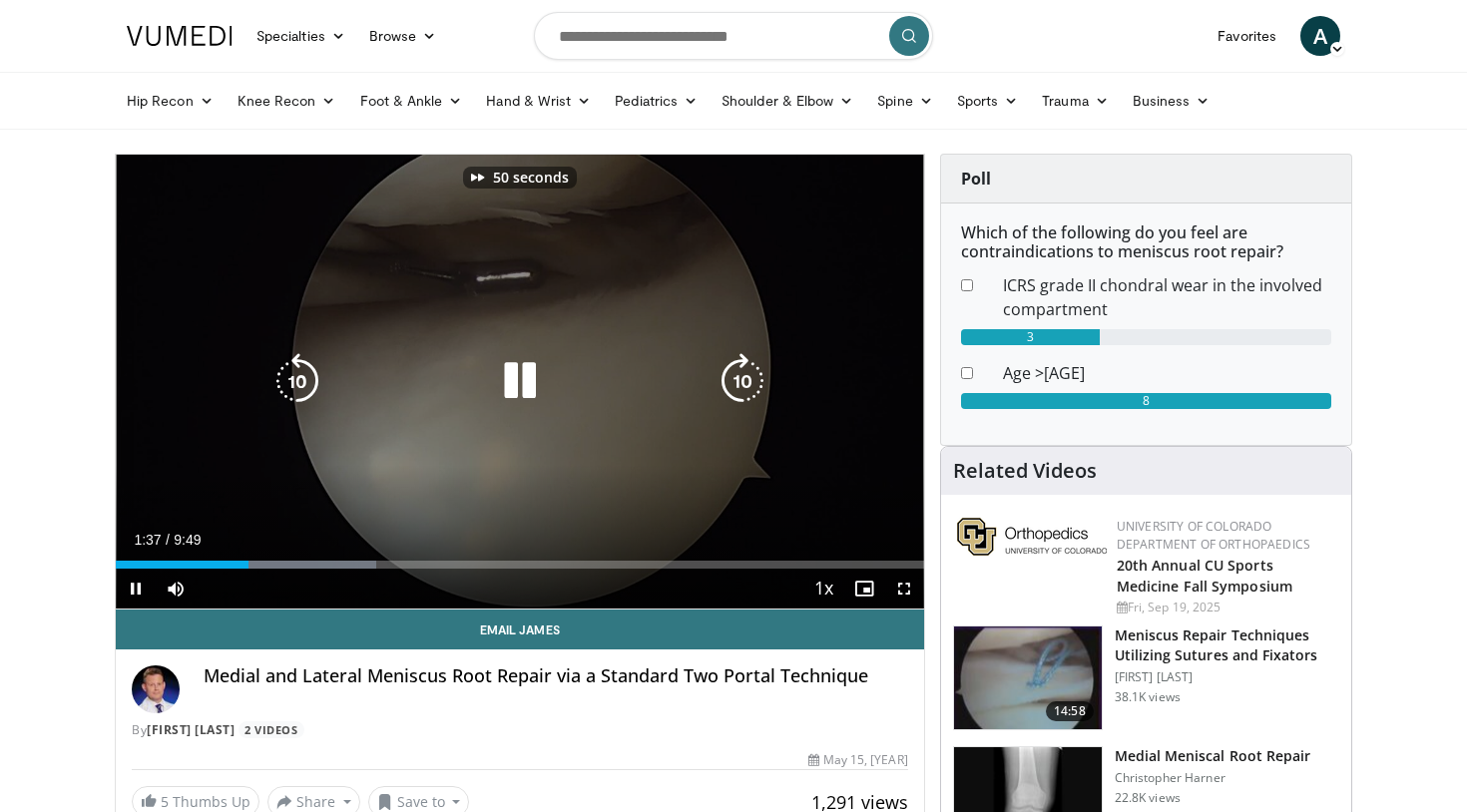 click at bounding box center [742, 381] 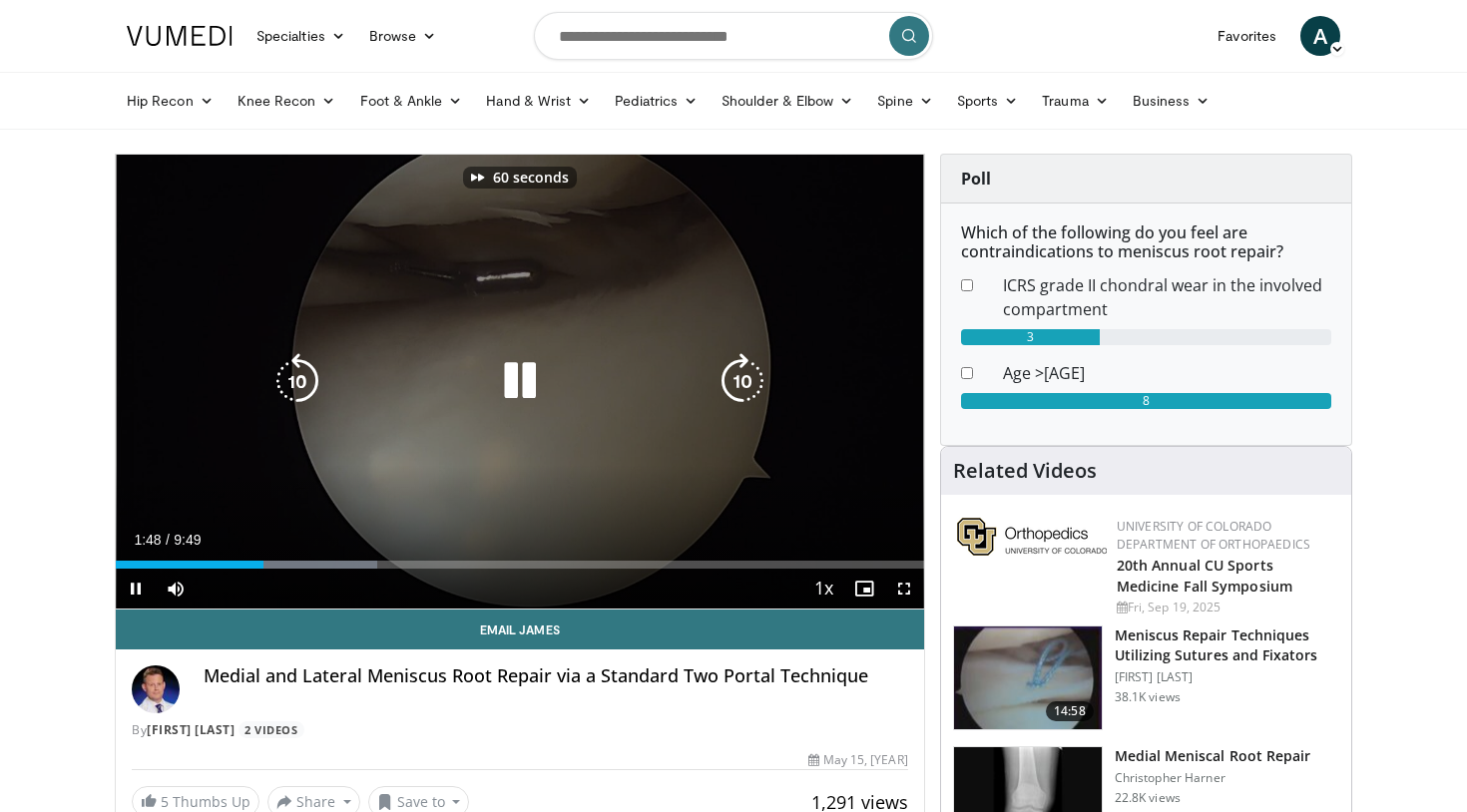 click at bounding box center [742, 381] 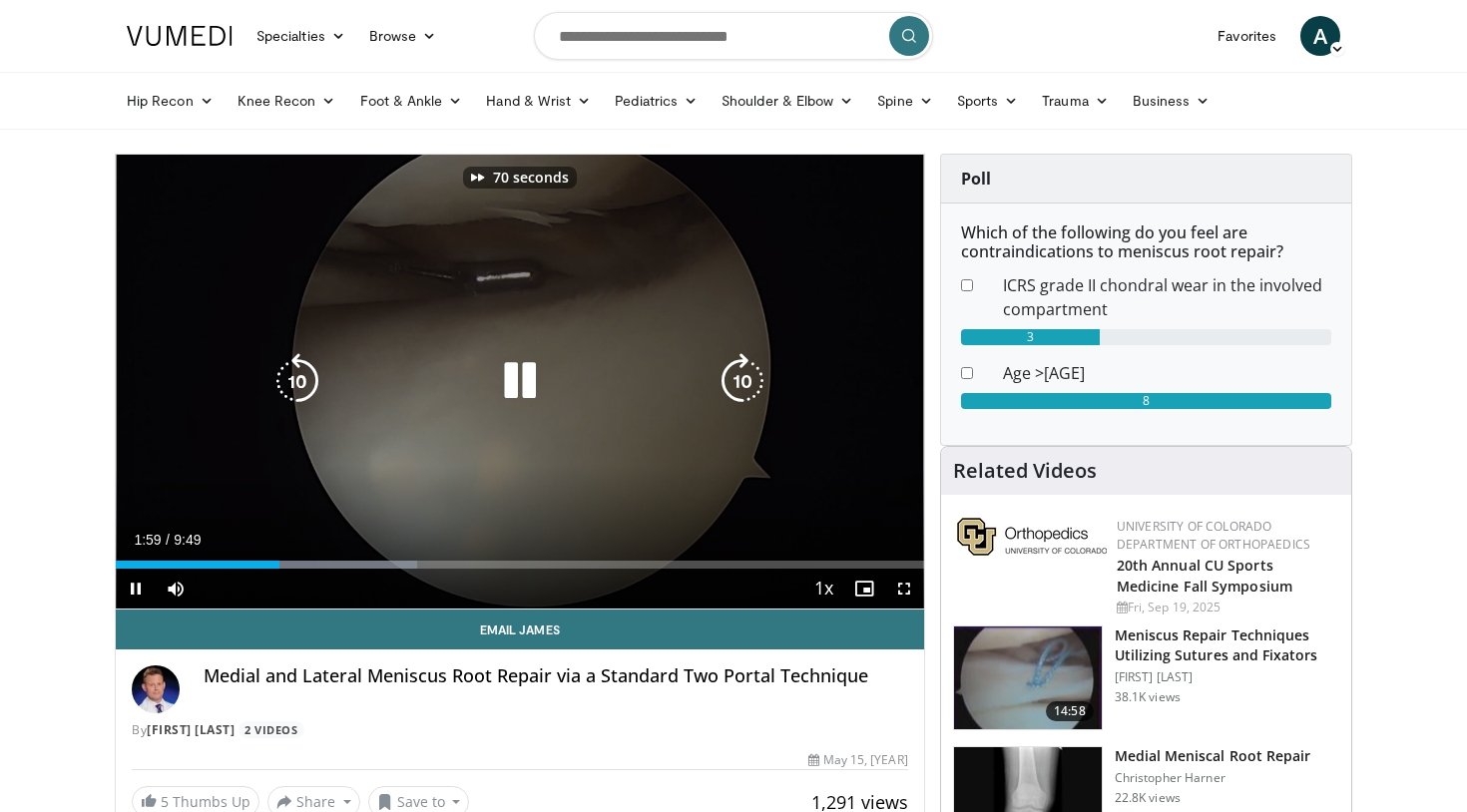 click at bounding box center [742, 381] 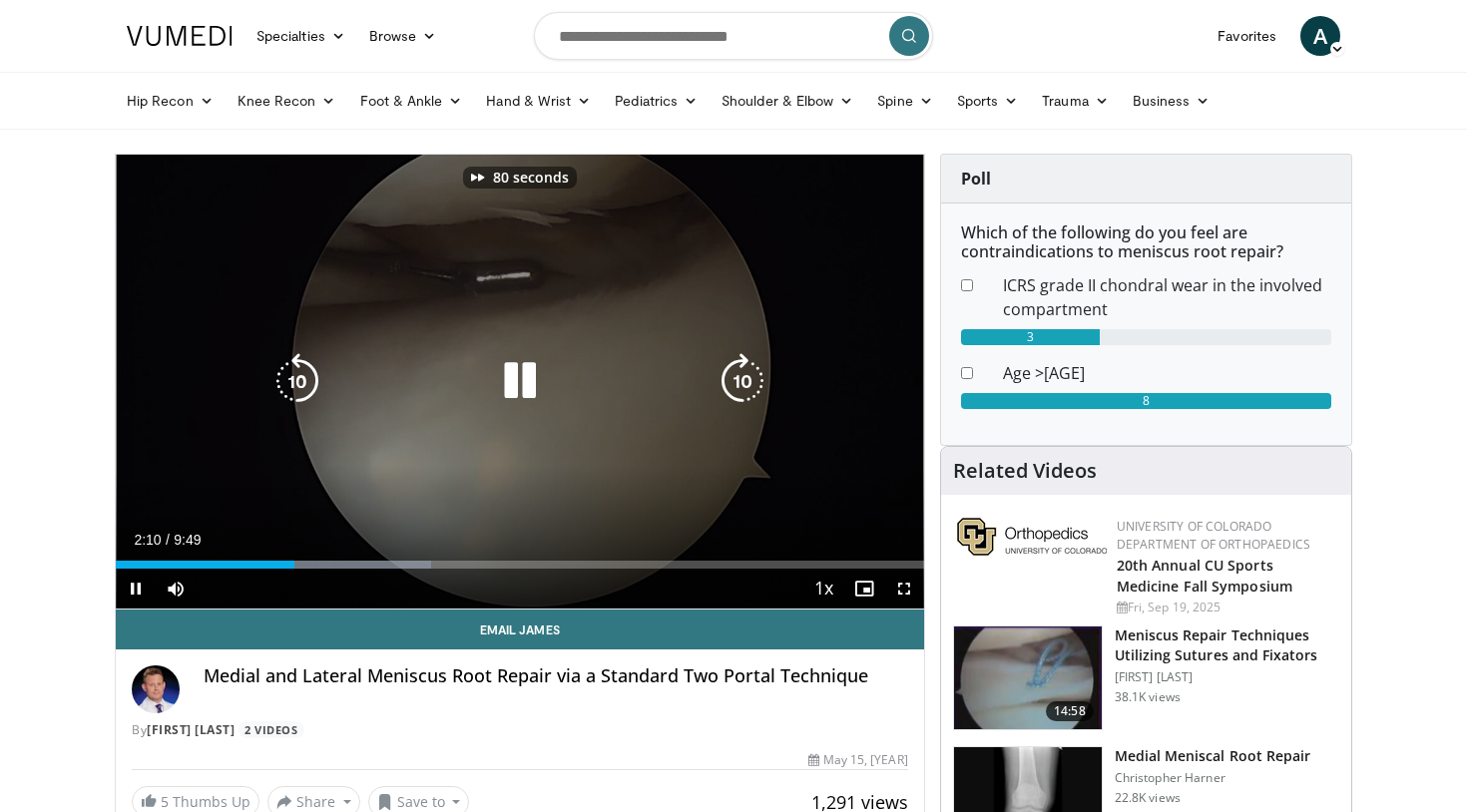 click at bounding box center [742, 381] 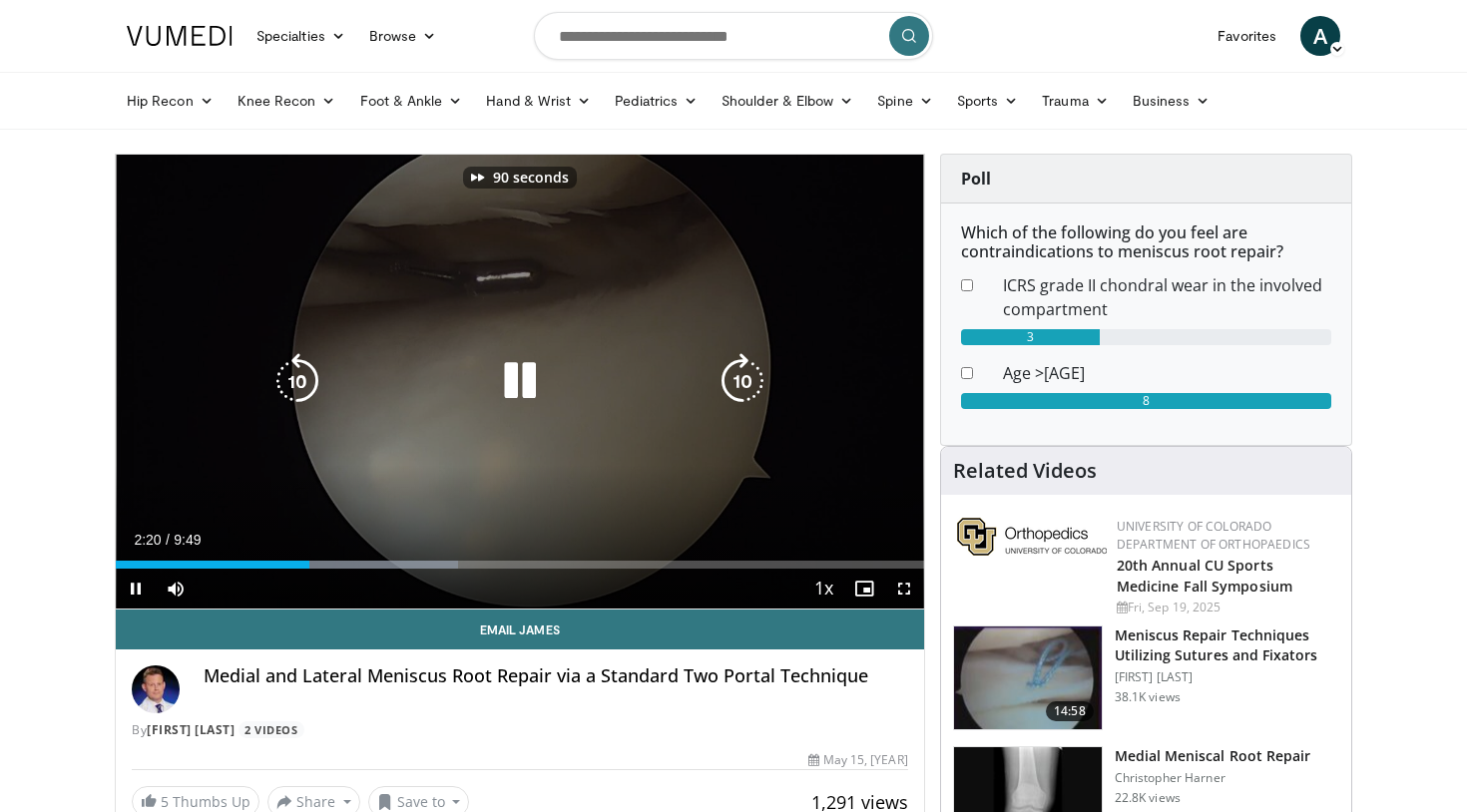 click at bounding box center [742, 381] 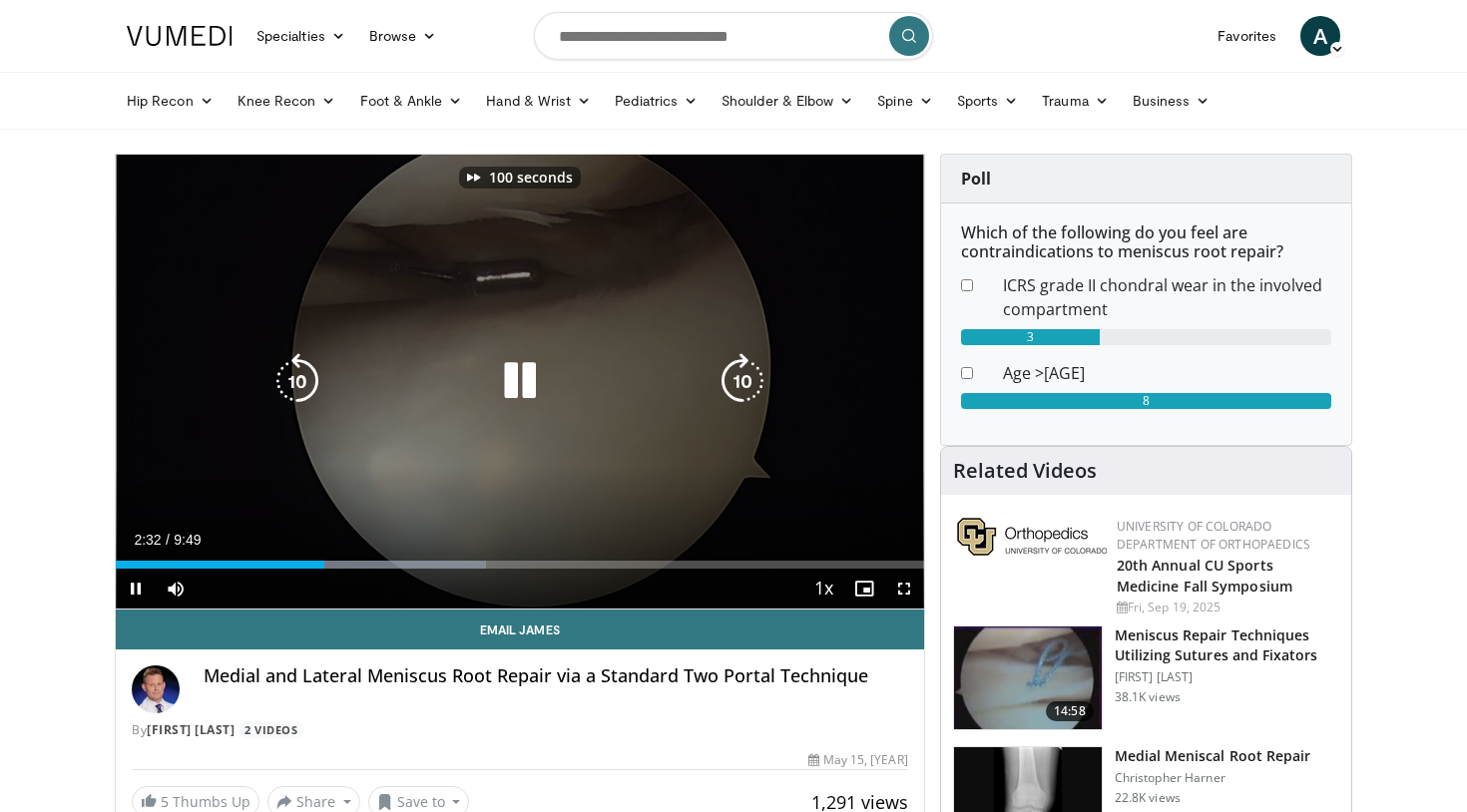 click at bounding box center [742, 381] 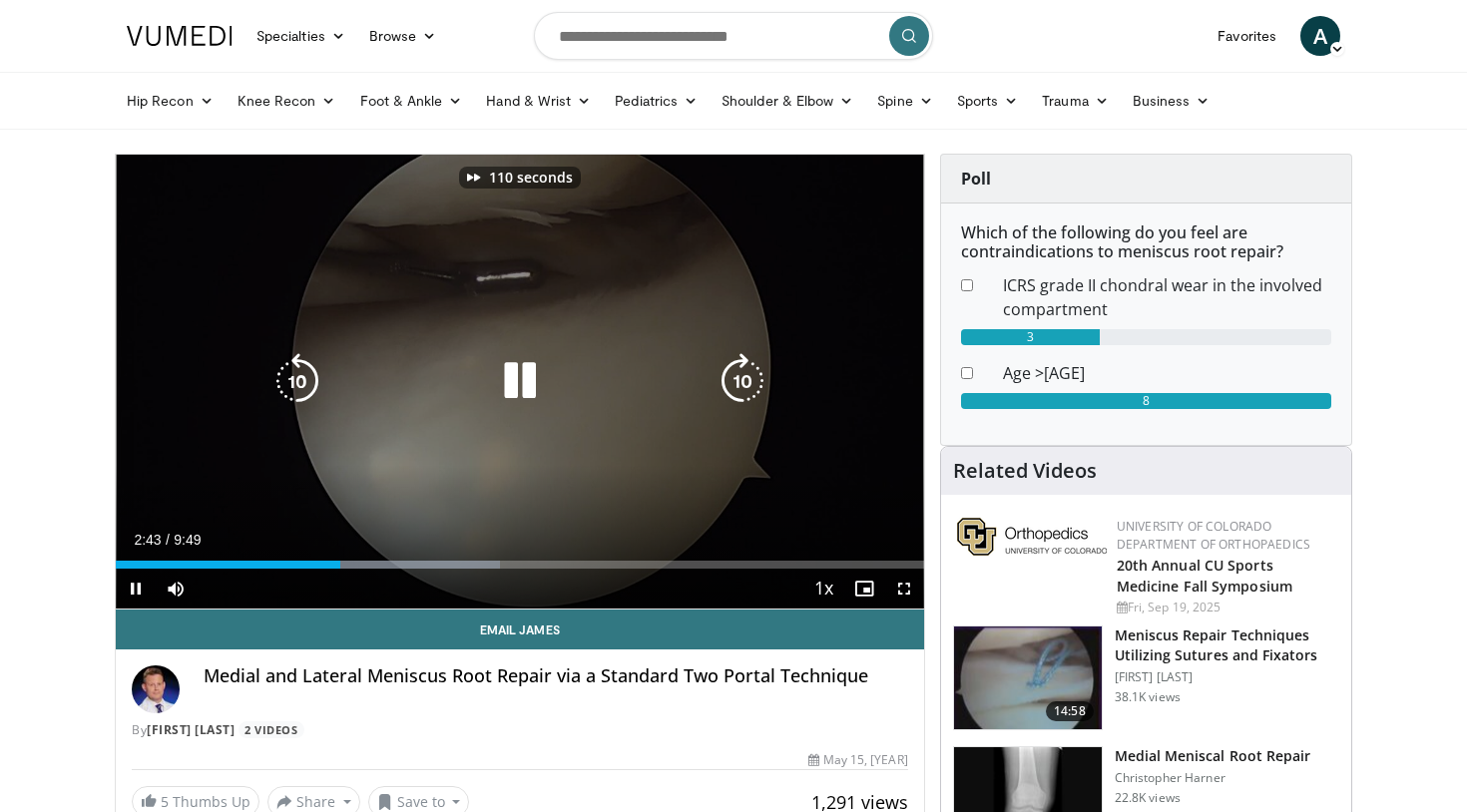 click at bounding box center [742, 381] 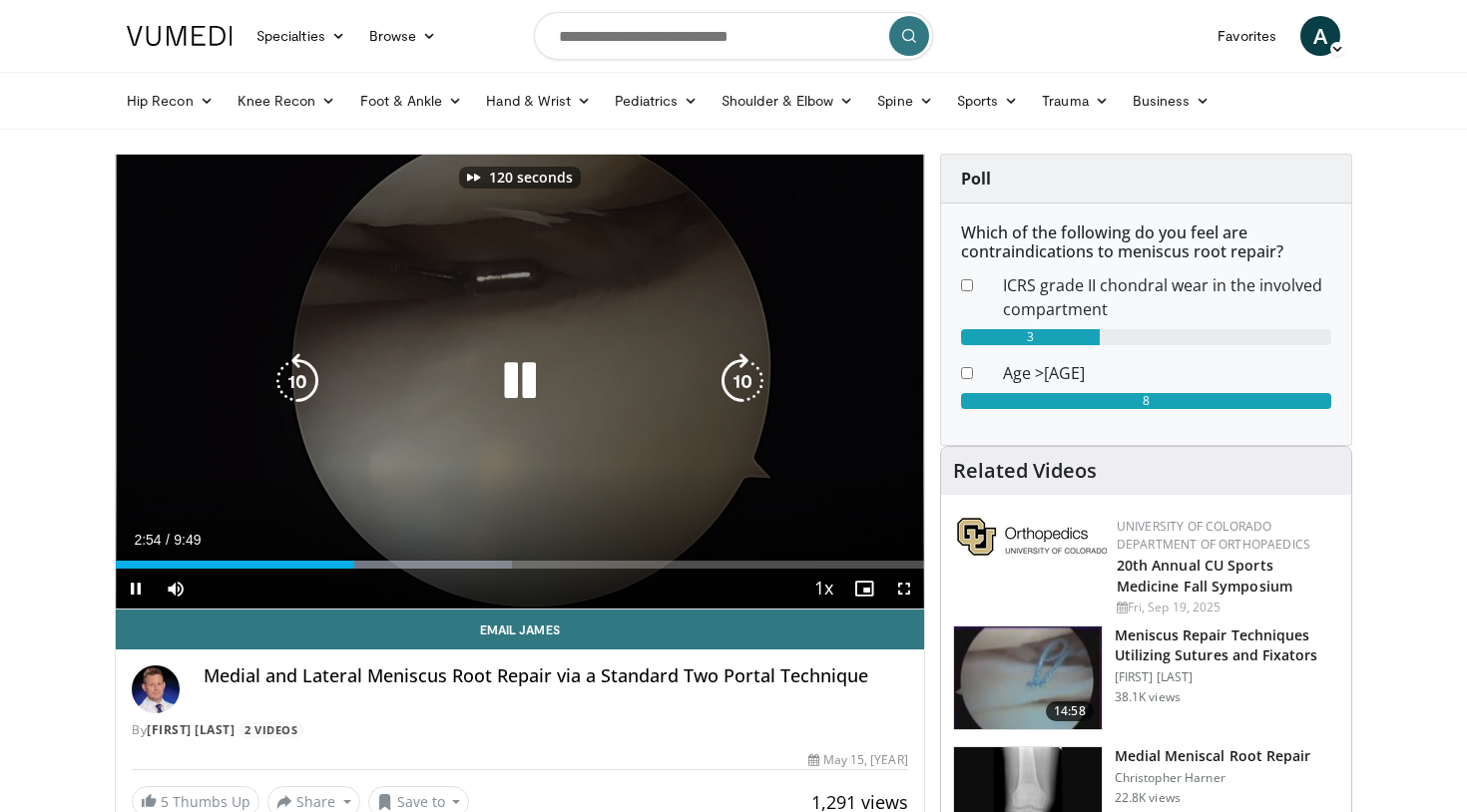 click at bounding box center (742, 381) 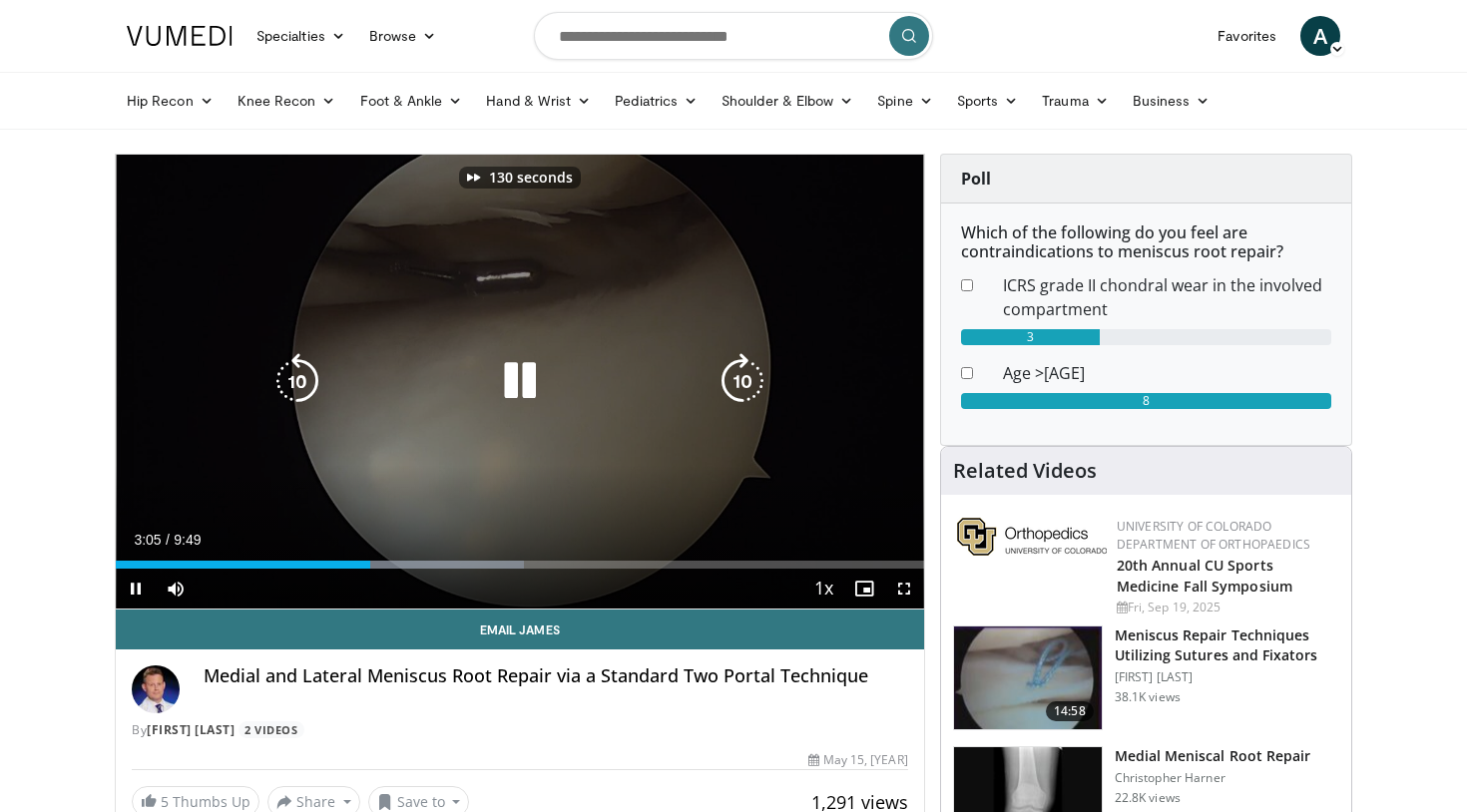 click at bounding box center (742, 381) 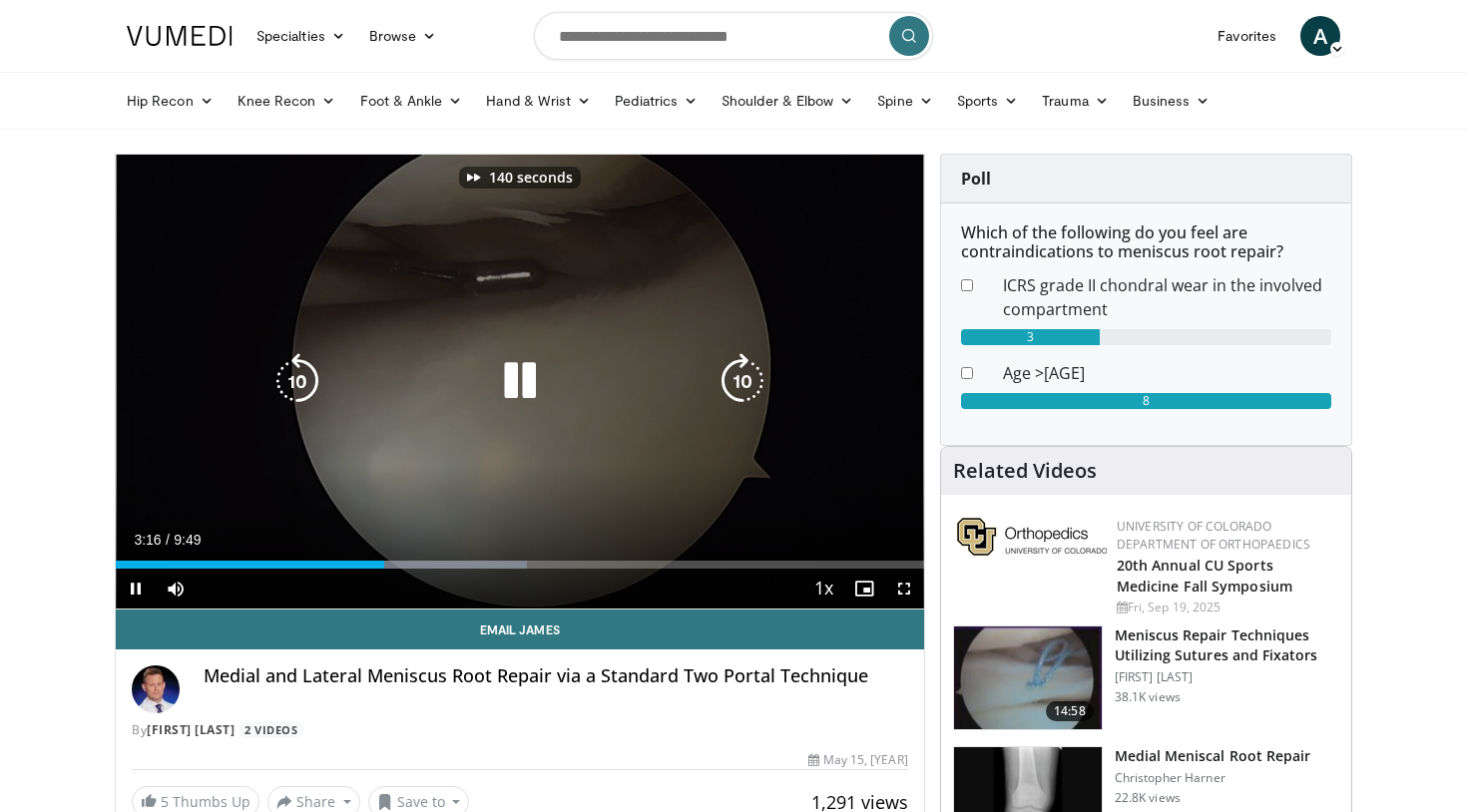click at bounding box center [742, 381] 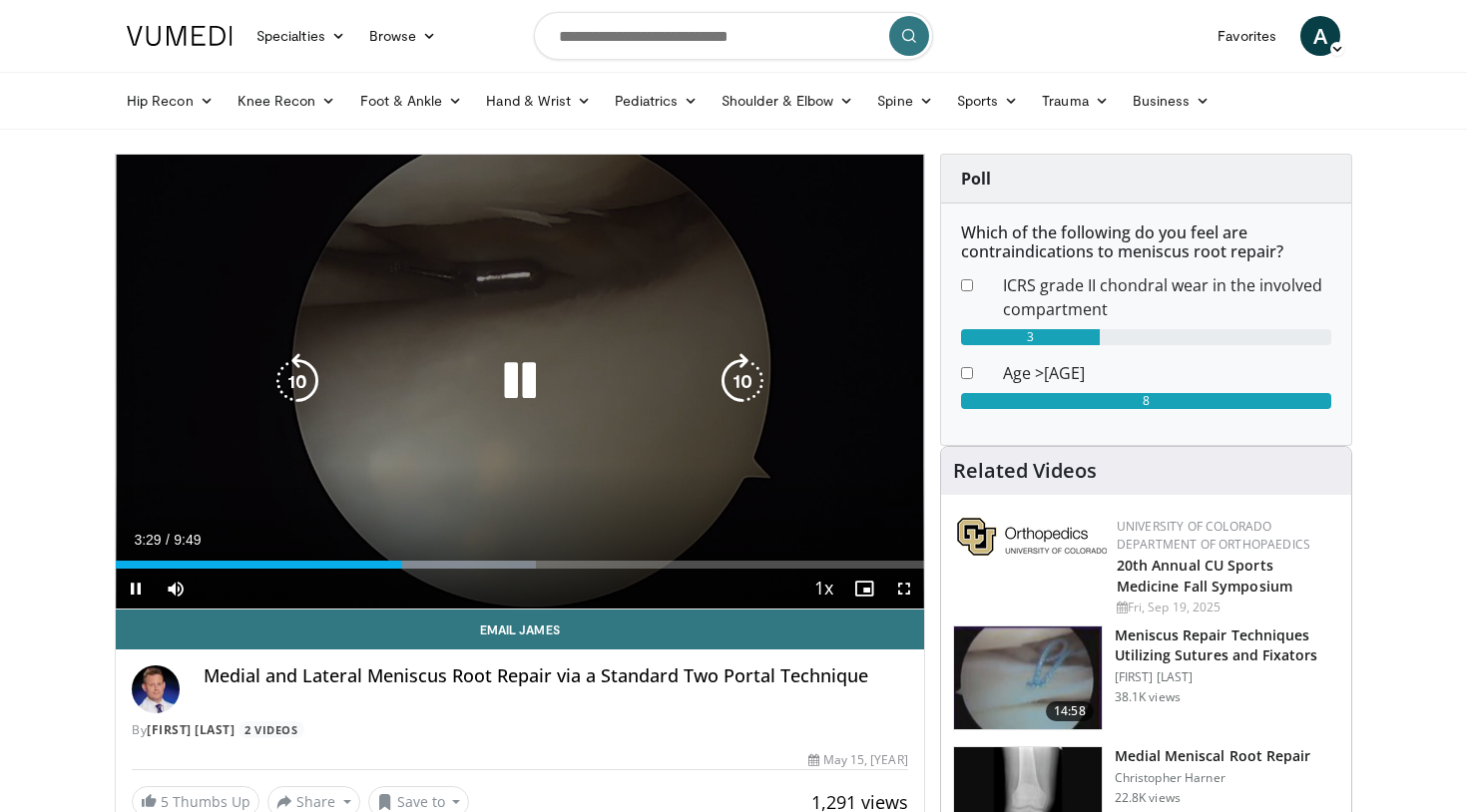 click at bounding box center [742, 381] 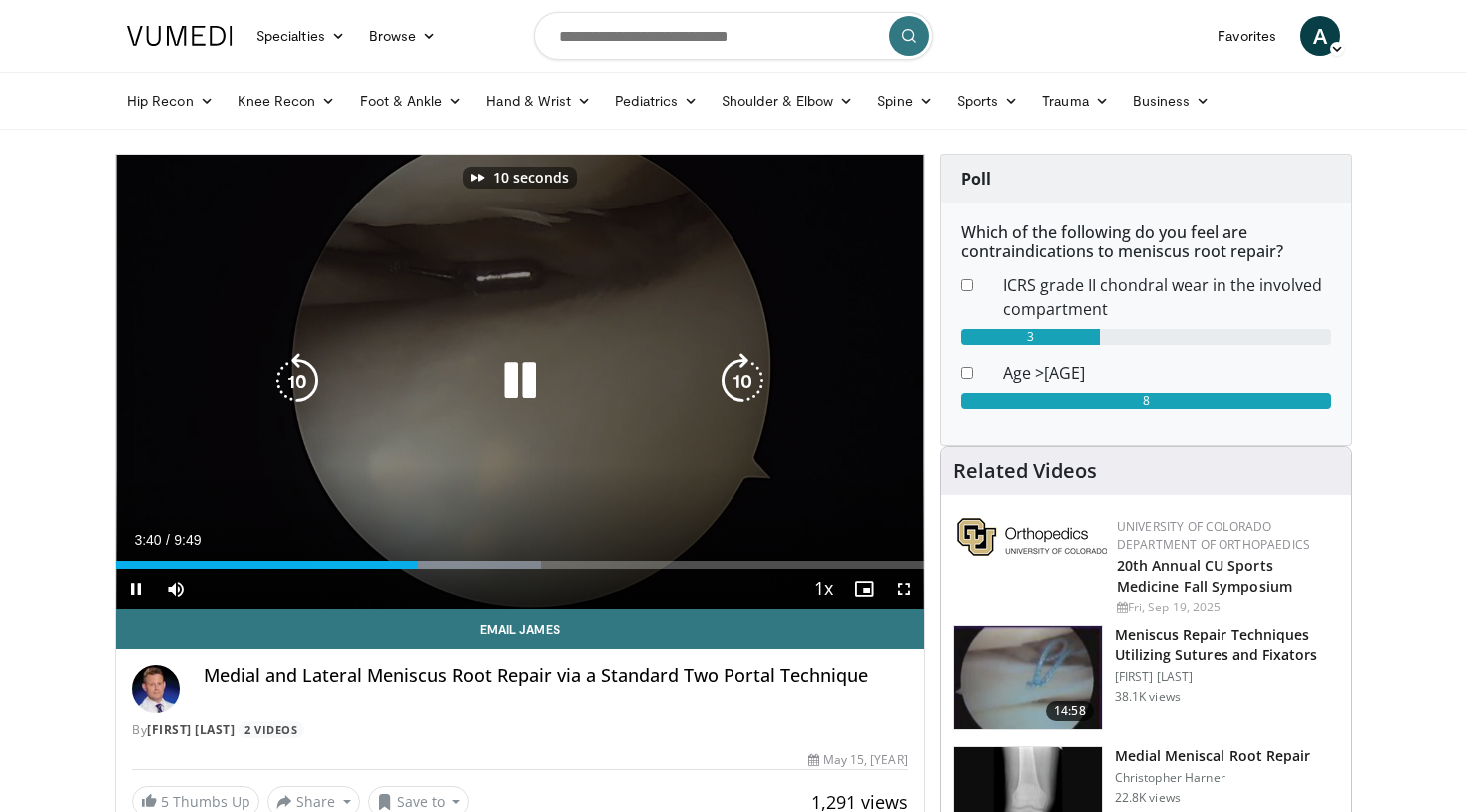 click at bounding box center (742, 381) 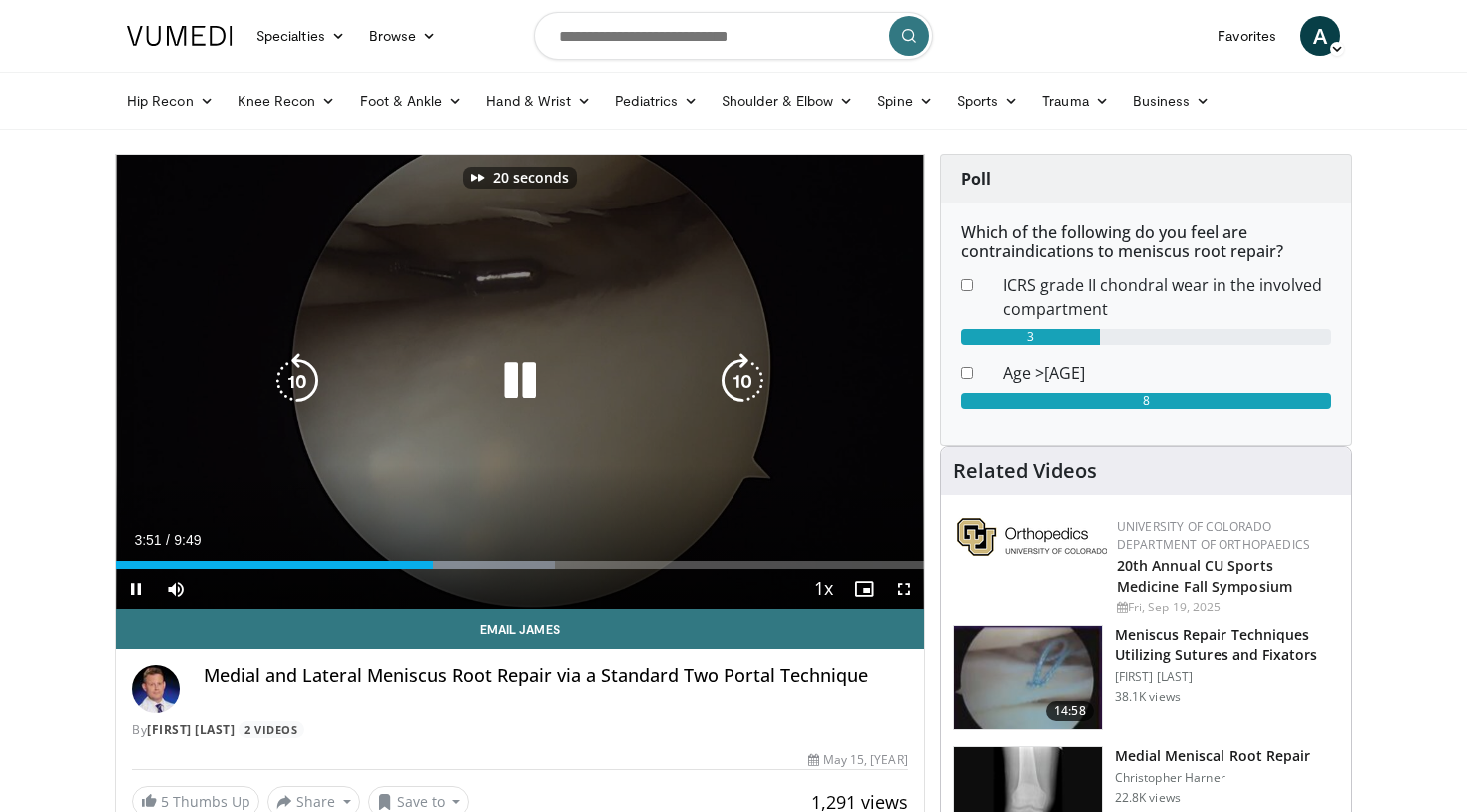 click at bounding box center (742, 381) 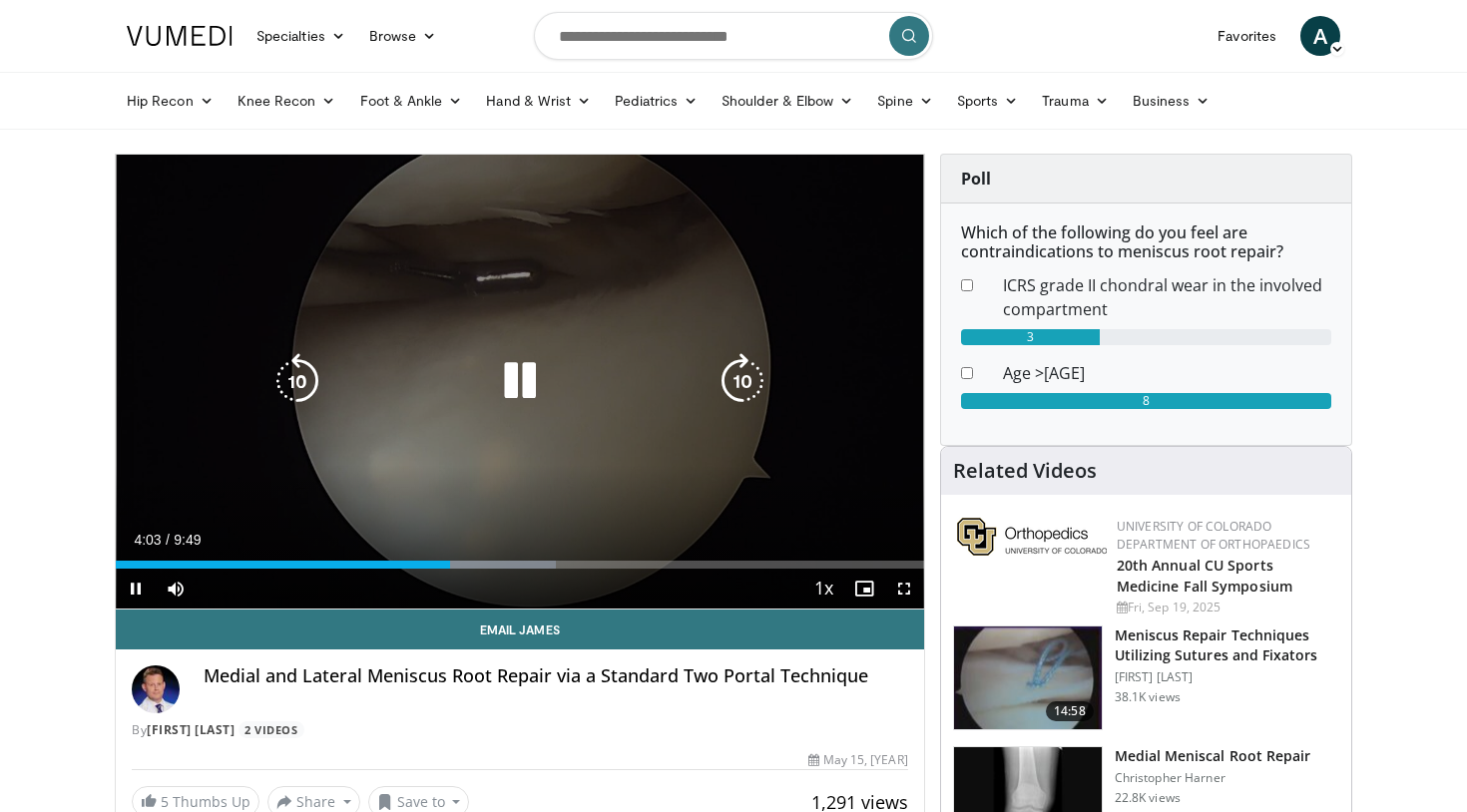 click at bounding box center (742, 381) 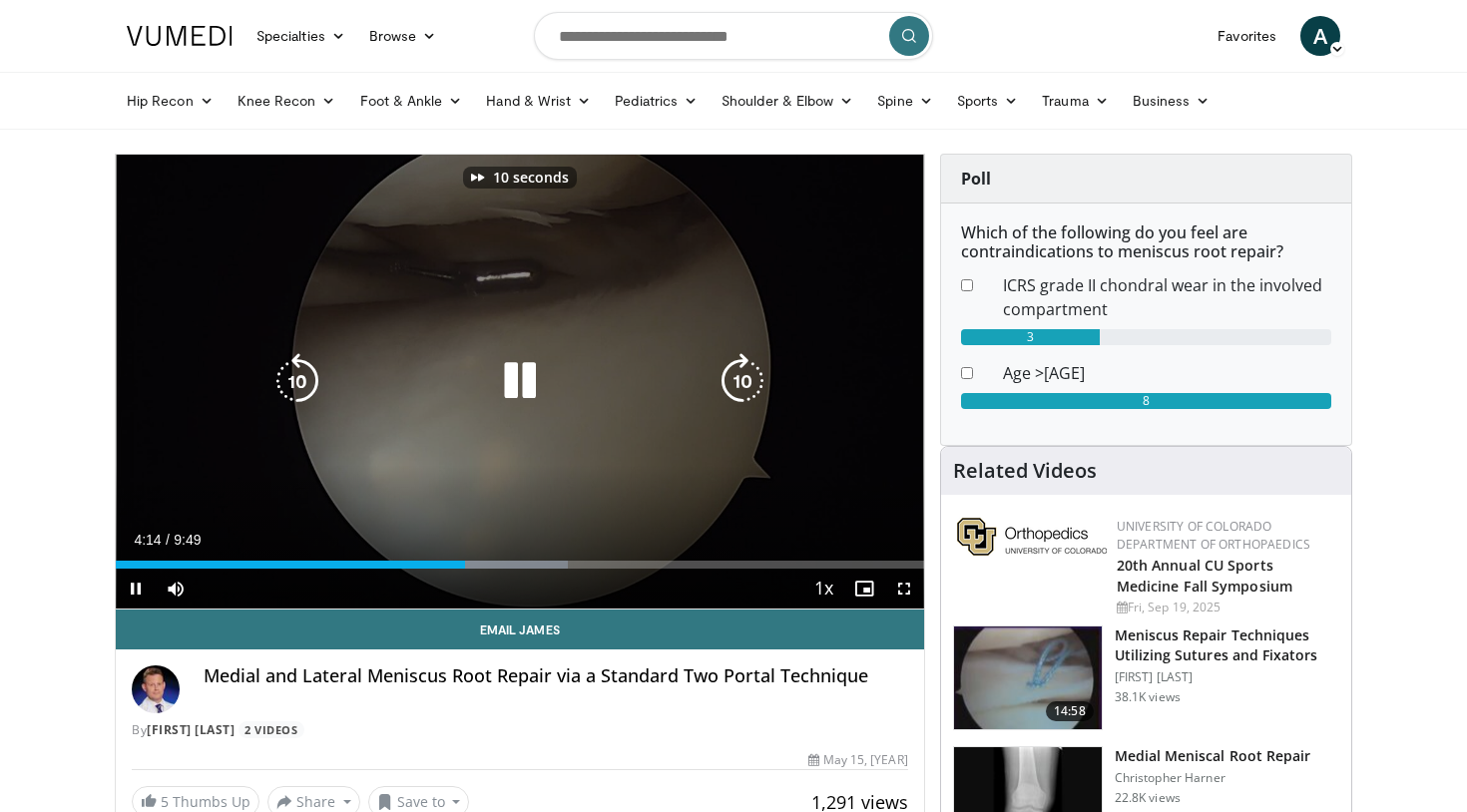 click at bounding box center [742, 381] 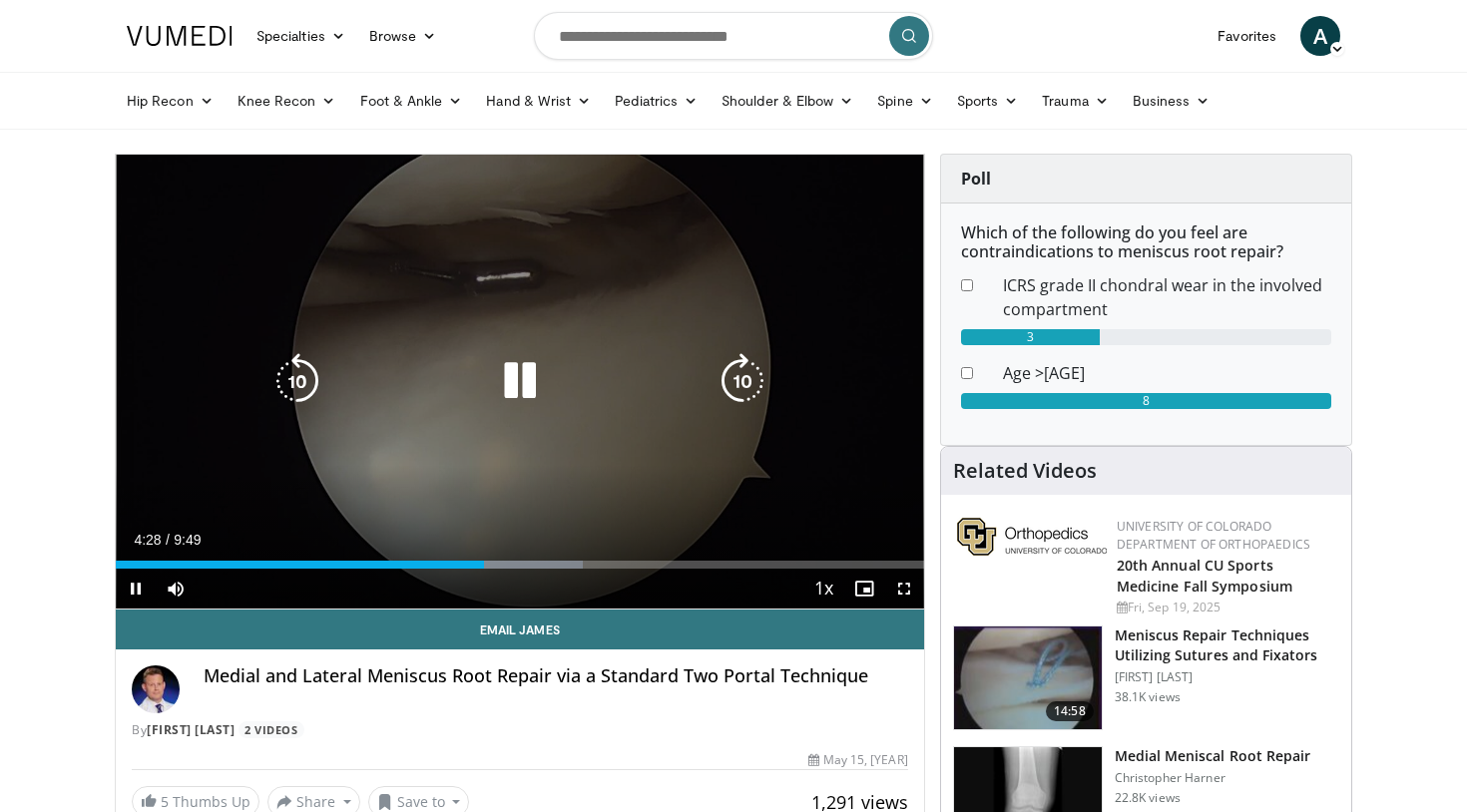 click at bounding box center (742, 381) 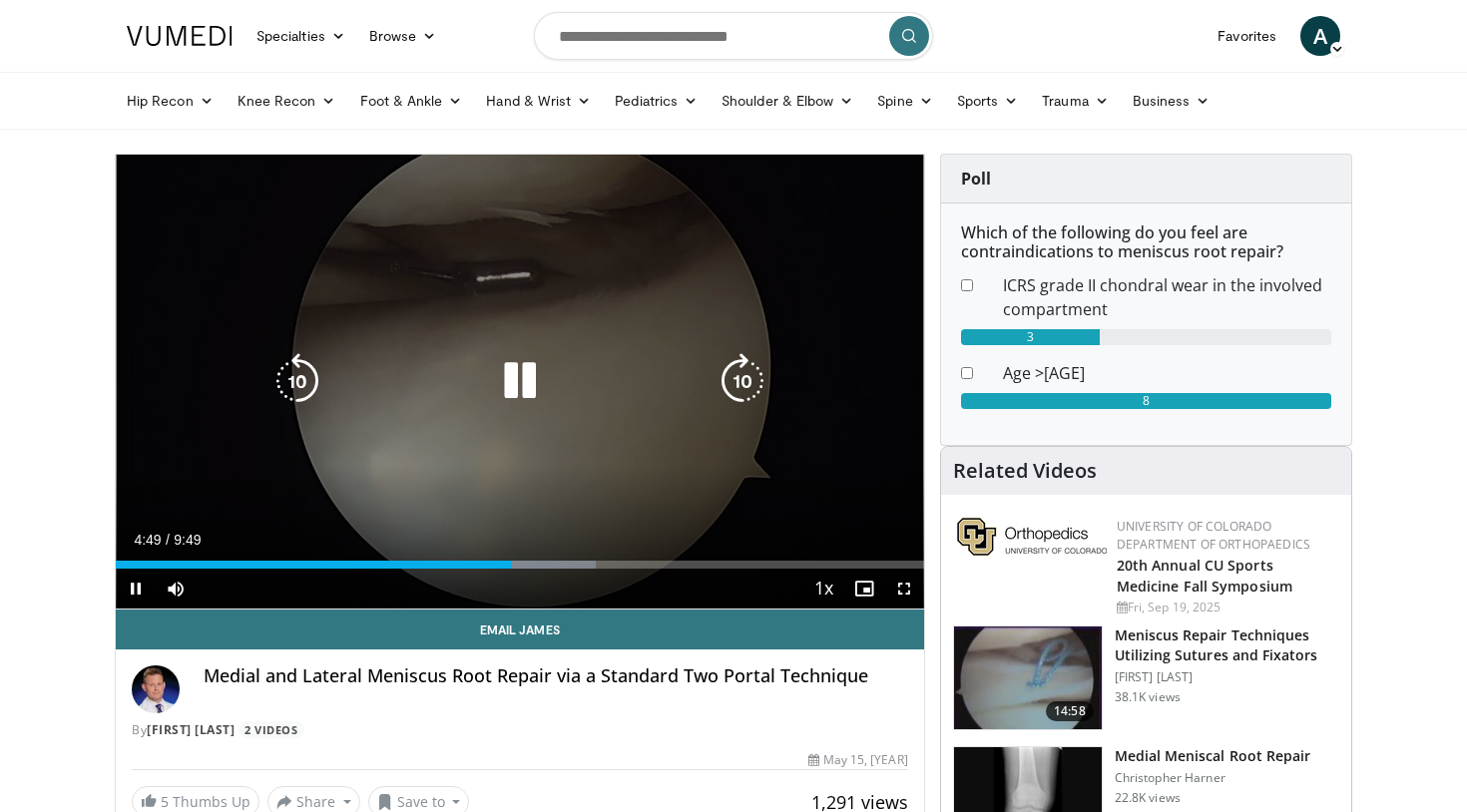click at bounding box center (520, 381) 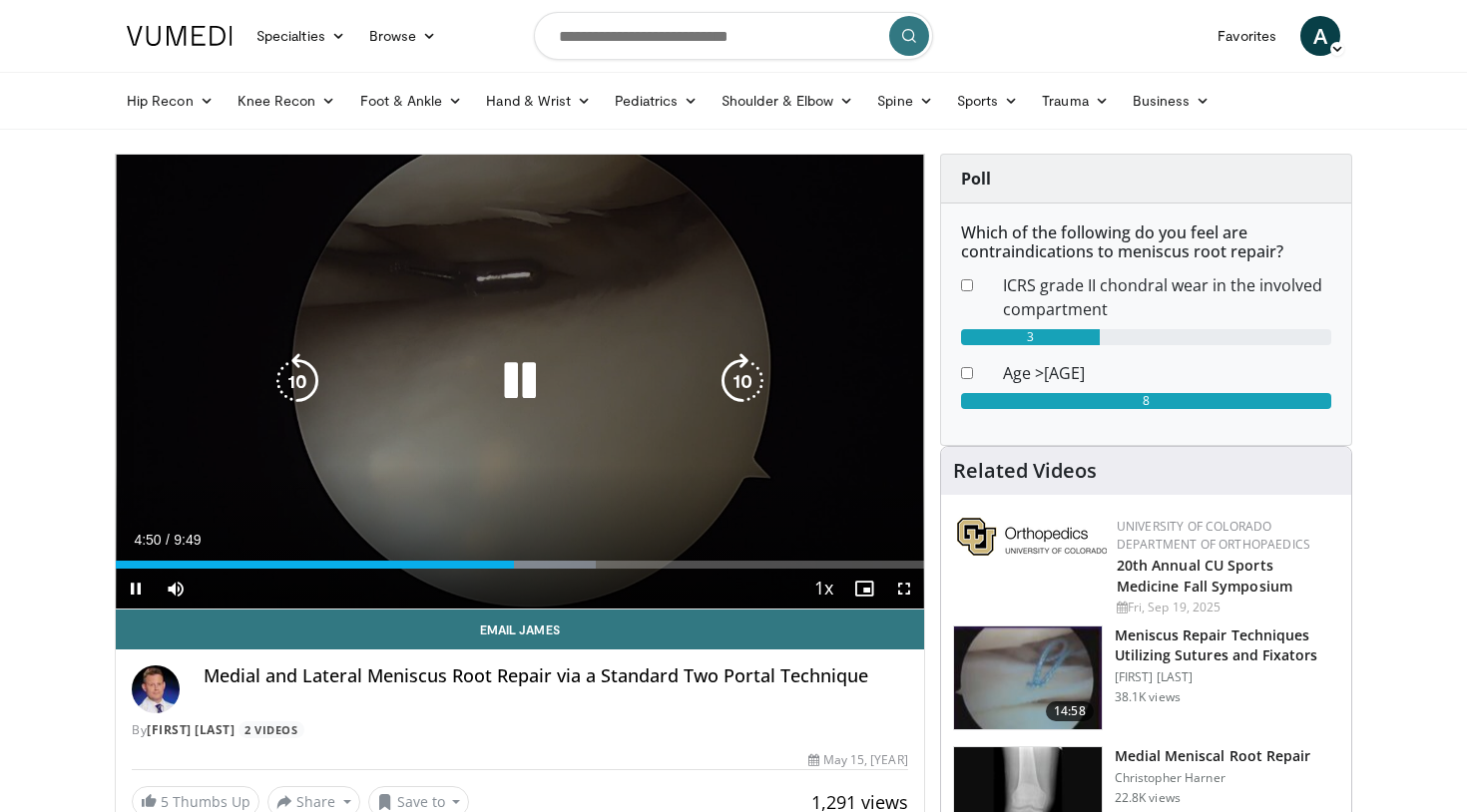 click at bounding box center [742, 381] 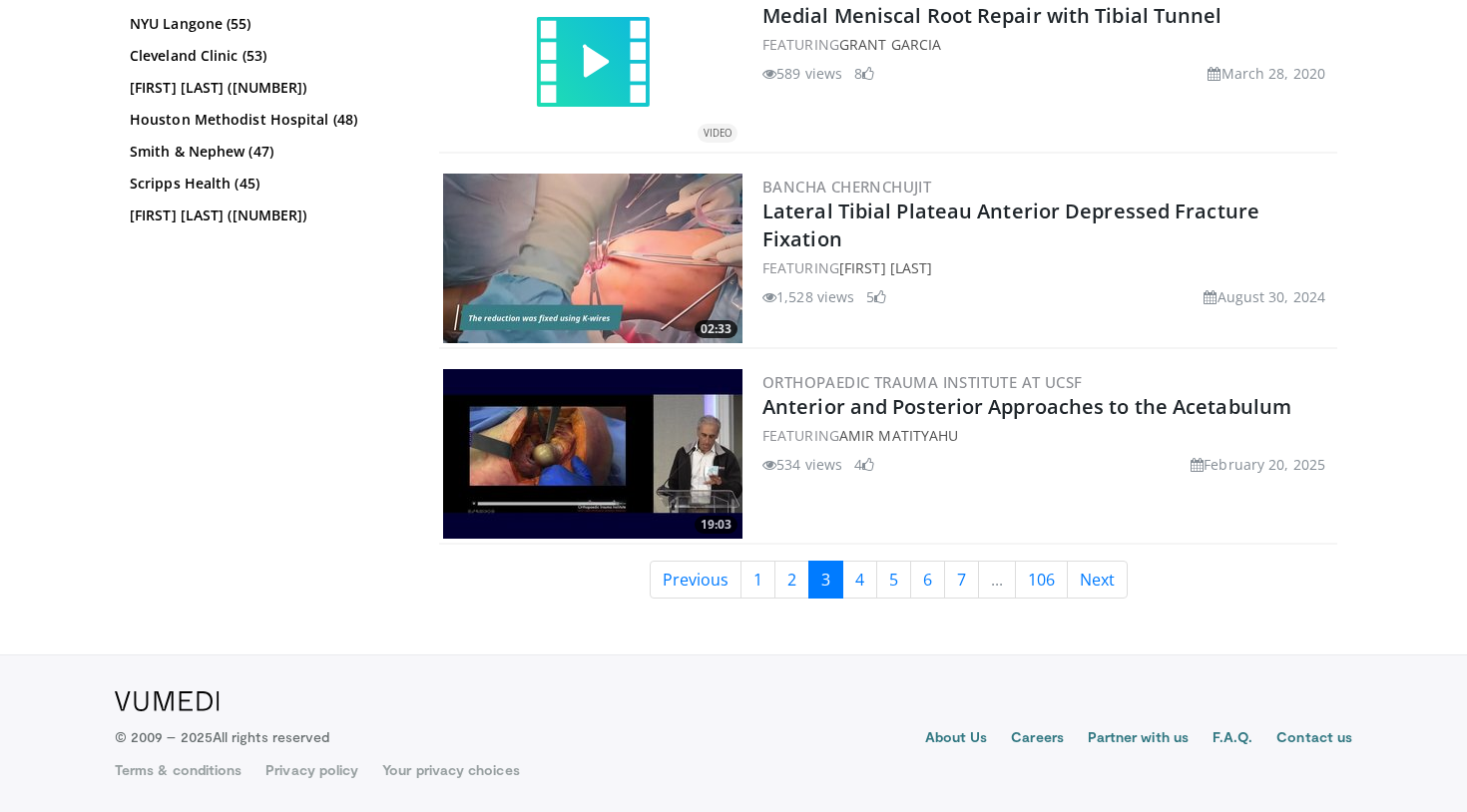 scroll, scrollTop: 4744, scrollLeft: 0, axis: vertical 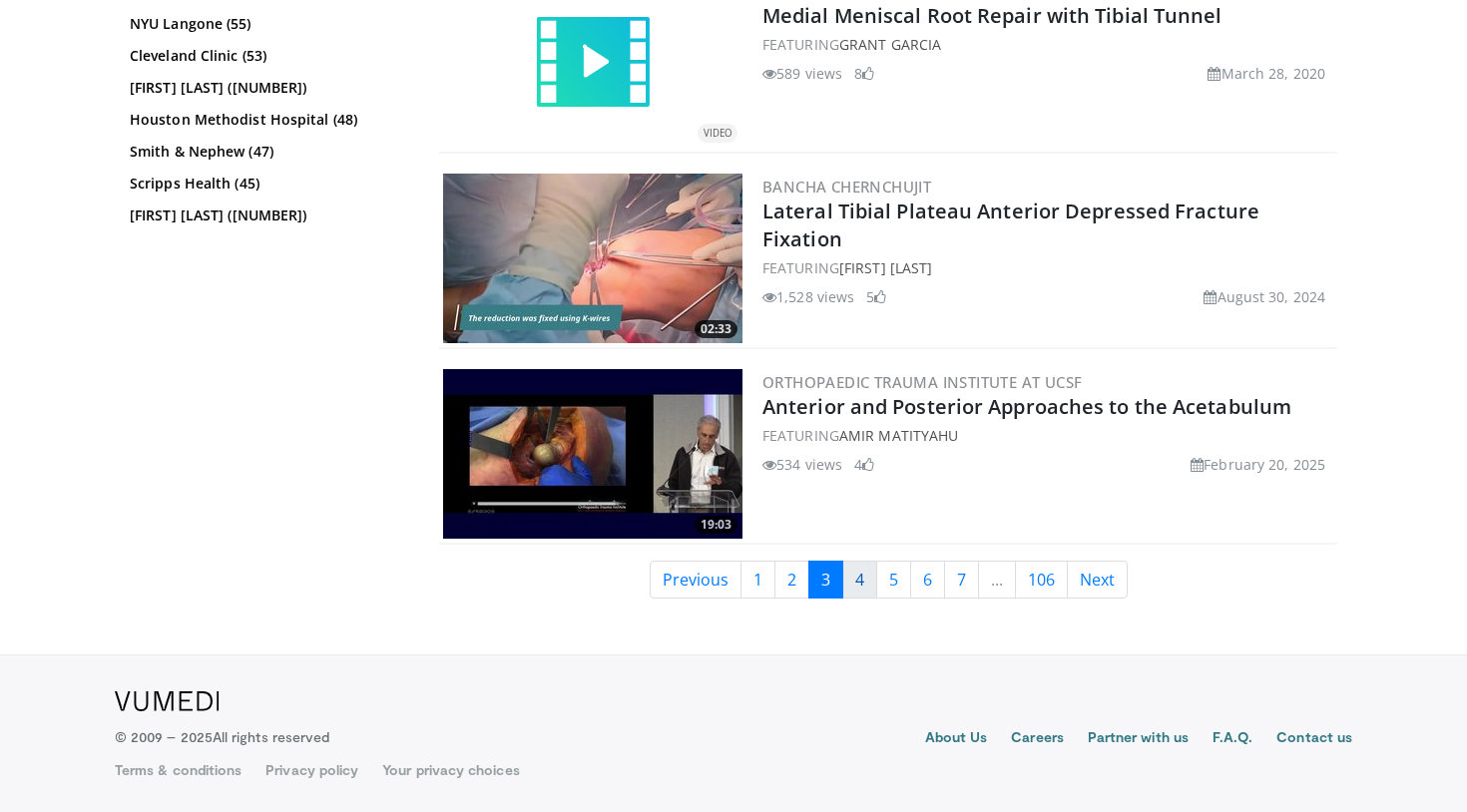 click on "4" at bounding box center (859, 580) 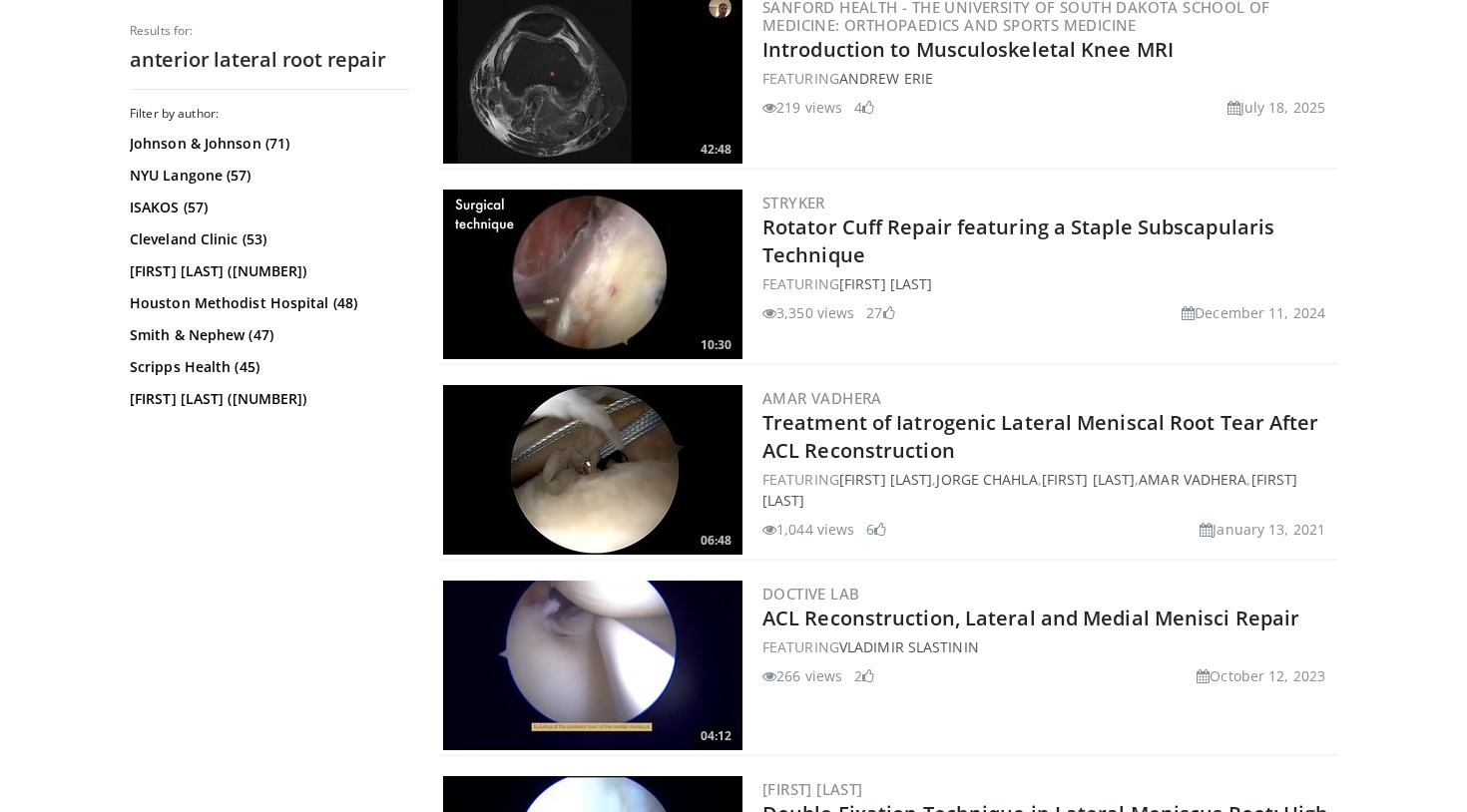 scroll, scrollTop: 3361, scrollLeft: 0, axis: vertical 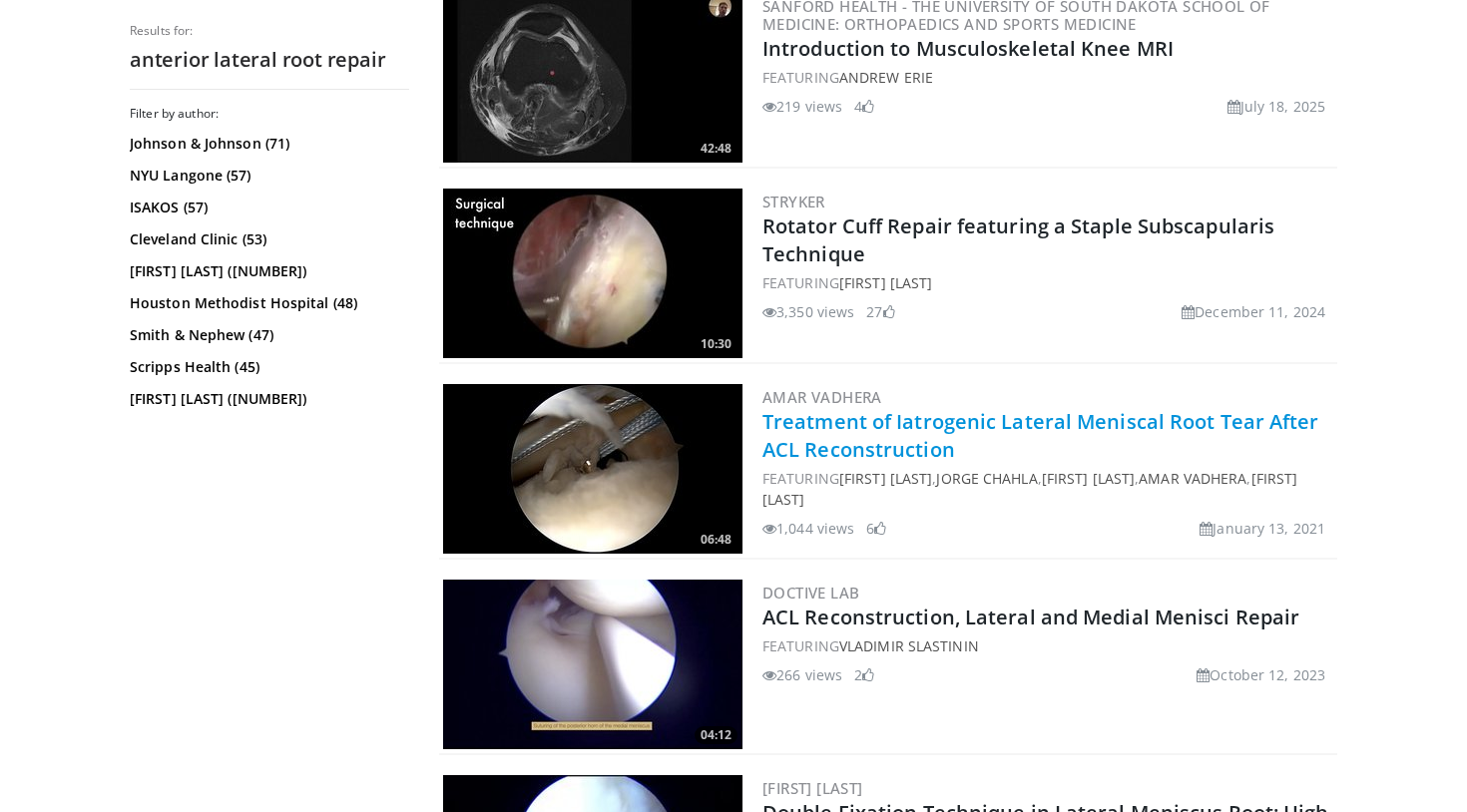 click on "Treatment of Iatrogenic Lateral Meniscal Root Tear After ACL Reconstruction" at bounding box center (1041, 435) 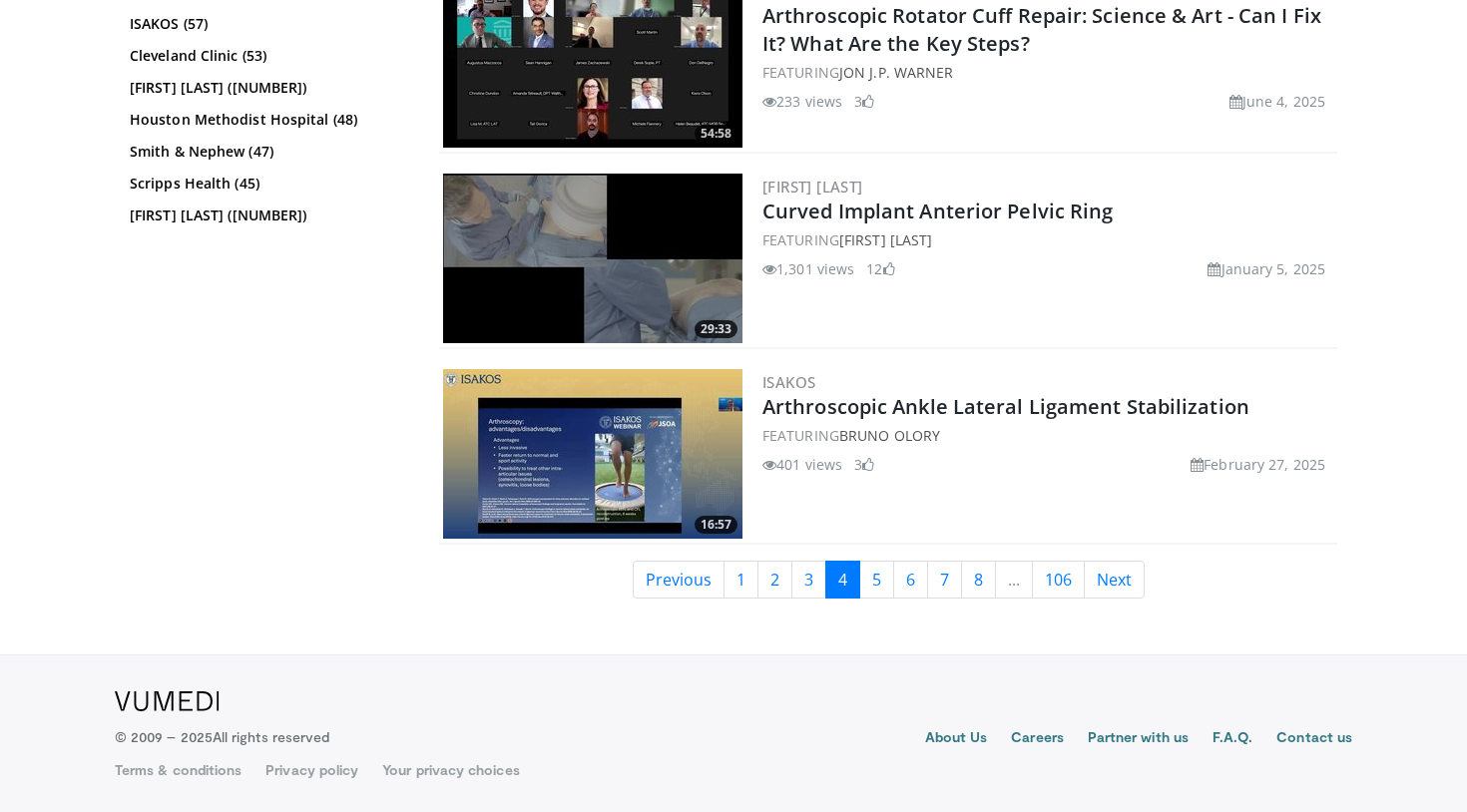 scroll, scrollTop: 4940, scrollLeft: 0, axis: vertical 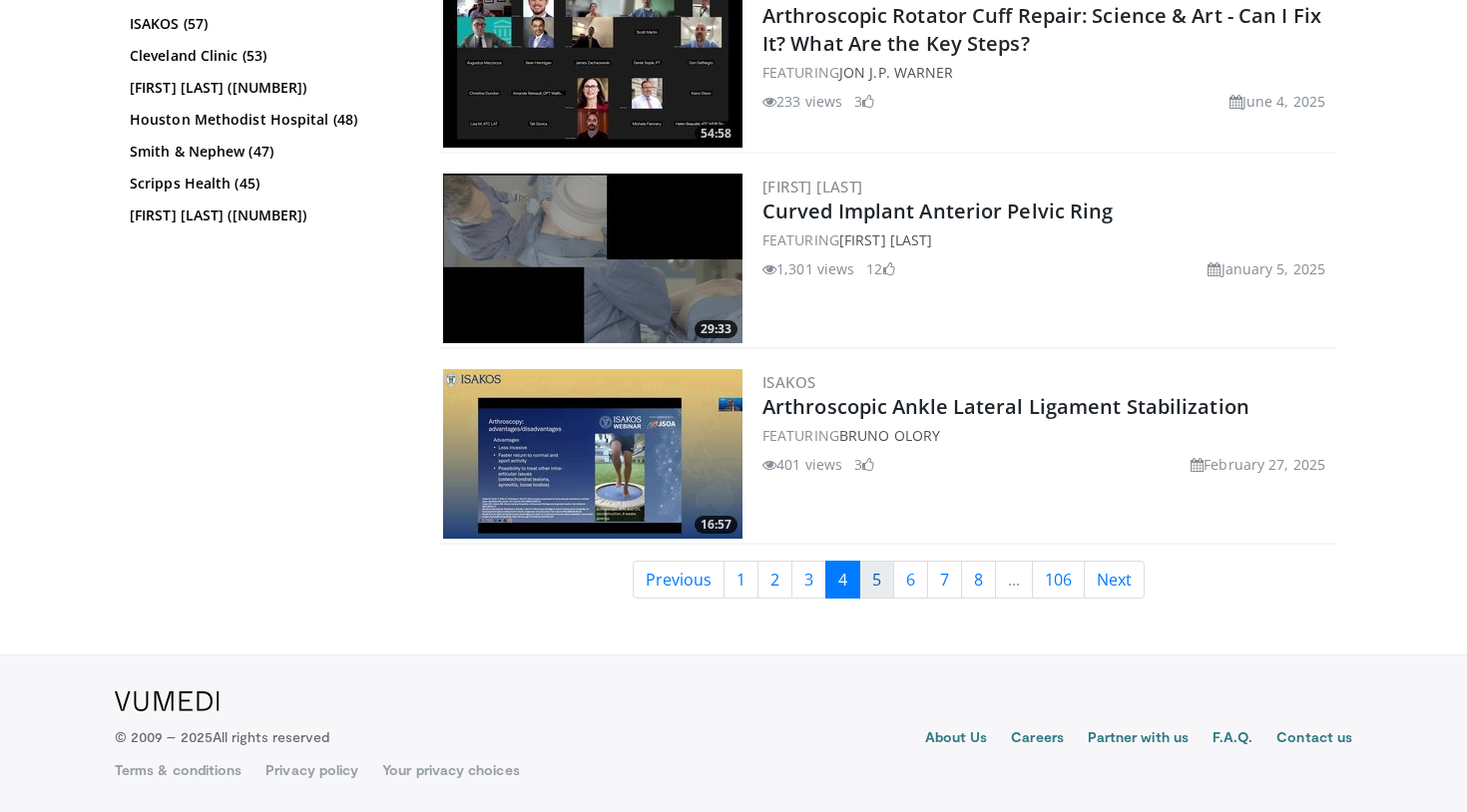 click on "5" at bounding box center (876, 580) 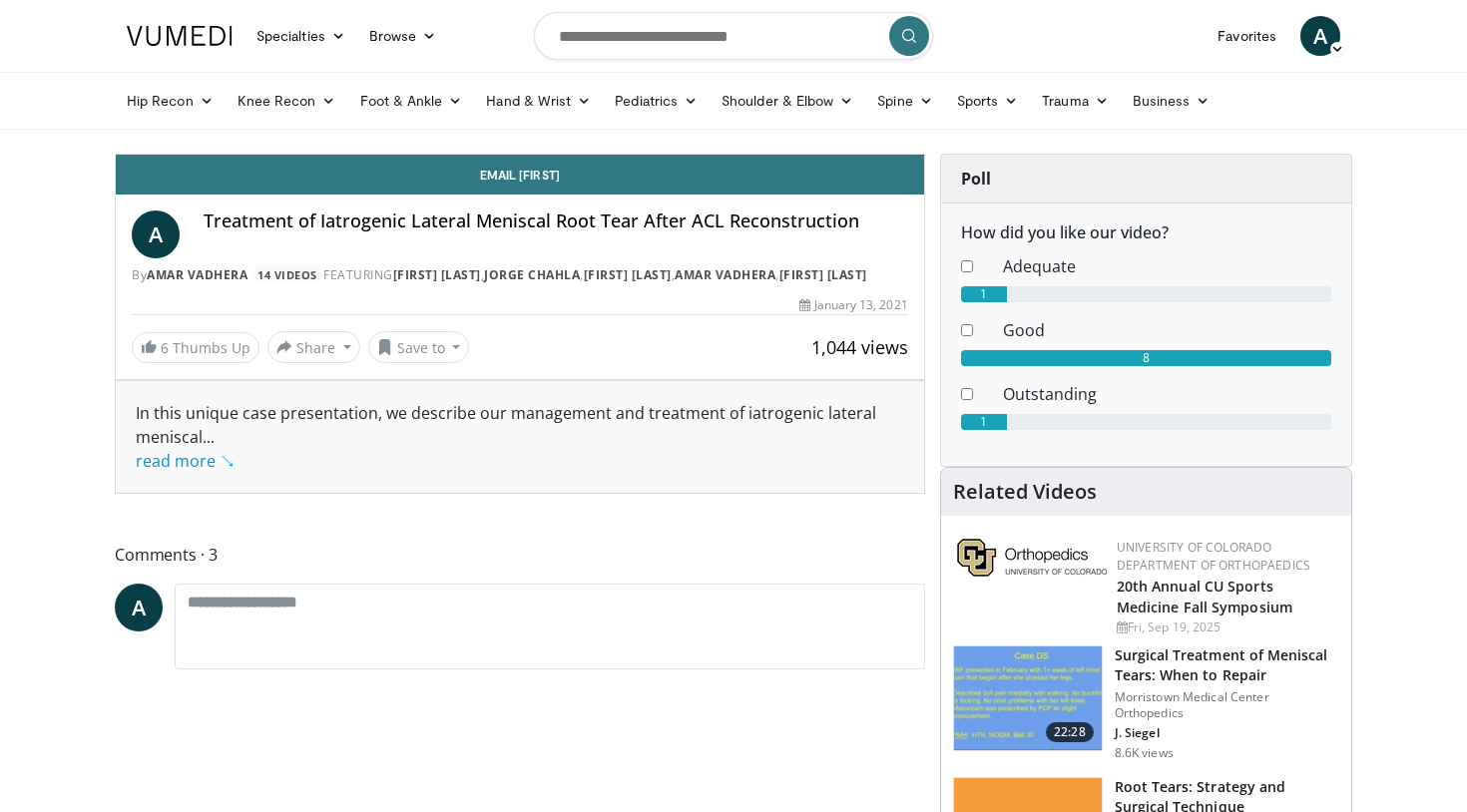scroll, scrollTop: 0, scrollLeft: 0, axis: both 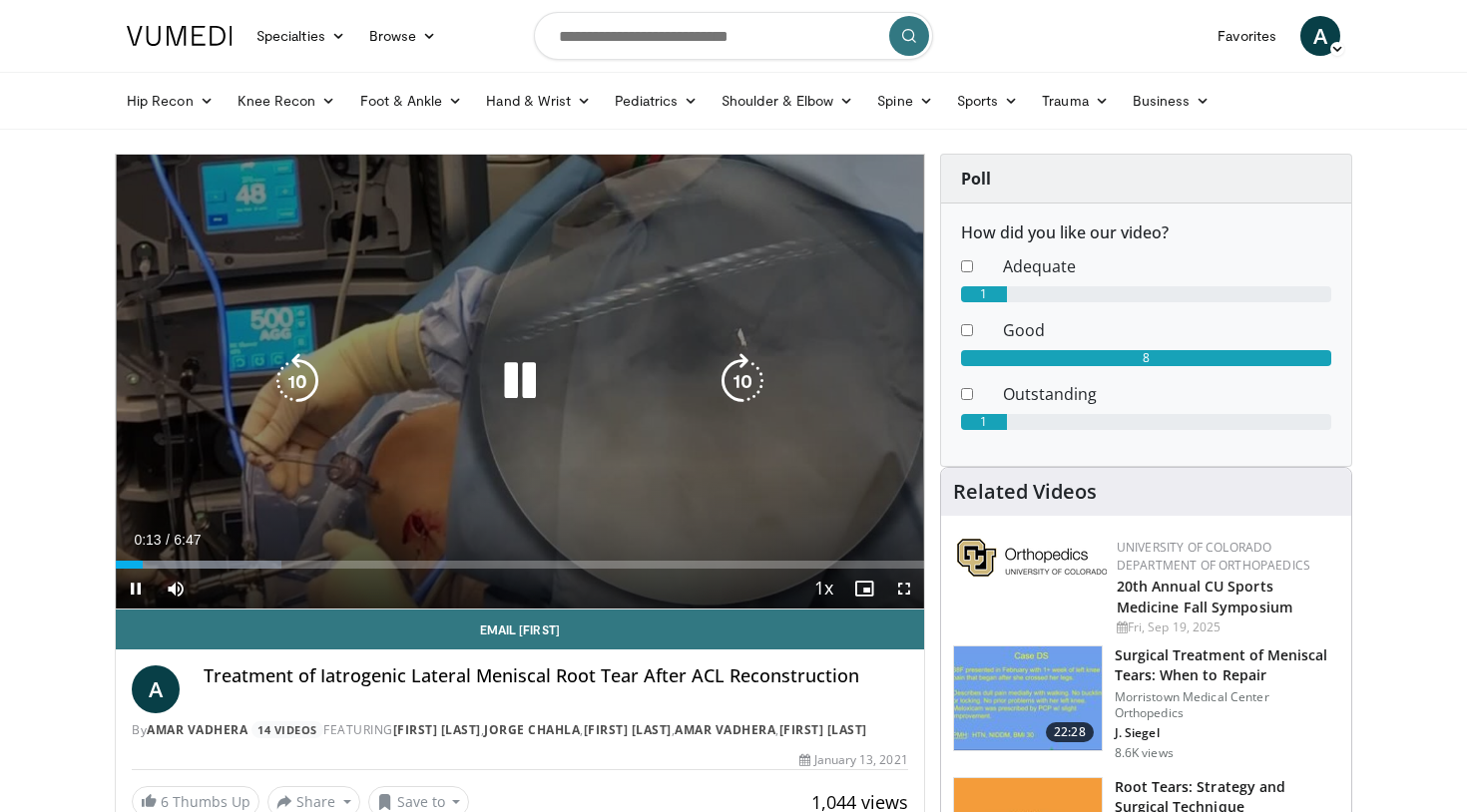 click at bounding box center (742, 381) 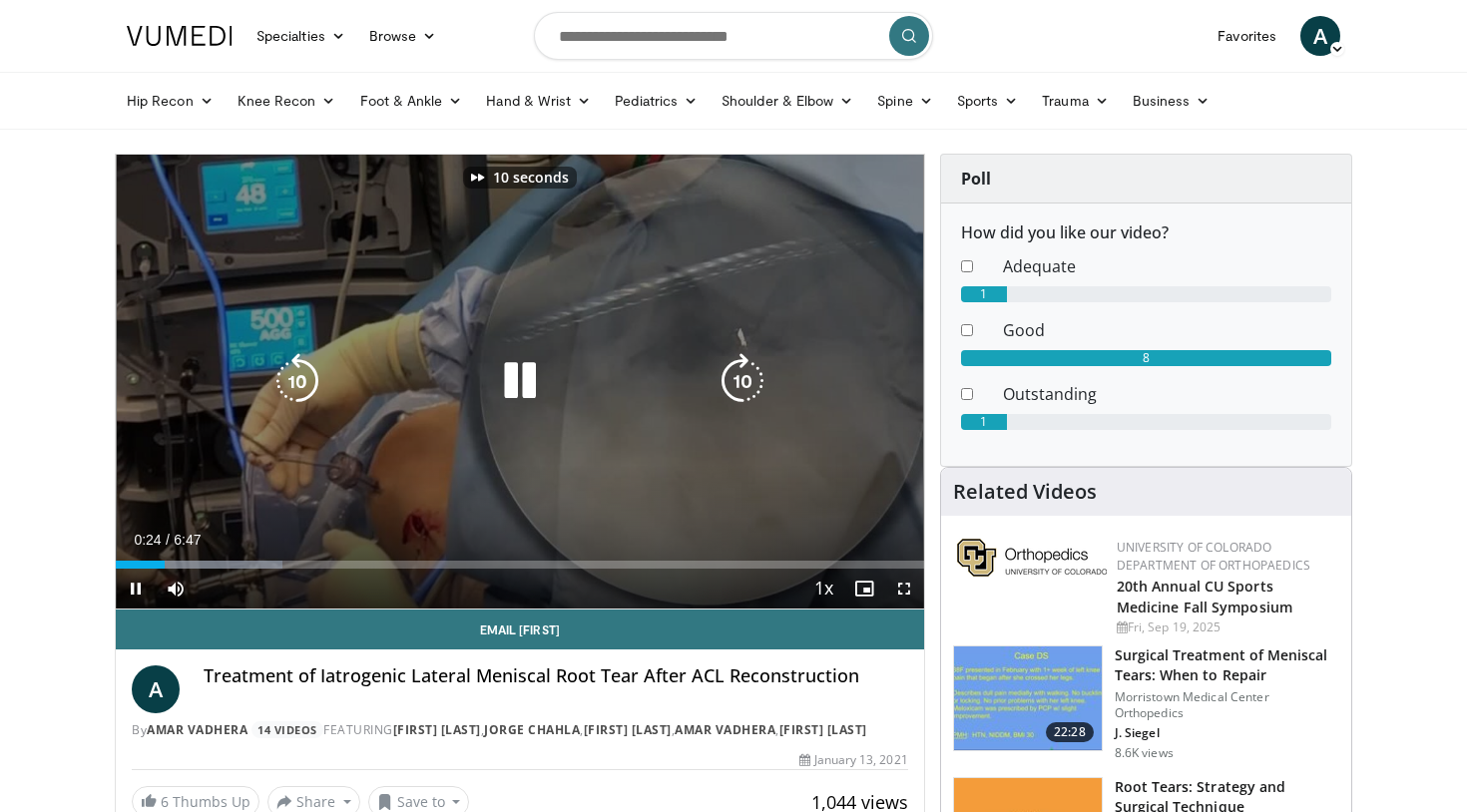click at bounding box center [742, 381] 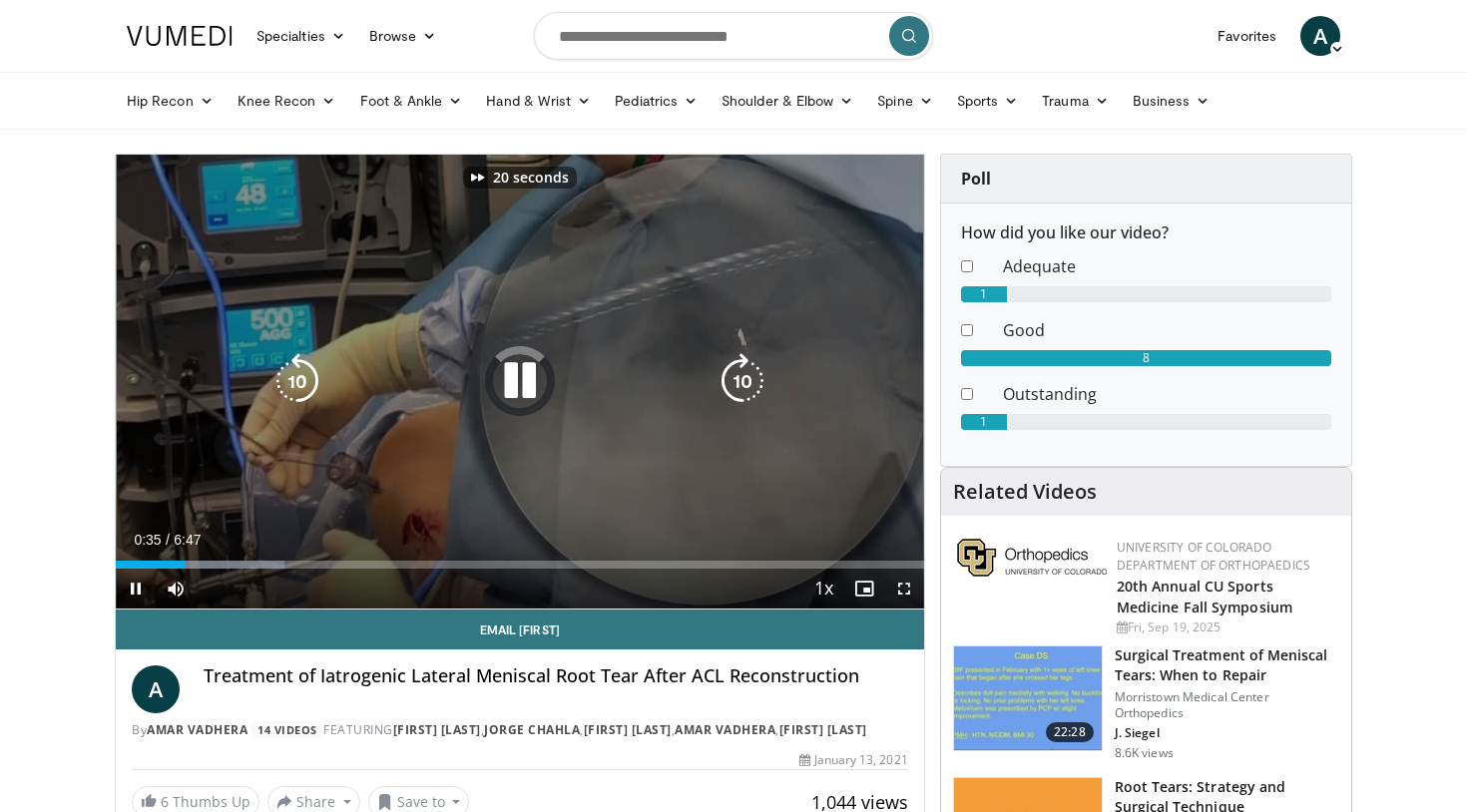 click at bounding box center [742, 381] 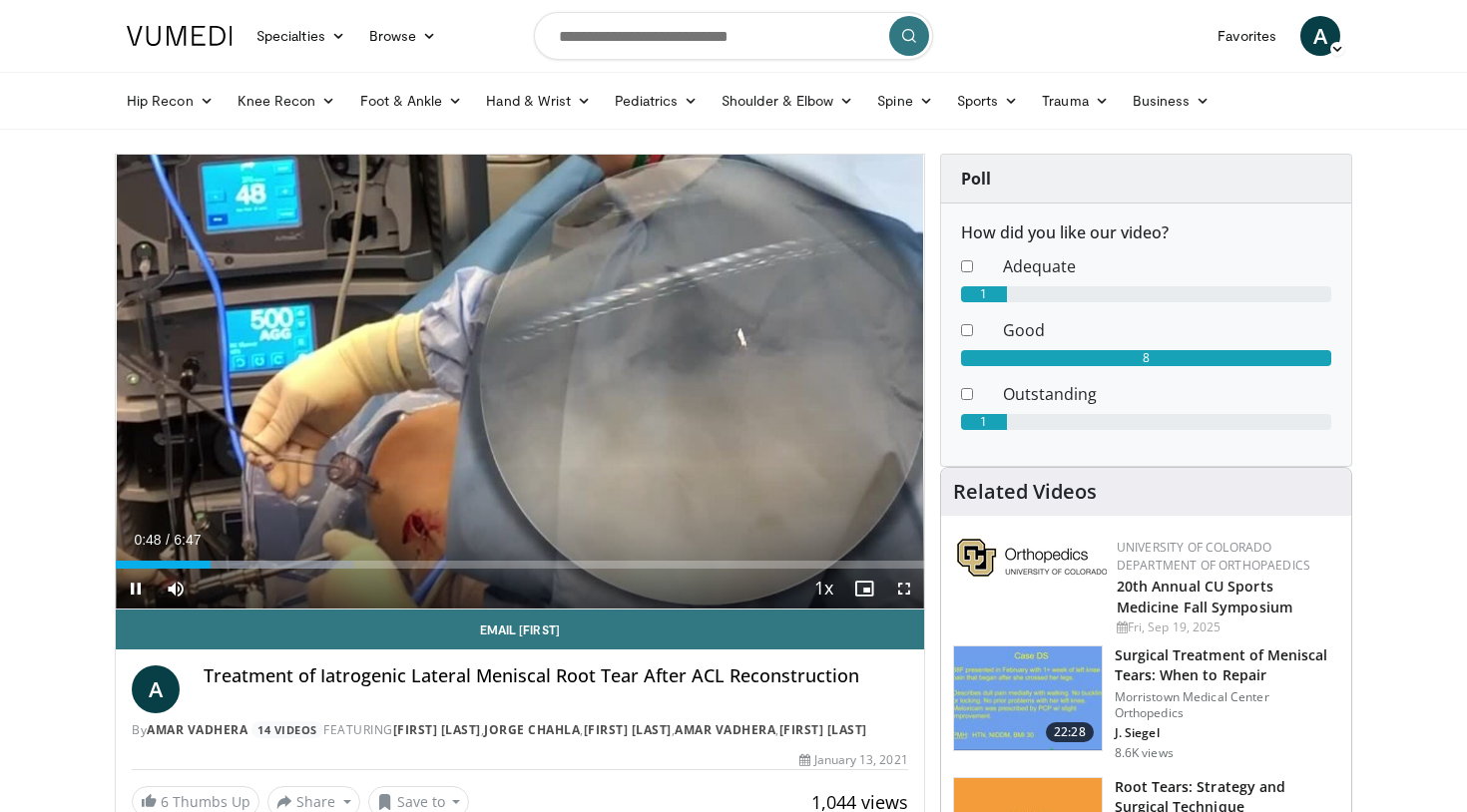 click at bounding box center (904, 589) 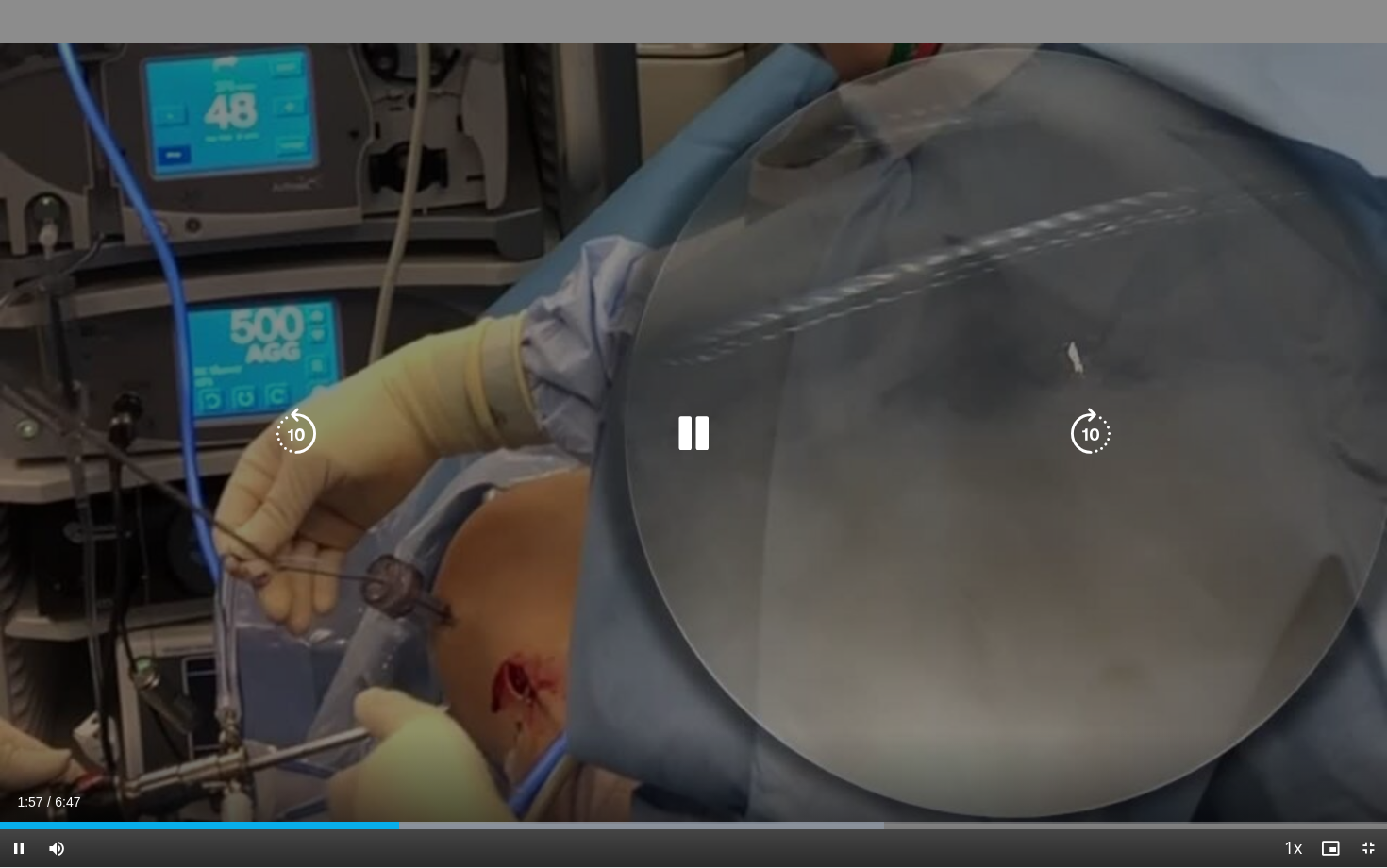 click at bounding box center [1091, 434] 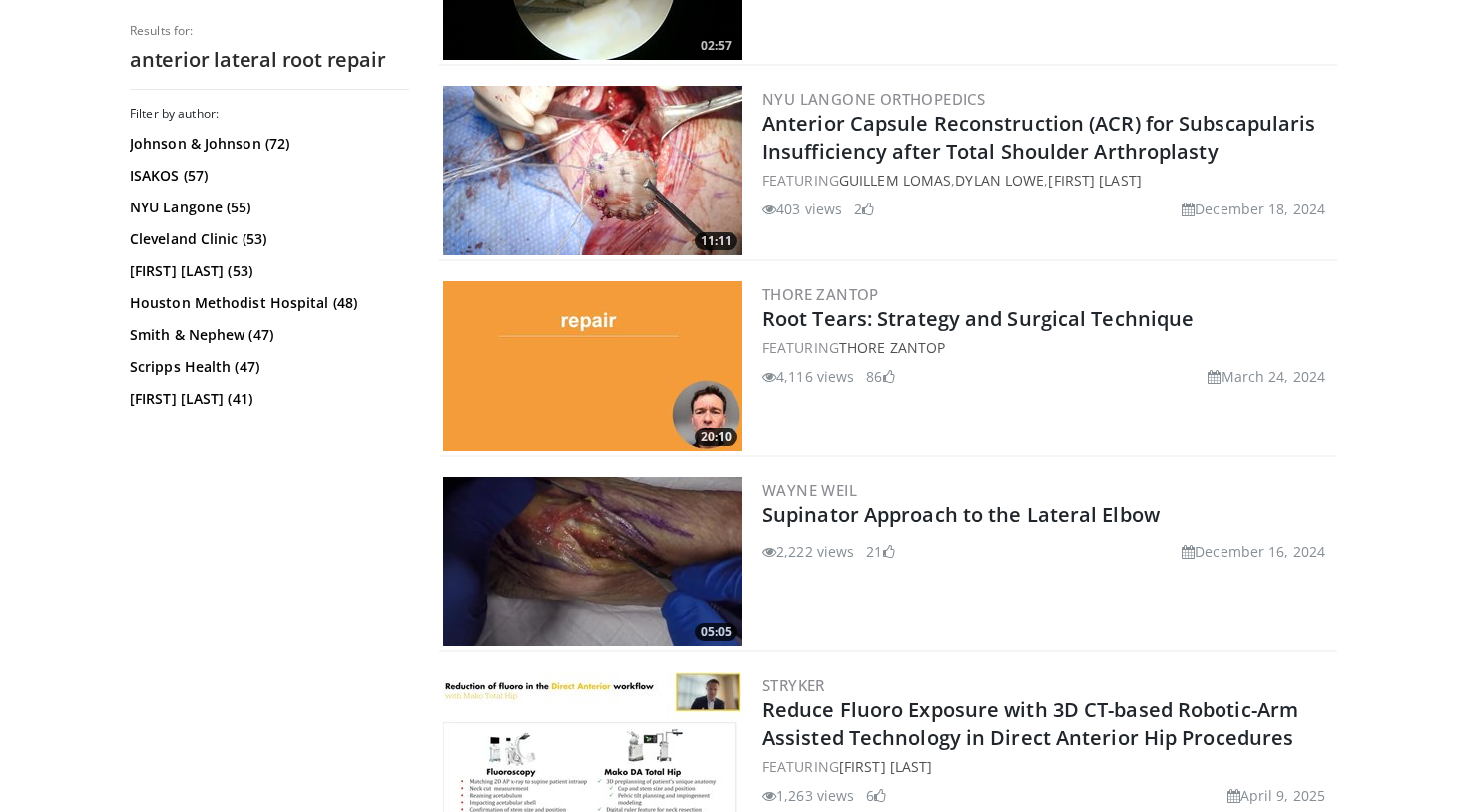 scroll, scrollTop: 4049, scrollLeft: 0, axis: vertical 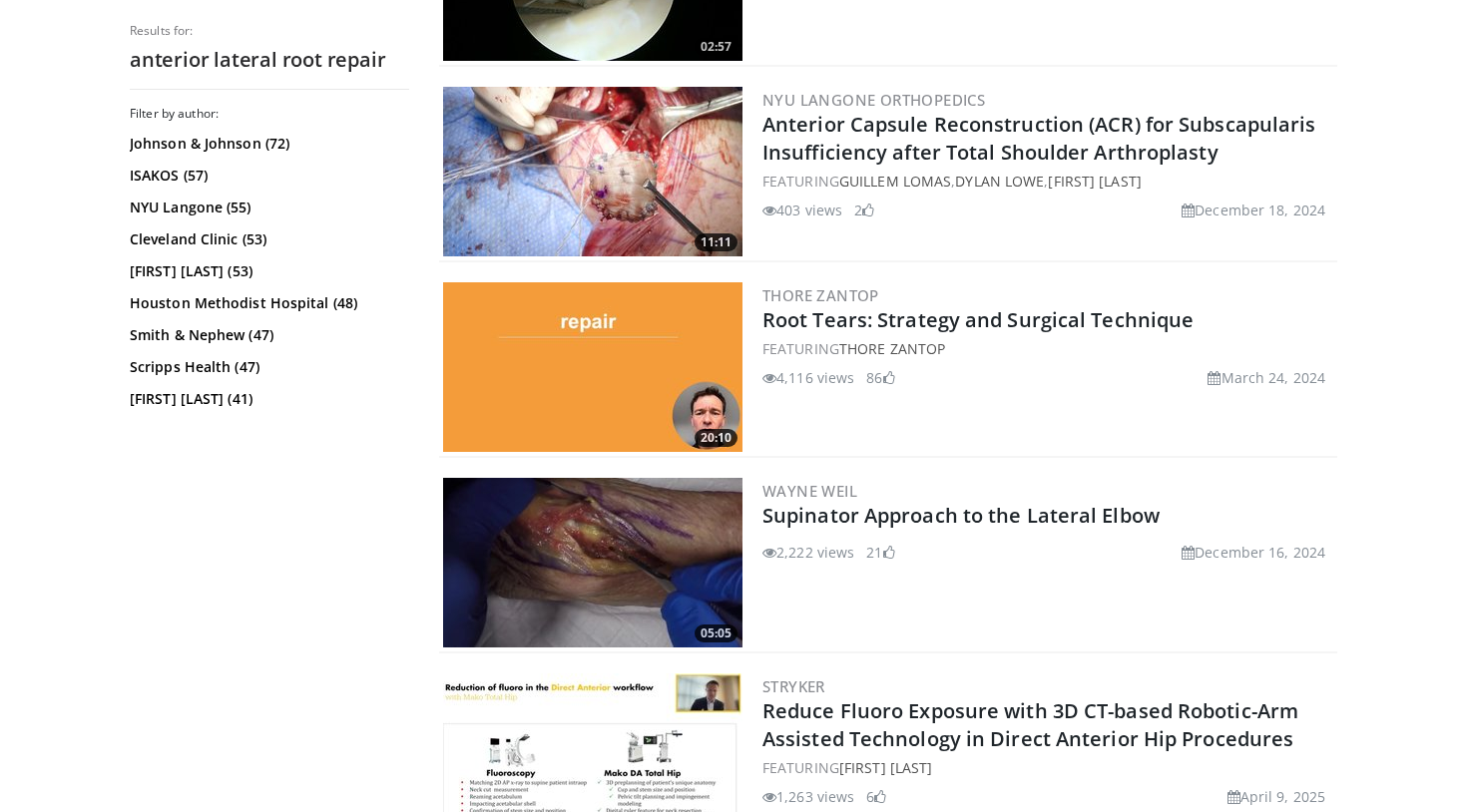 click at bounding box center (593, 367) 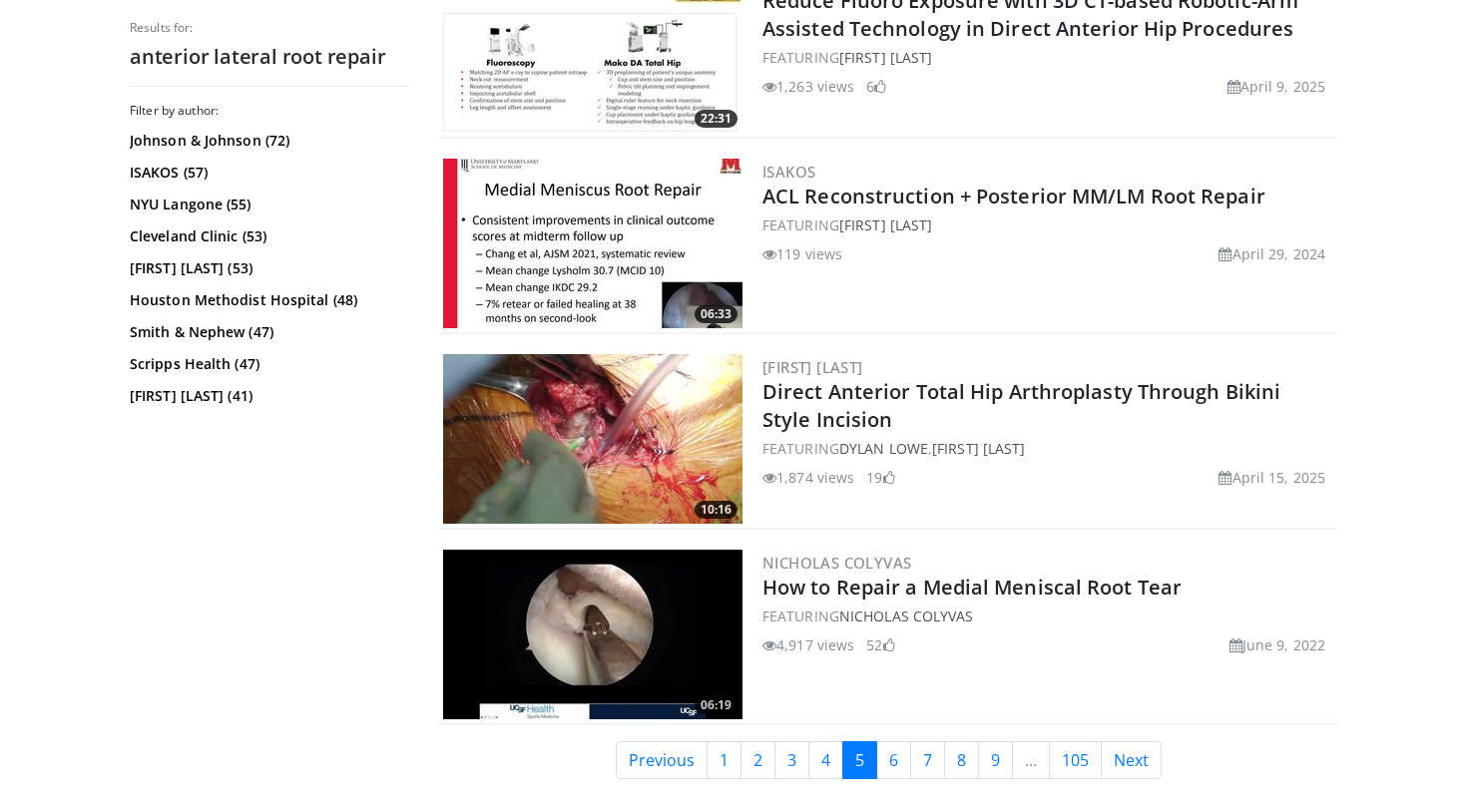 scroll, scrollTop: 4760, scrollLeft: 0, axis: vertical 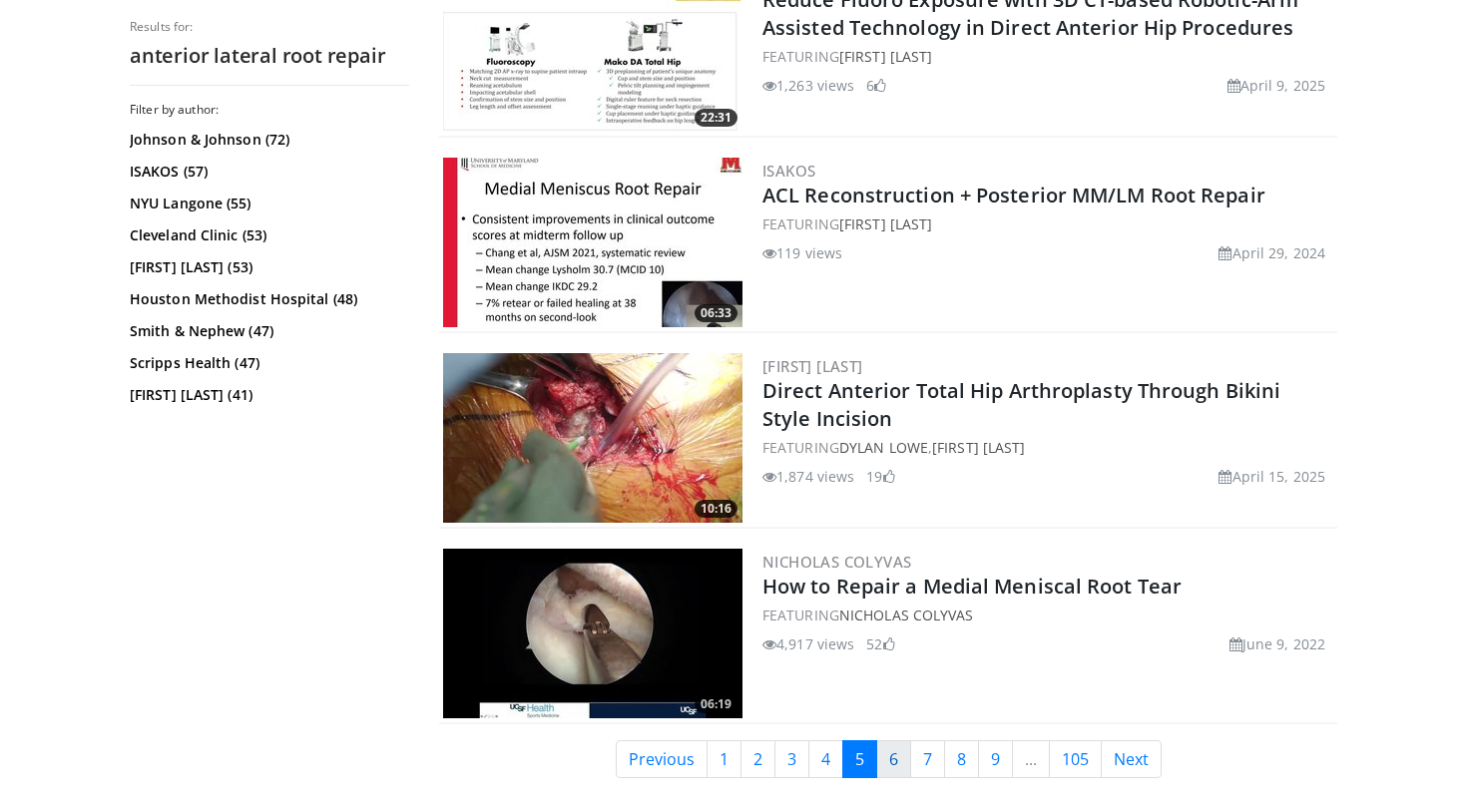 click on "6" at bounding box center [893, 759] 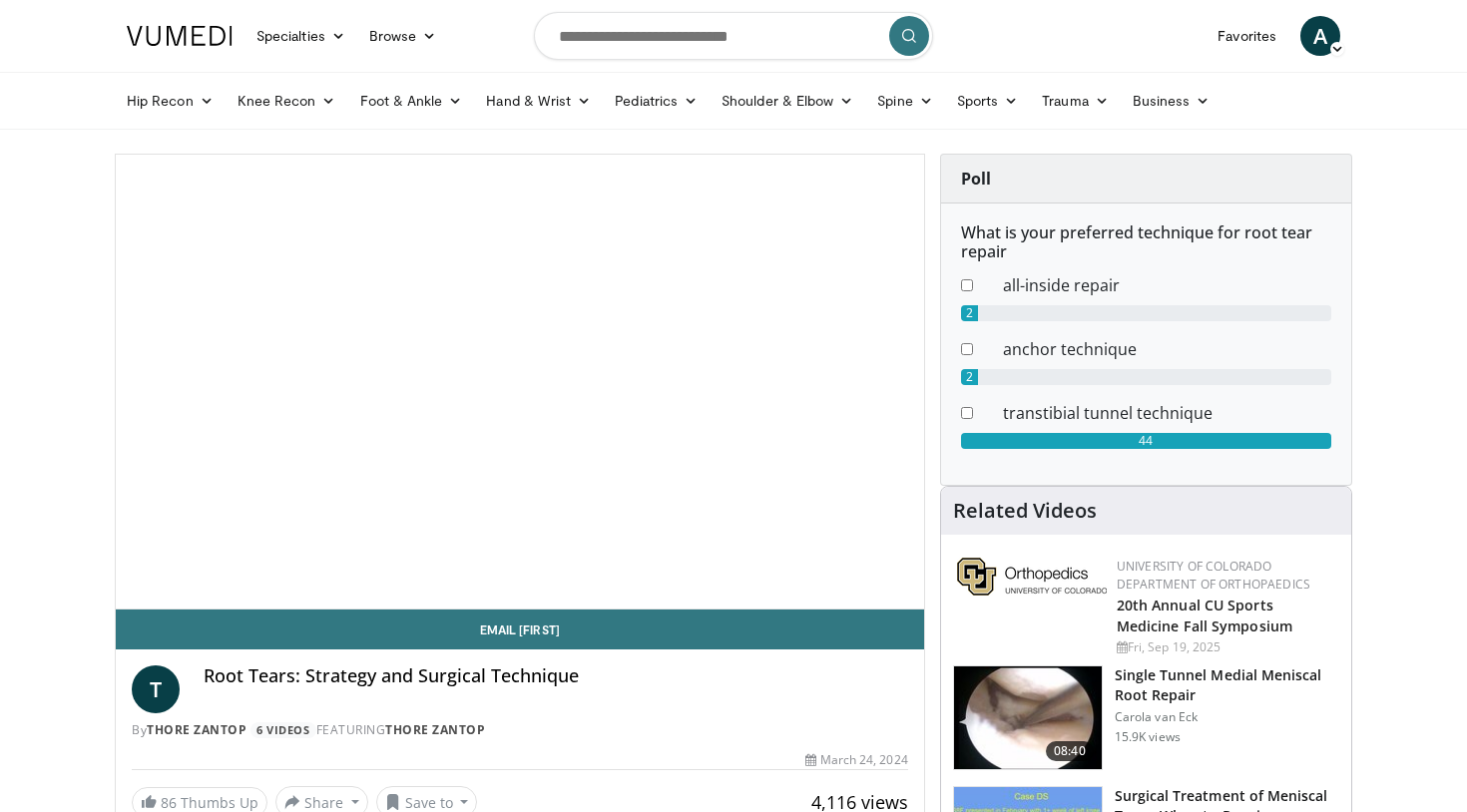 scroll, scrollTop: 0, scrollLeft: 0, axis: both 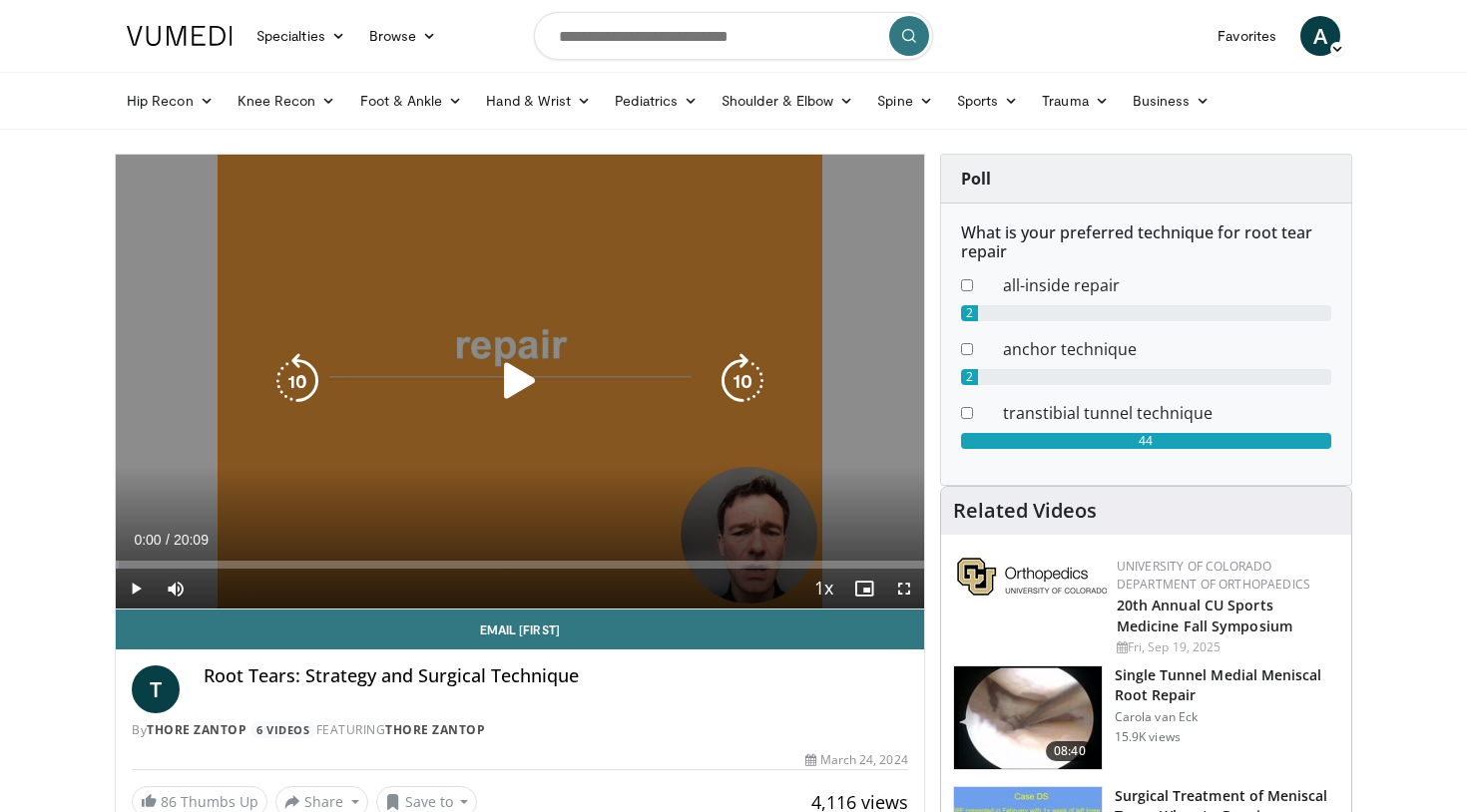 click at bounding box center [520, 381] 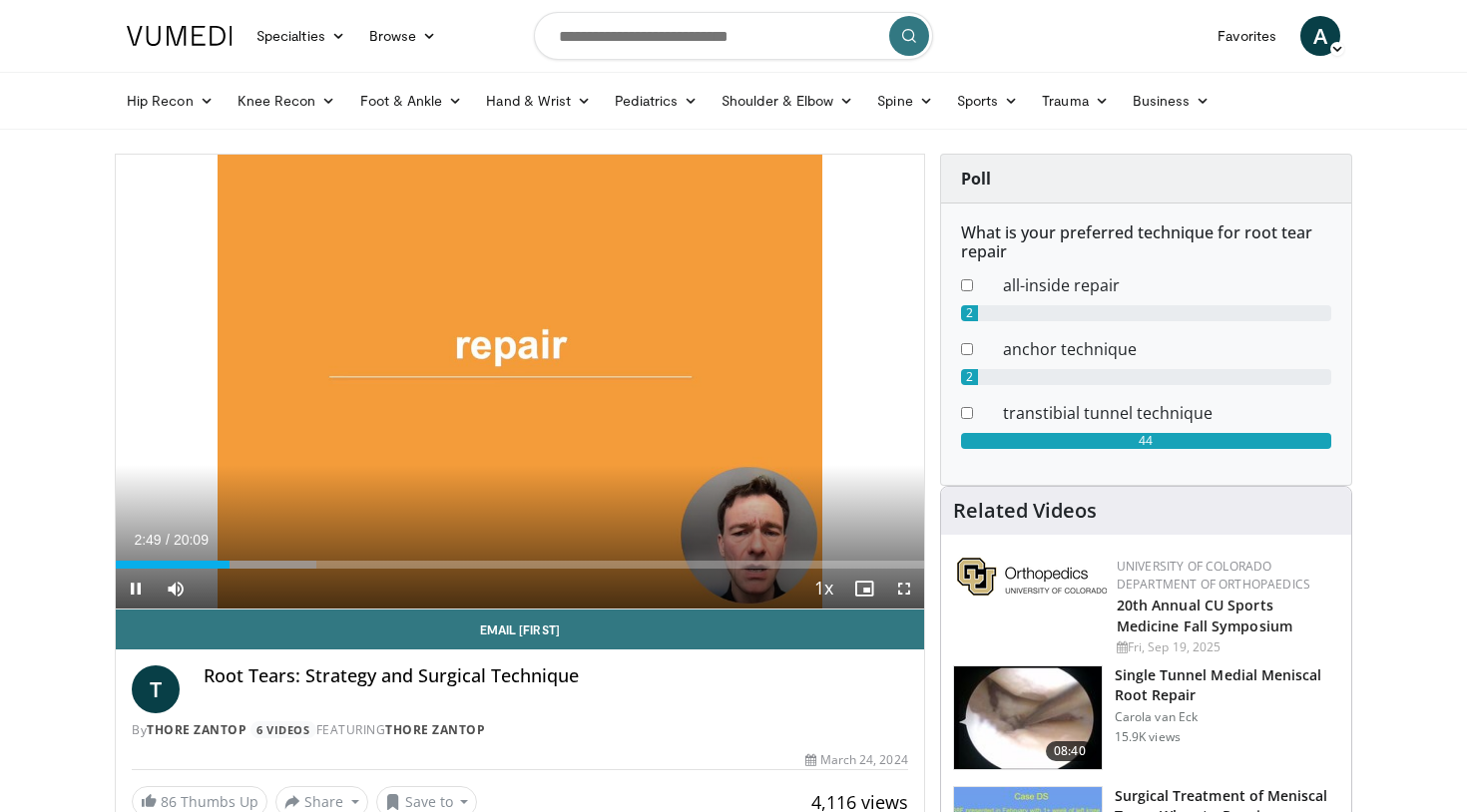 click at bounding box center [904, 589] 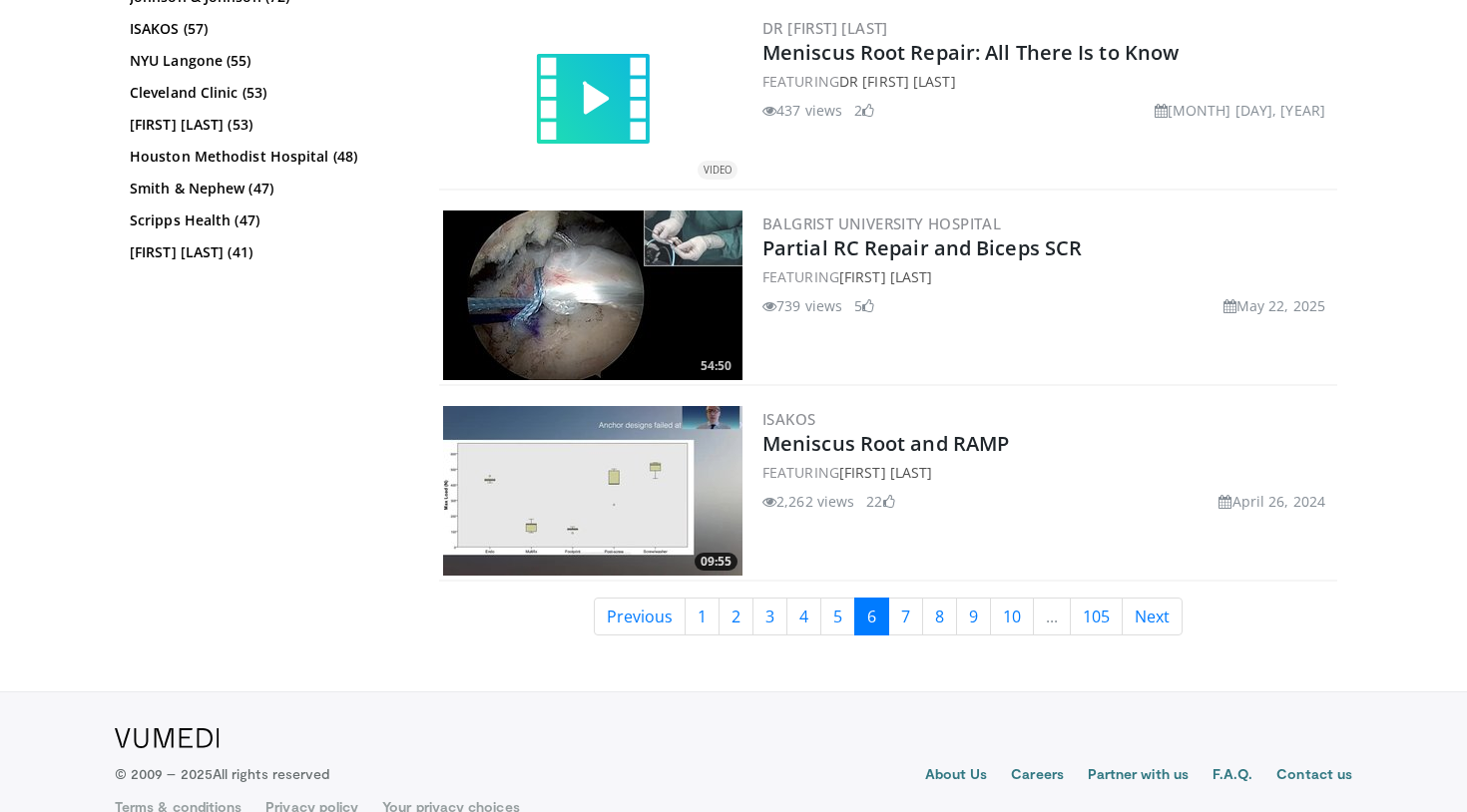 scroll, scrollTop: 4919, scrollLeft: 0, axis: vertical 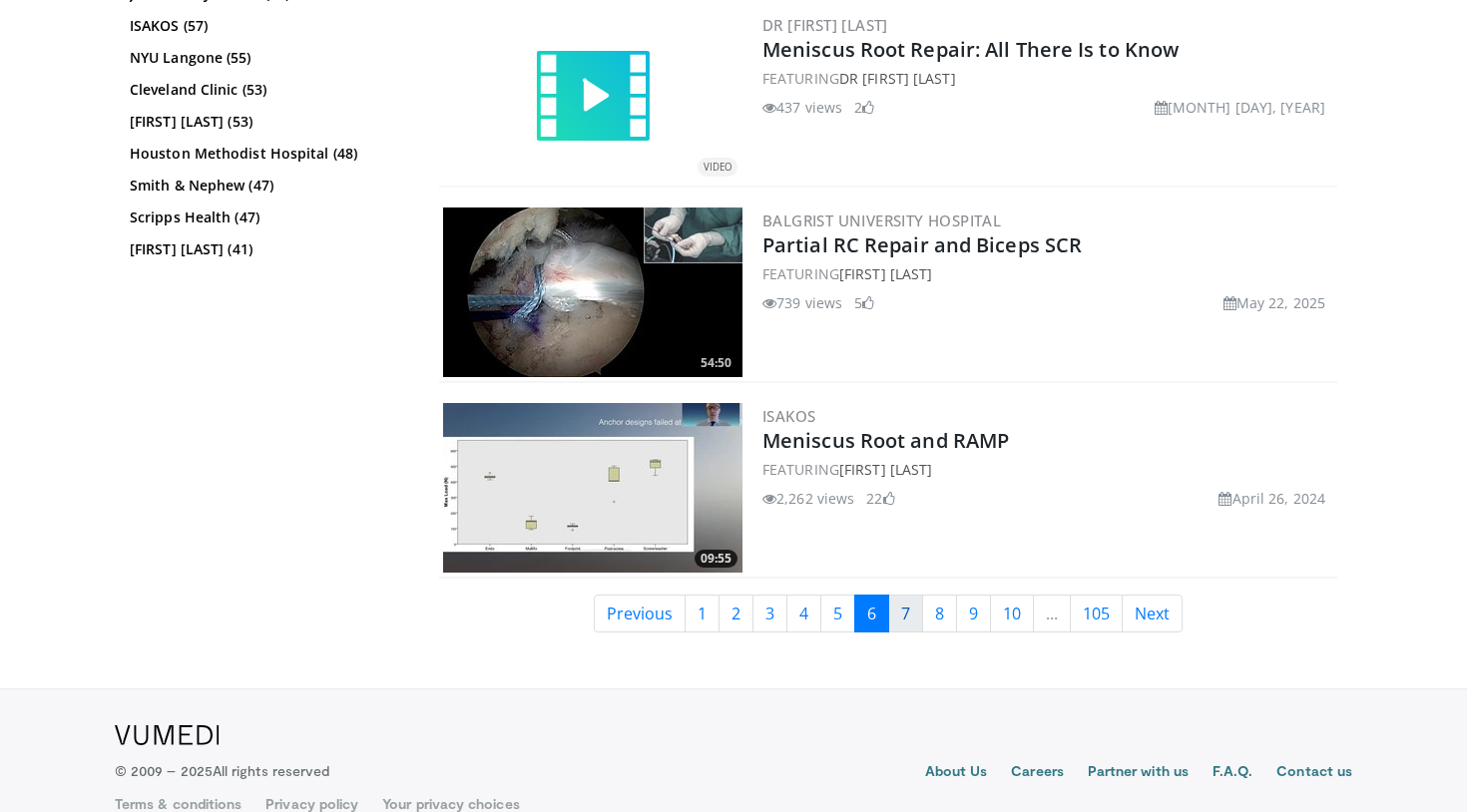 click on "7" at bounding box center [905, 613] 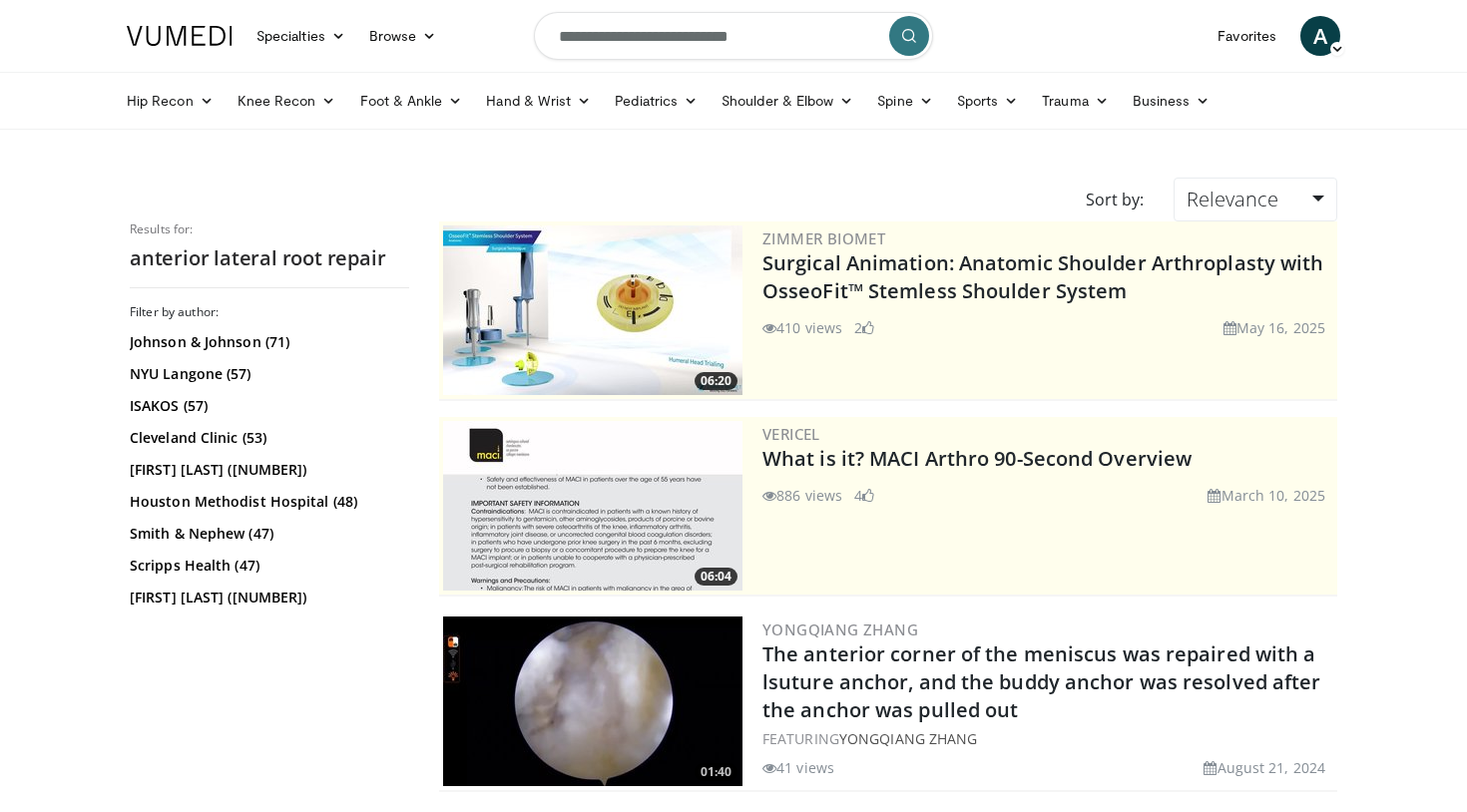 scroll, scrollTop: 0, scrollLeft: 0, axis: both 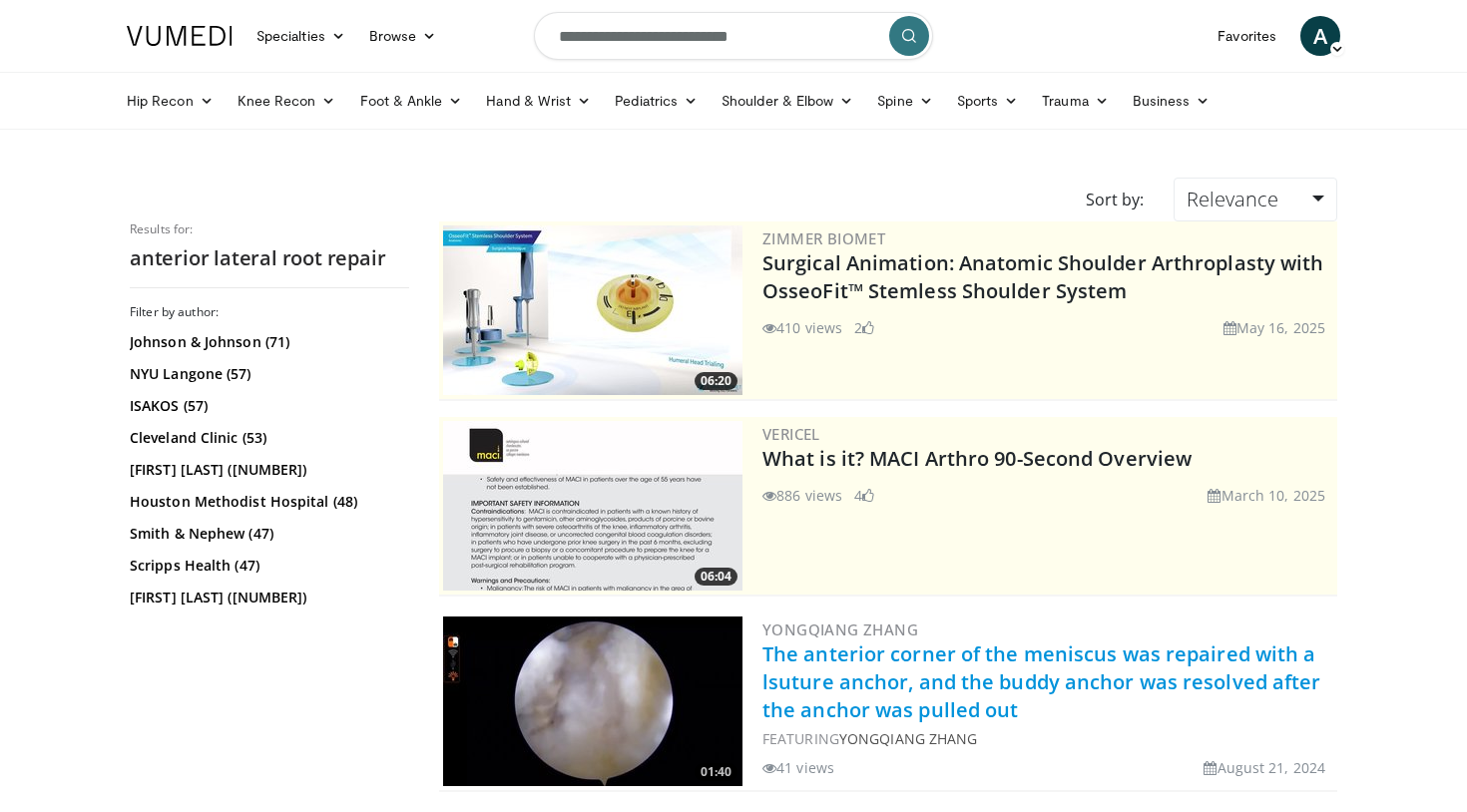 click on "The anterior corner of the meniscus was repaired with a lsuture anchor, and the buddy anchor was resolved after the anchor was pulled out" at bounding box center [1042, 681] 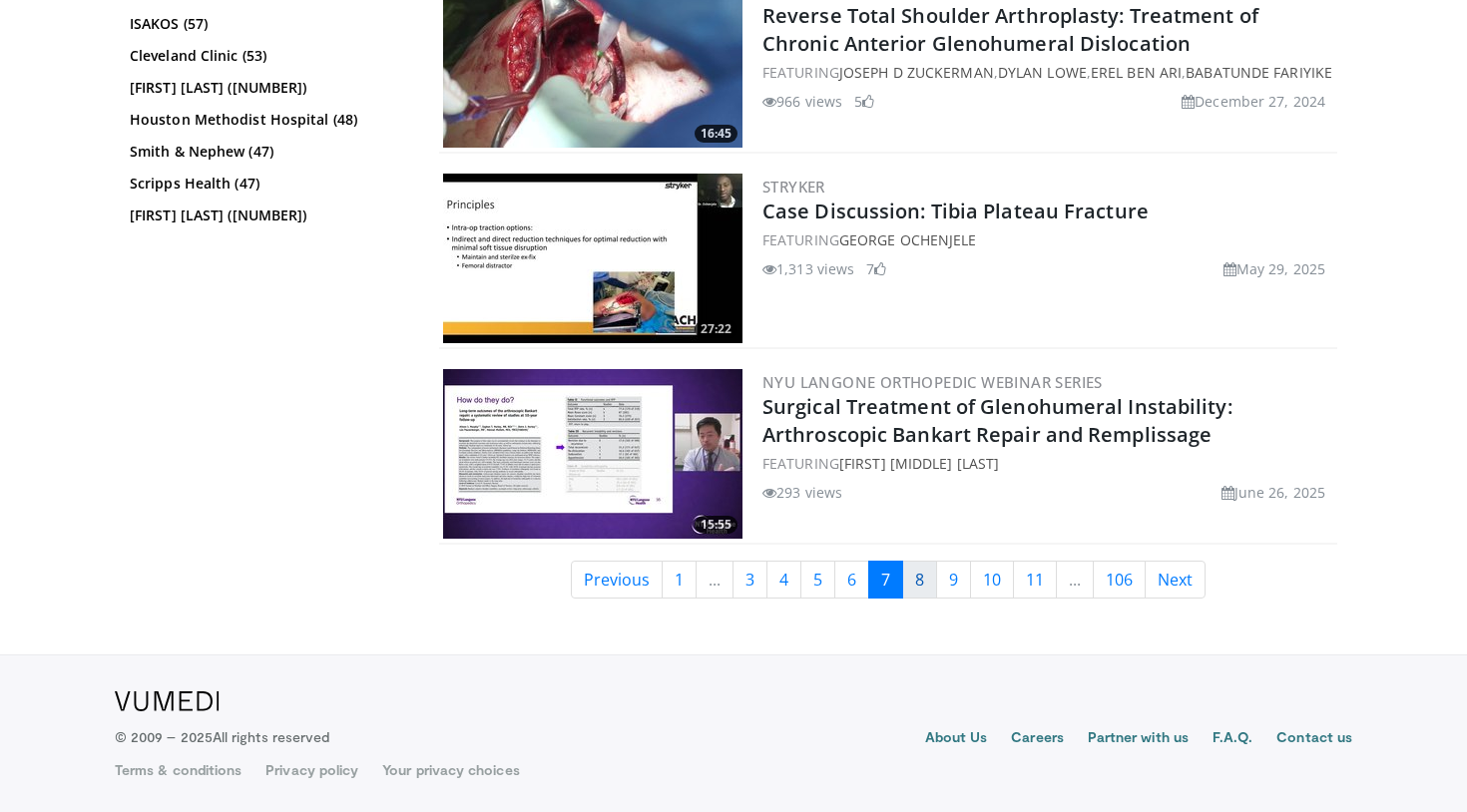 scroll, scrollTop: 4940, scrollLeft: 0, axis: vertical 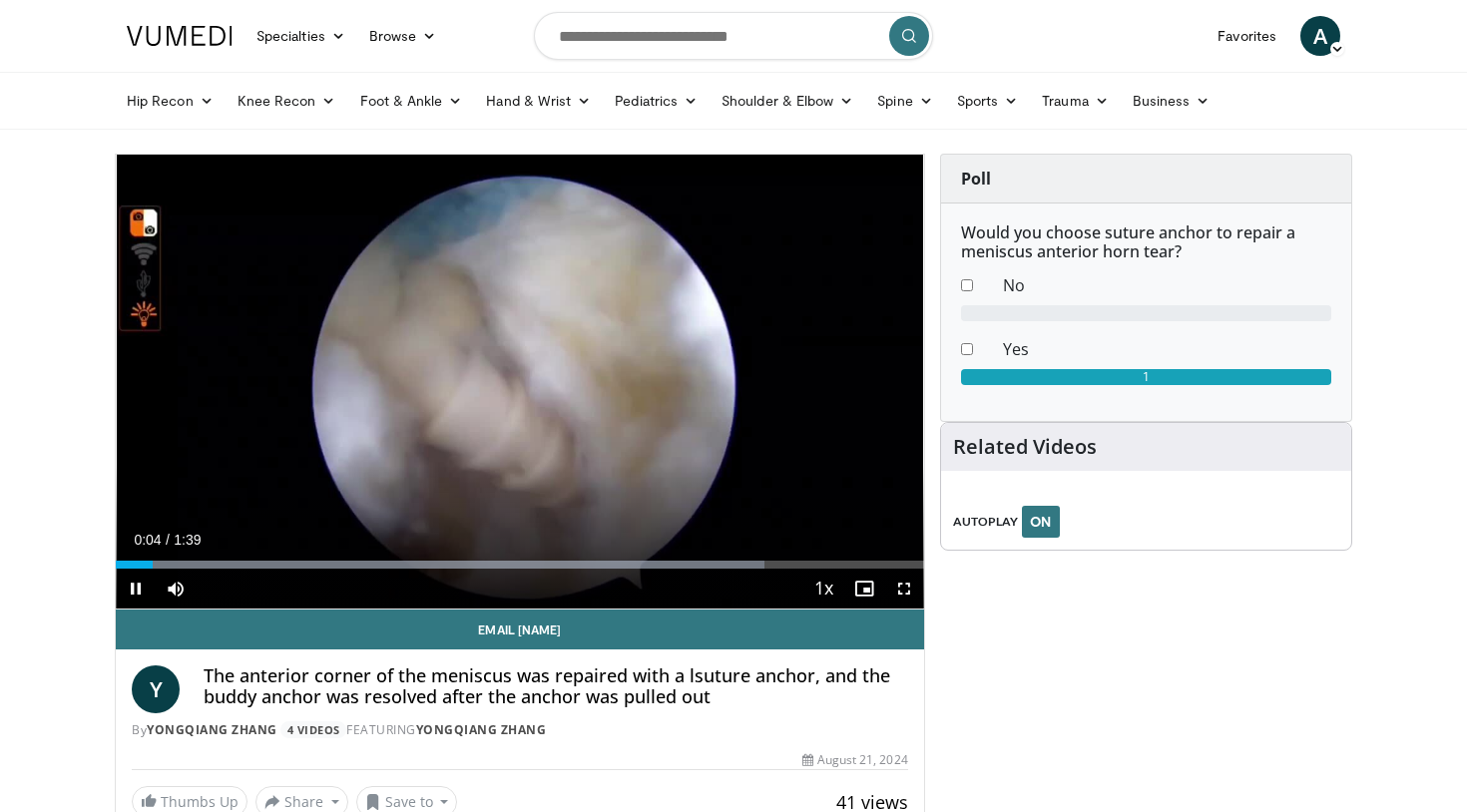 click at bounding box center (904, 589) 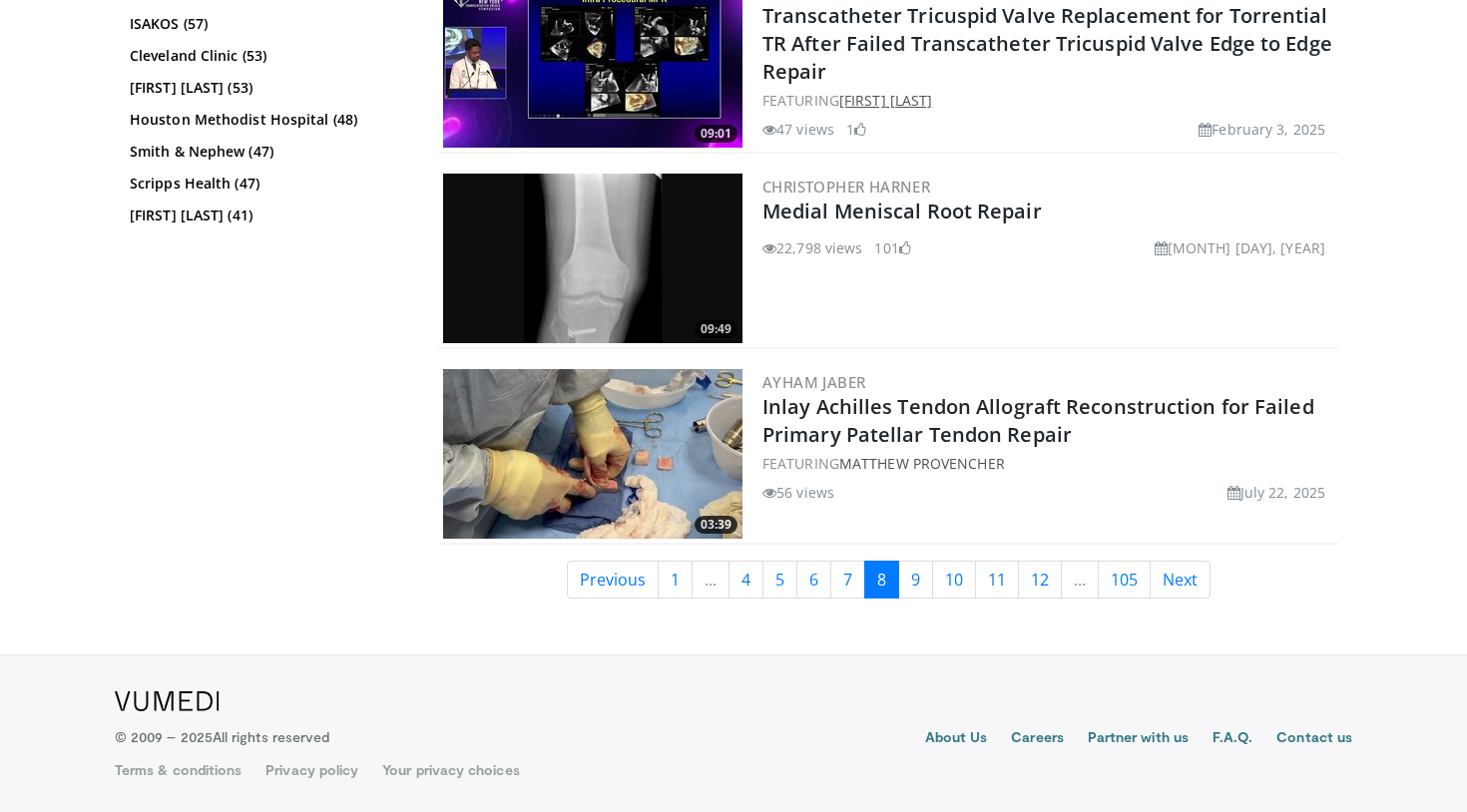 scroll, scrollTop: 4744, scrollLeft: 0, axis: vertical 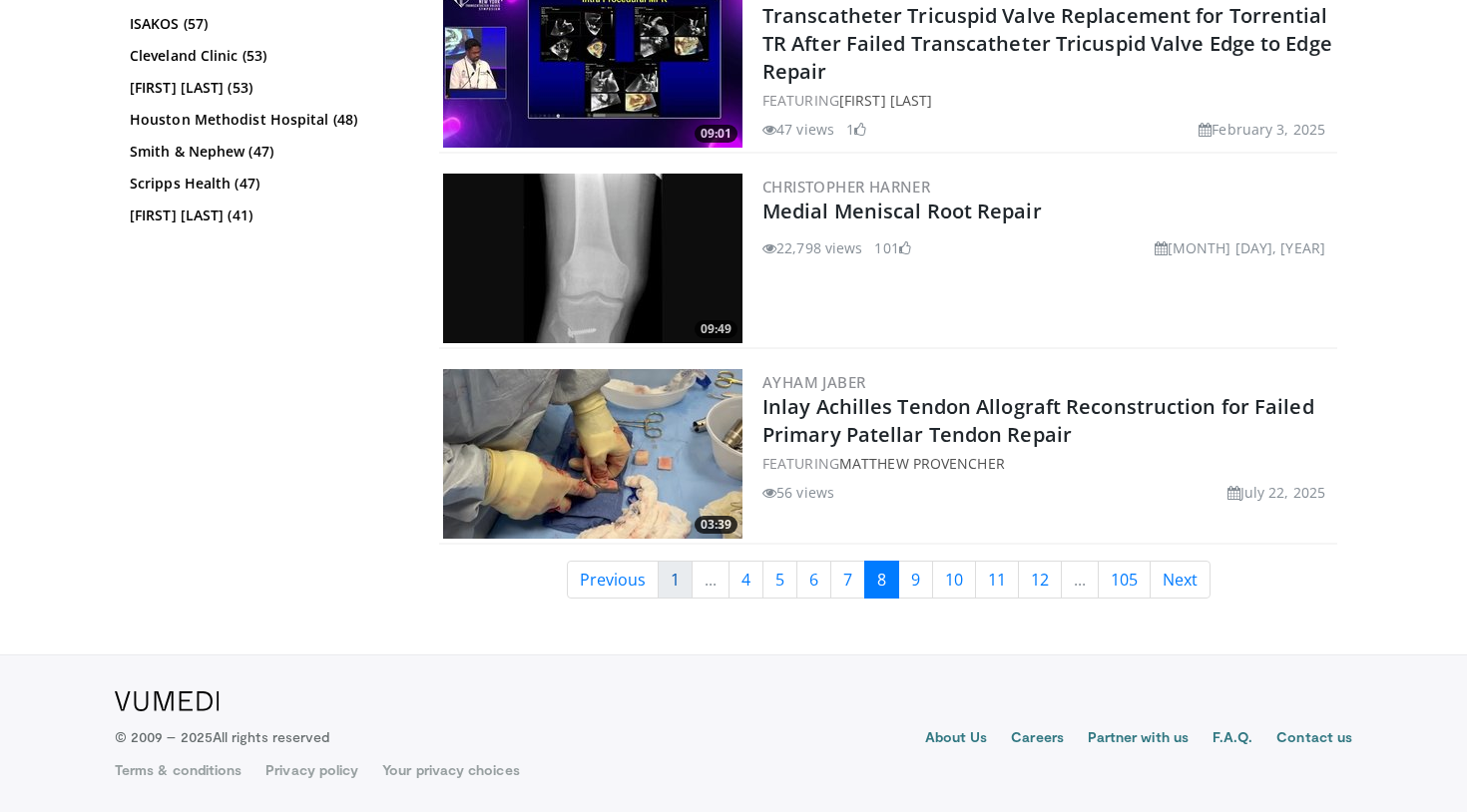 click on "1" at bounding box center [675, 580] 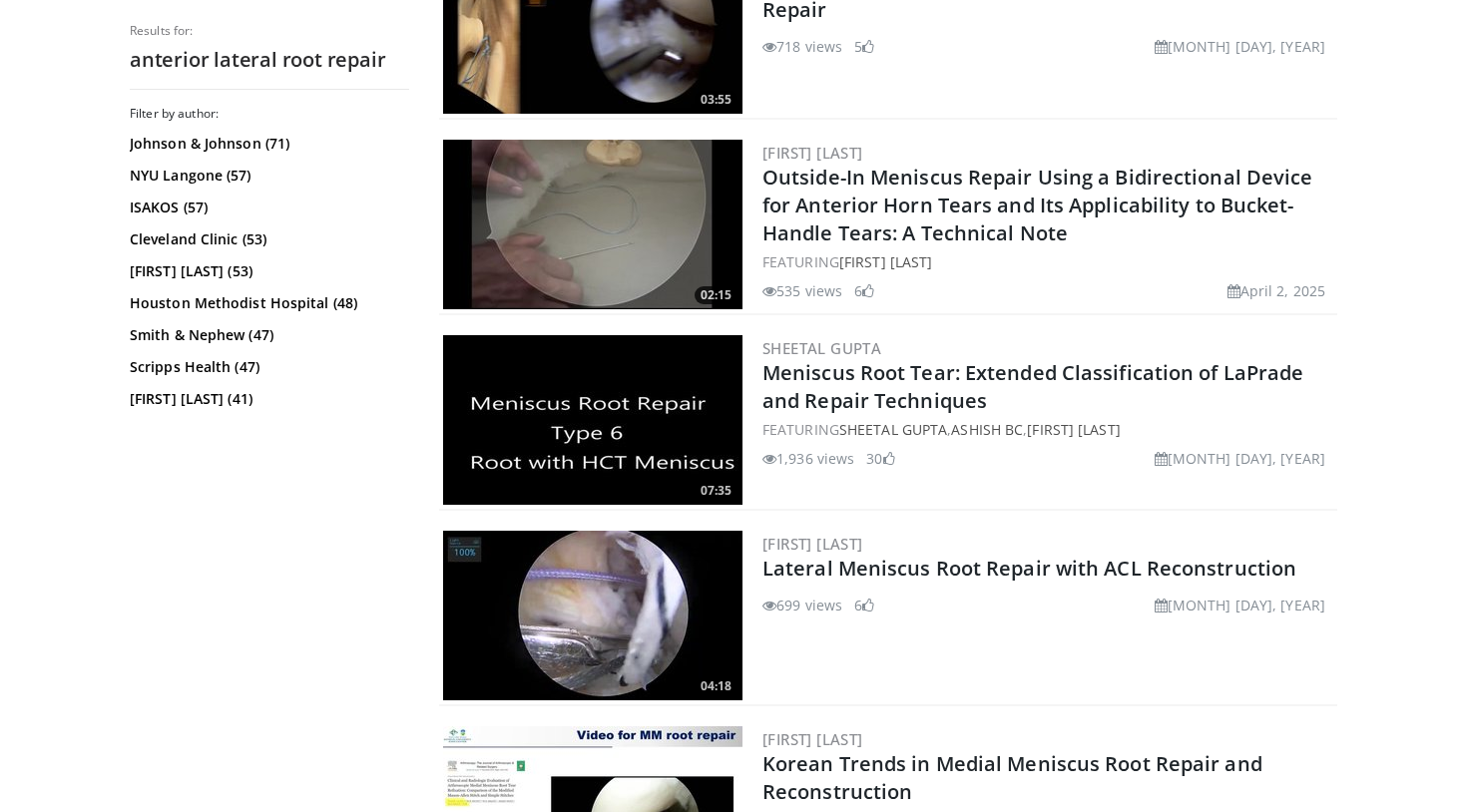 scroll, scrollTop: 2828, scrollLeft: 0, axis: vertical 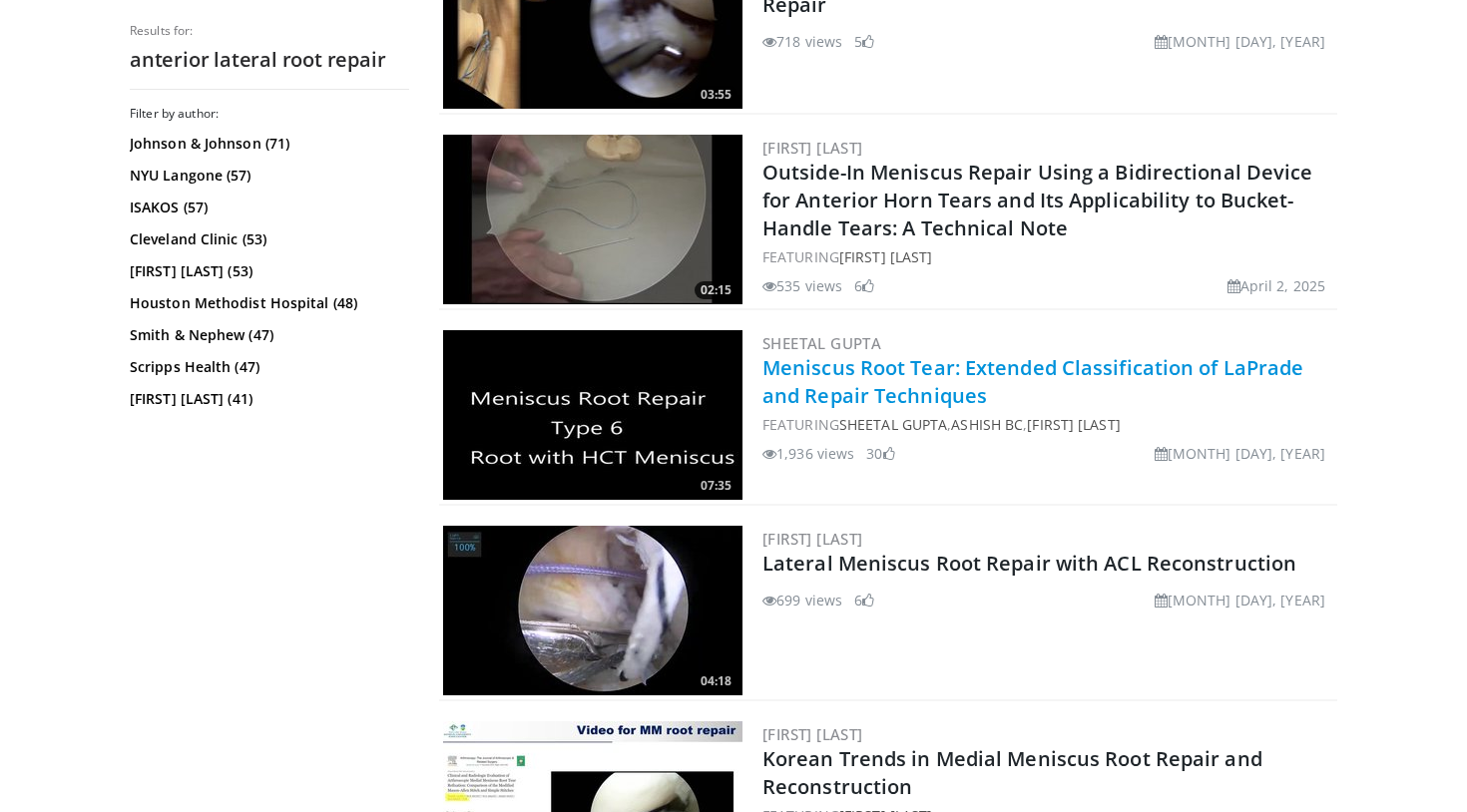 click on "Meniscus Root Tear: Extended Classification of LaPrade and Repair Techniques" at bounding box center (1033, 381) 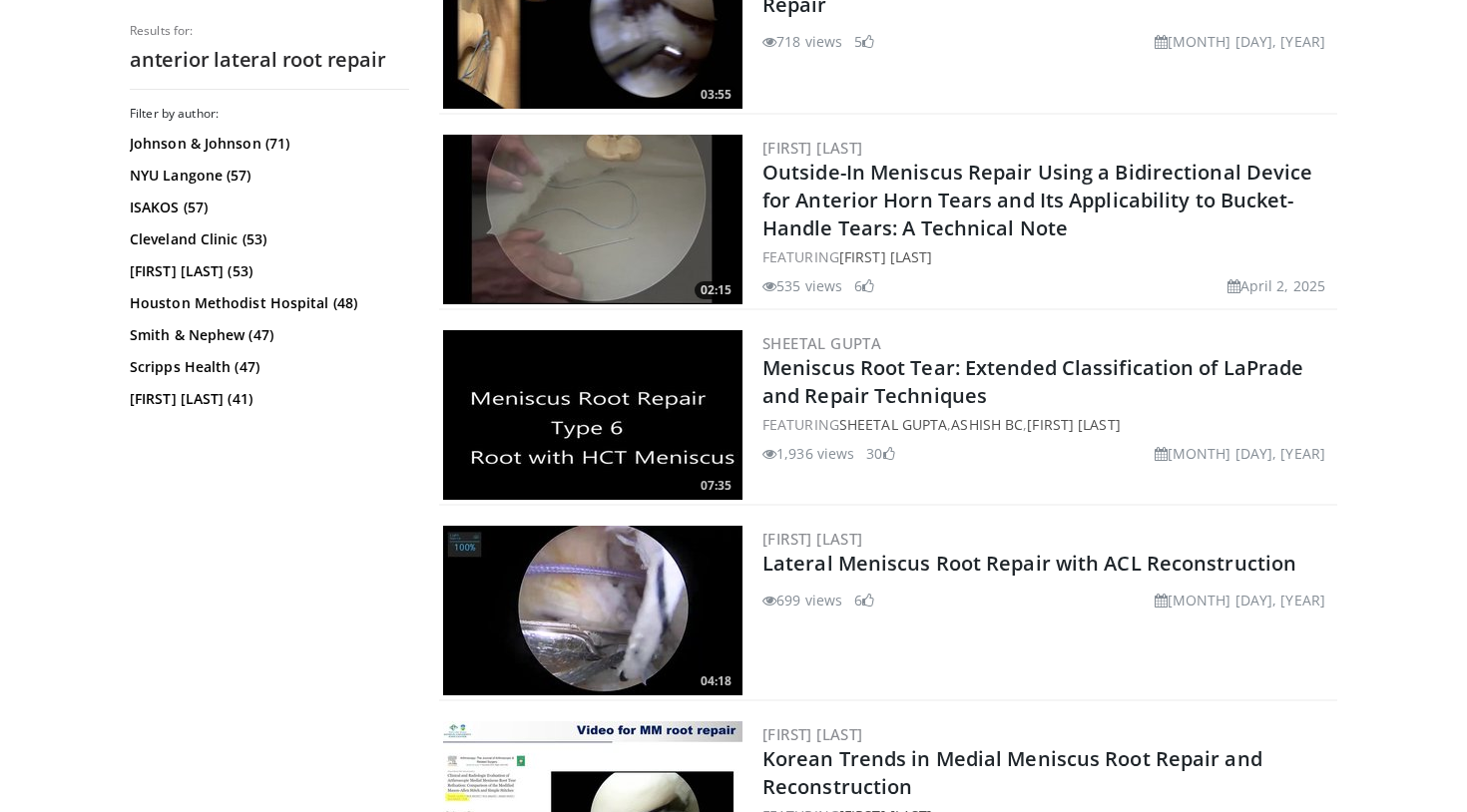scroll, scrollTop: 2931, scrollLeft: 0, axis: vertical 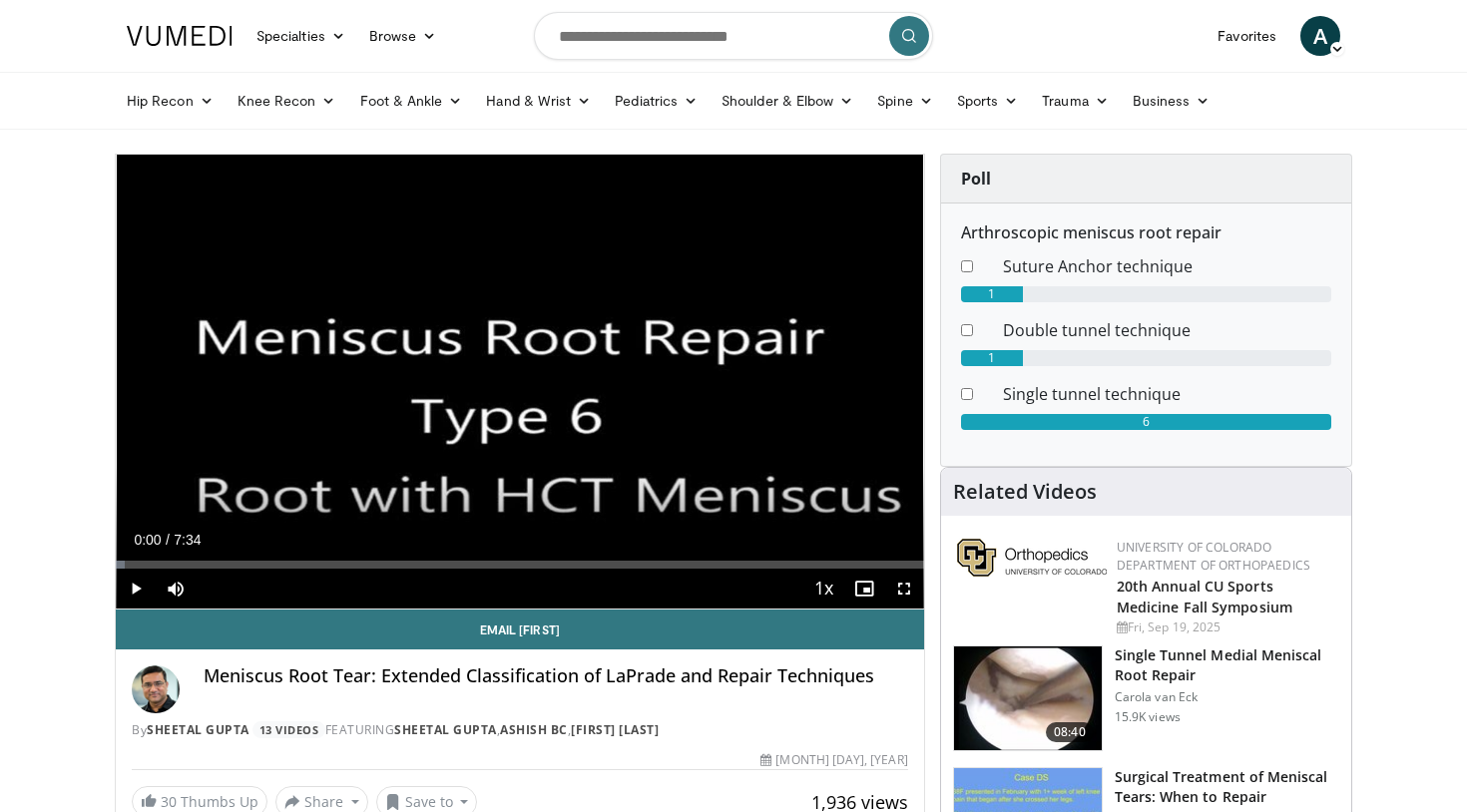 click at bounding box center [904, 589] 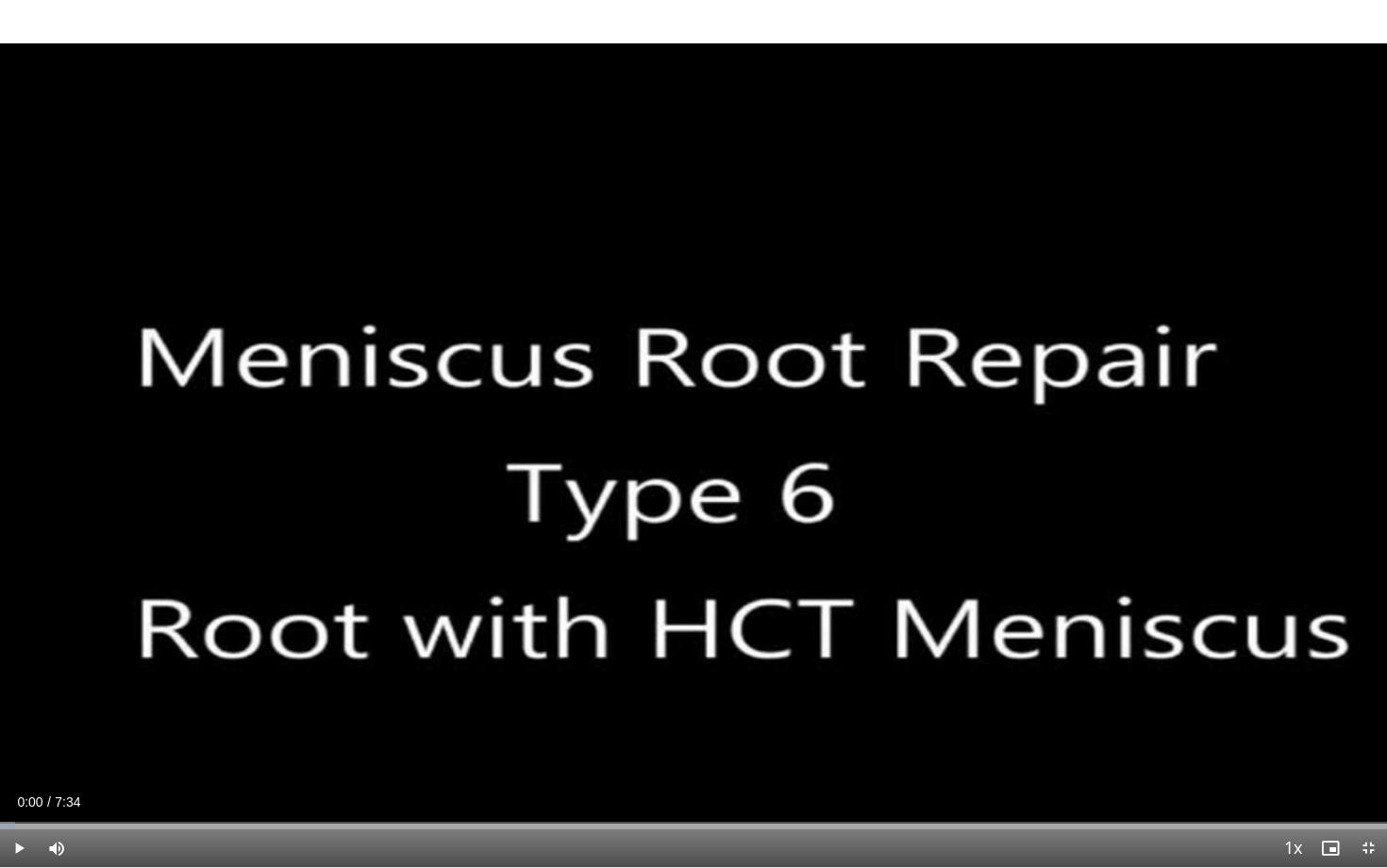 click at bounding box center (19, 848) 